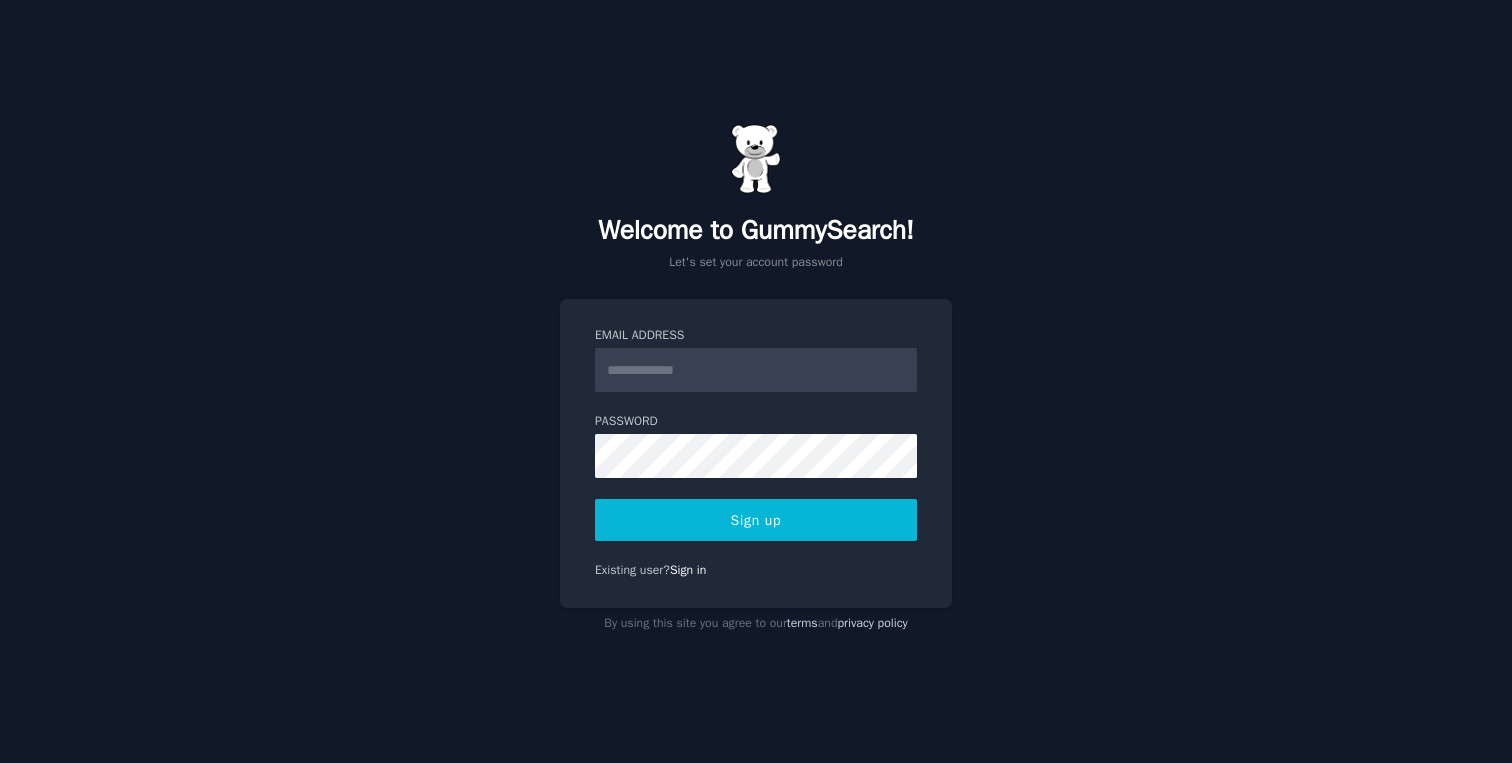 scroll, scrollTop: 0, scrollLeft: 0, axis: both 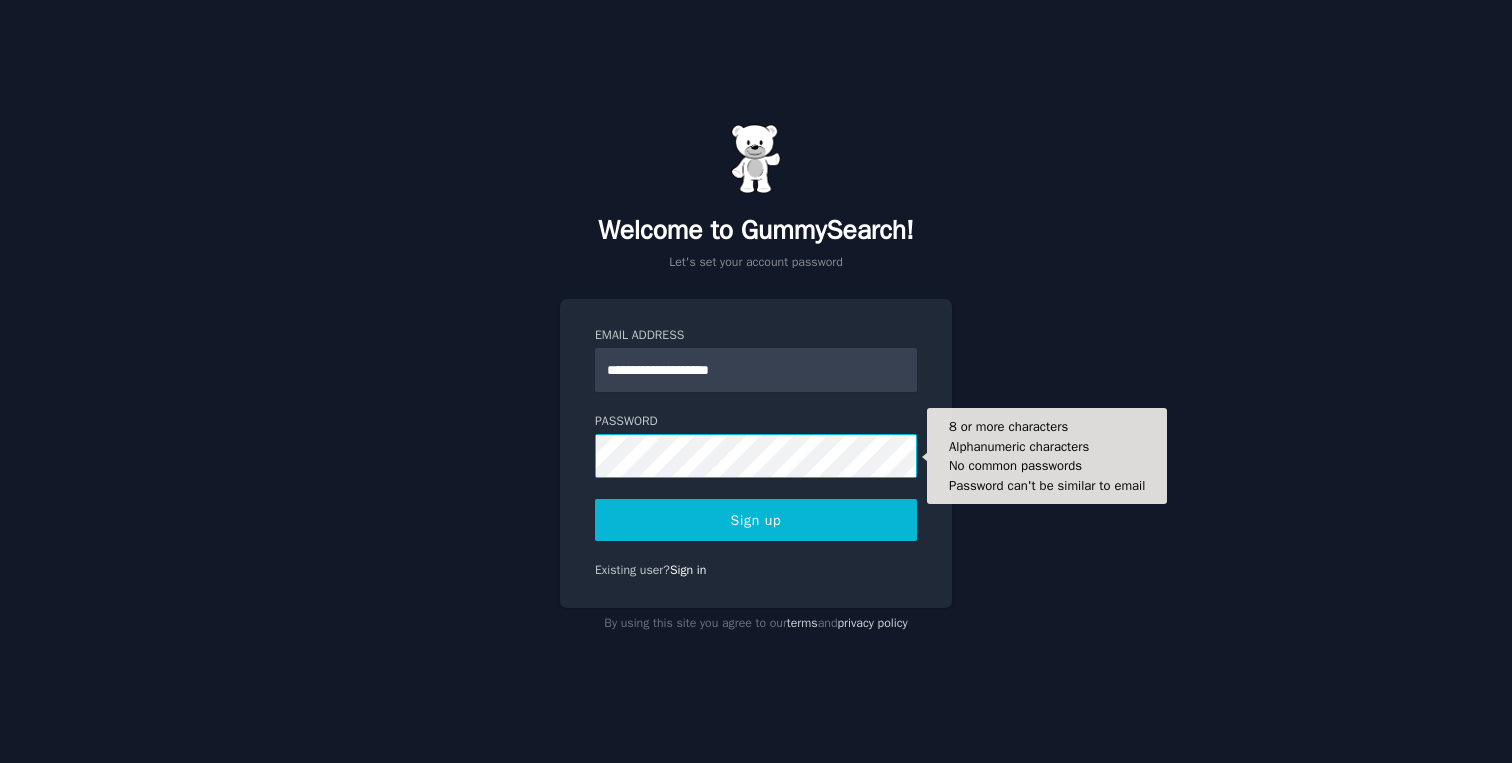 click on "Sign up" at bounding box center [756, 520] 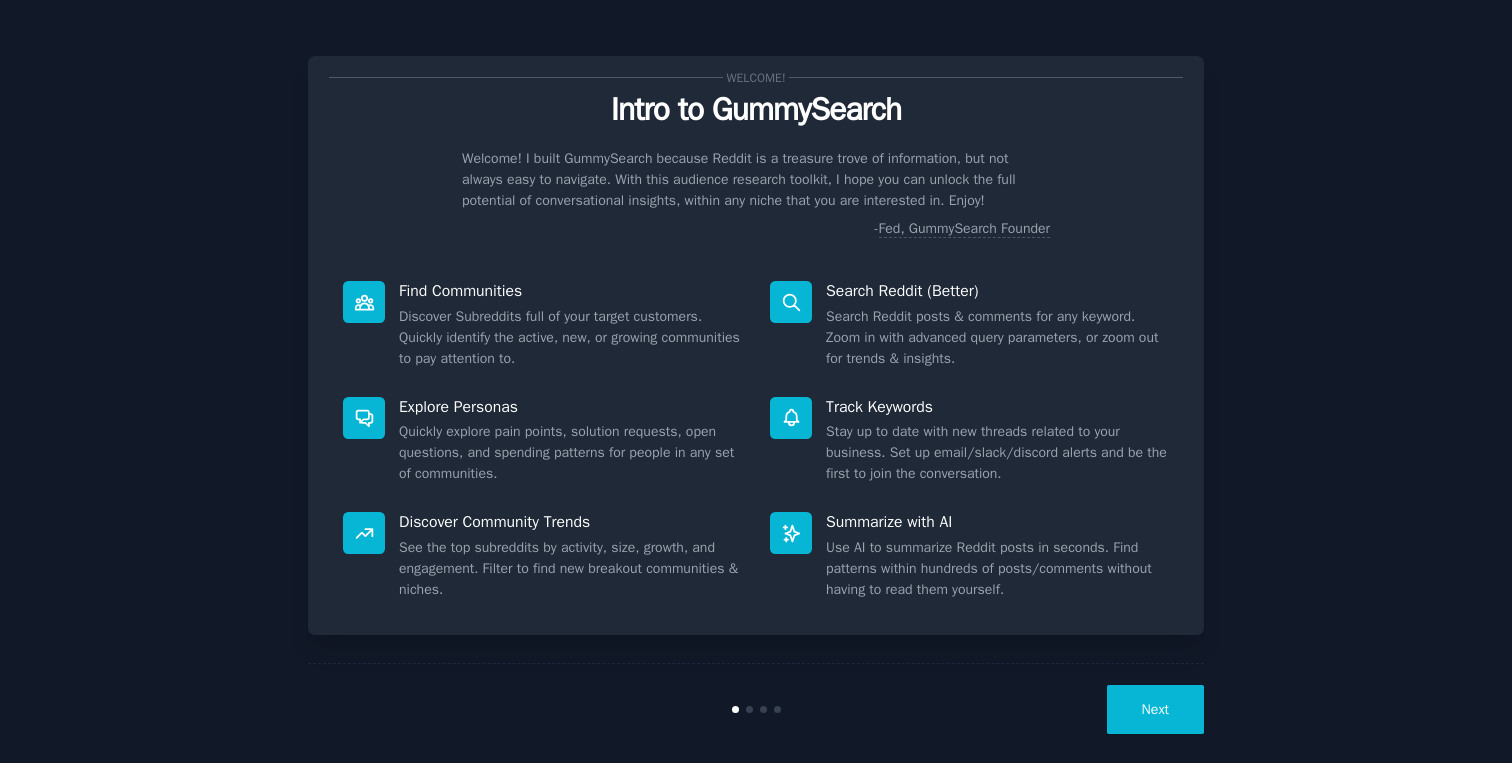 scroll, scrollTop: 0, scrollLeft: 0, axis: both 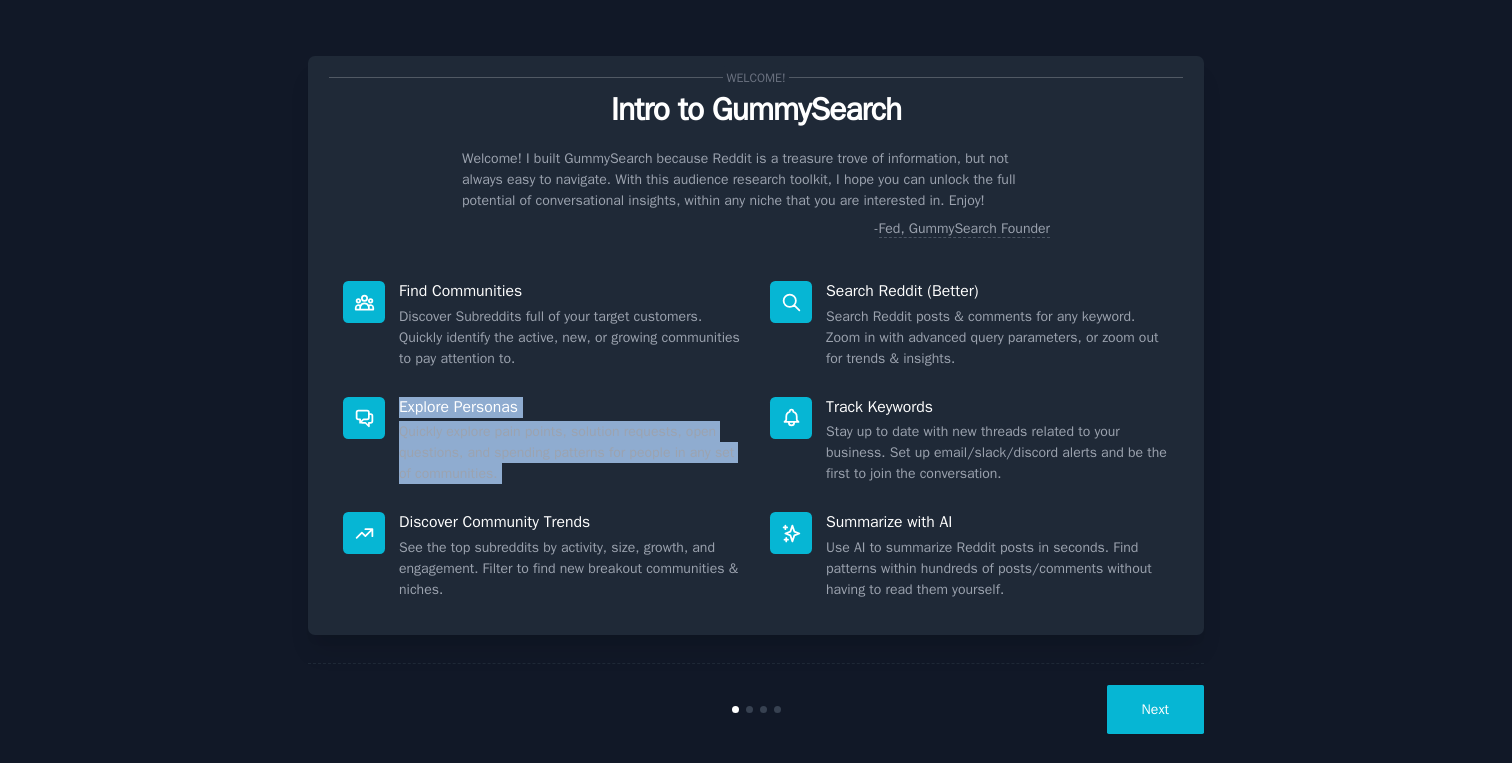 drag, startPoint x: 869, startPoint y: 395, endPoint x: 684, endPoint y: 395, distance: 185 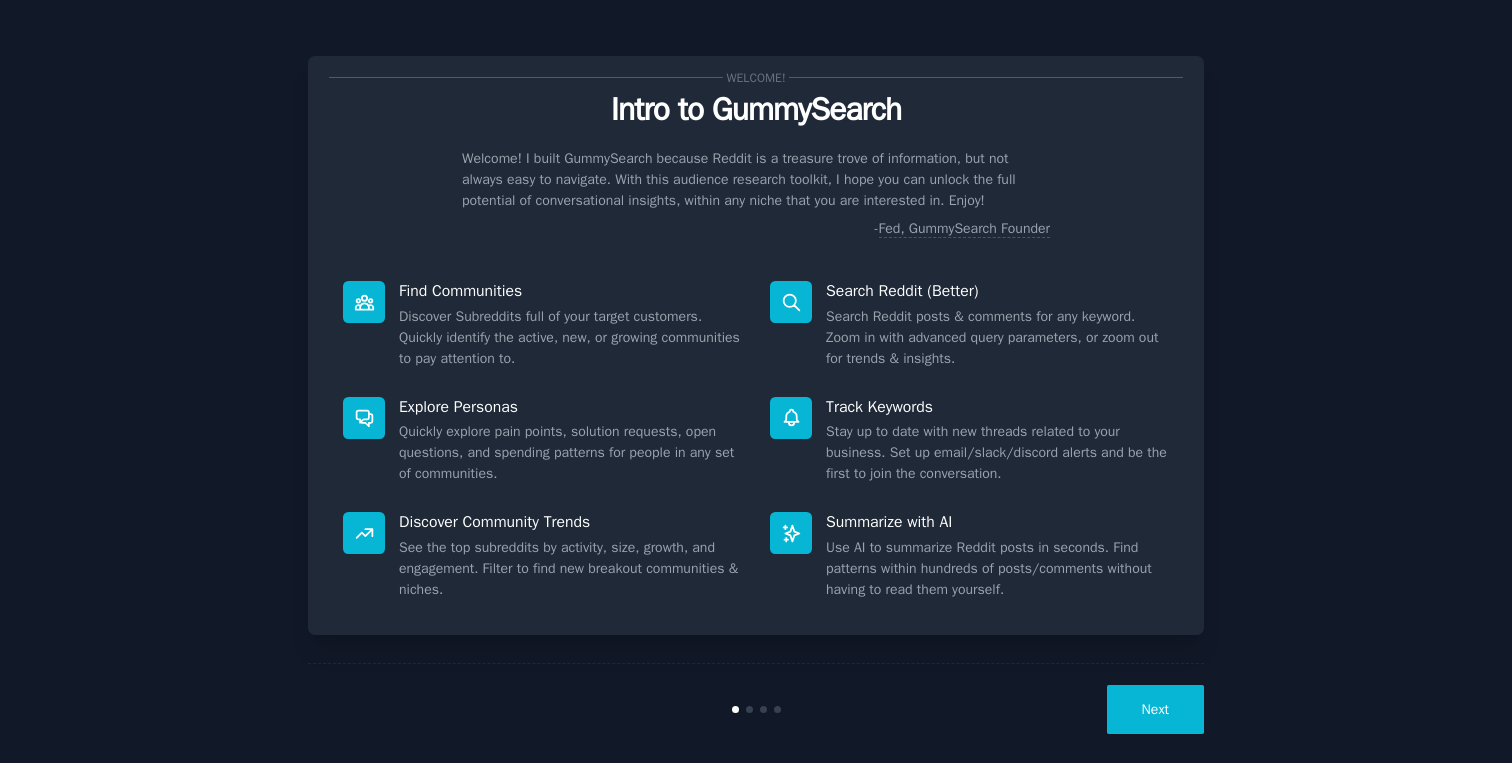 click on "Welcome! Intro to GummySearch Welcome! I built GummySearch because Reddit is a treasure trove of information, but not always easy to navigate. With this audience research toolkit, I hope you can unlock the full potential of conversational insights, within any niche that you are interested in. Enjoy! -  Fed, GummySearch Founder Find Communities Discover Subreddits full of your target customers. Quickly identify the active, new, or growing communities to pay attention to. Search Reddit (Better) Search Reddit posts & comments for any keyword. Zoom in with advanced query parameters, or zoom out for trends & insights. Explore Personas Quickly explore pain points, solution requests, open questions, and spending patterns for people in any set of communities. Track Keywords Stay up to date with new threads related to your business. Set up email/slack/discord alerts and be the first to join the conversation. Discover Community Trends Summarize with AI Next" at bounding box center (756, 391) 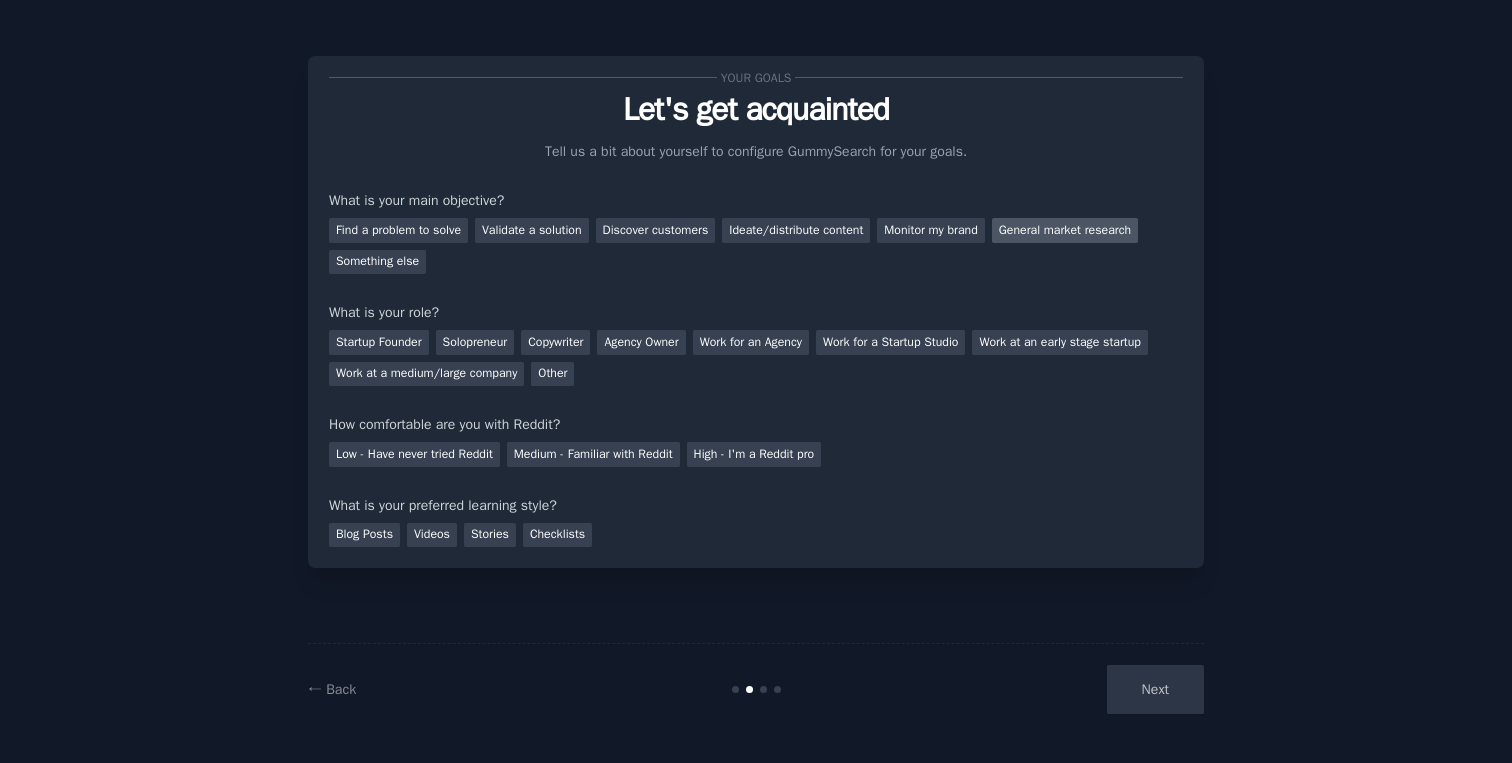 click on "General market research" at bounding box center [1065, 230] 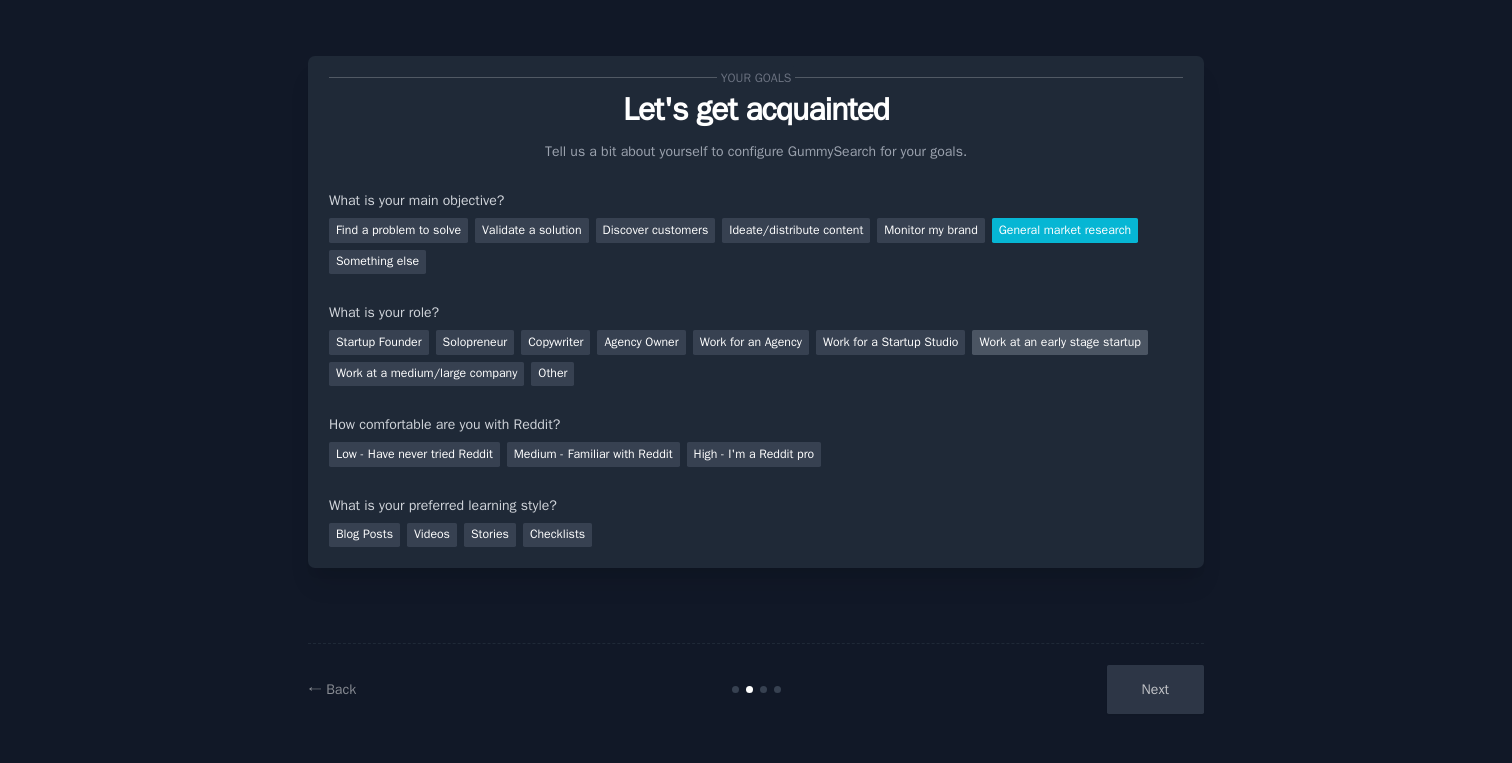 click on "Work at an early stage startup" at bounding box center [1059, 342] 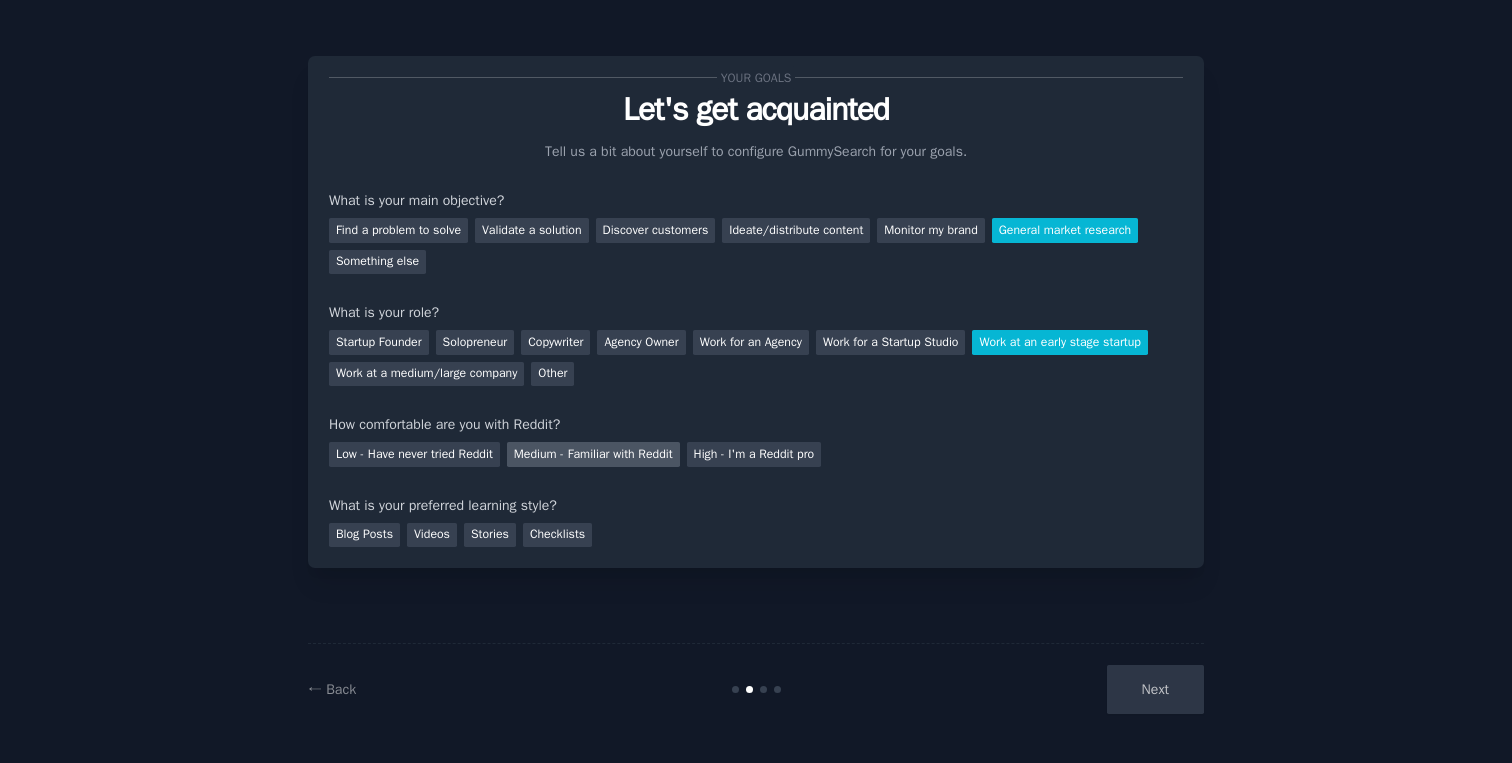 click on "Medium - Familiar with Reddit" at bounding box center (593, 454) 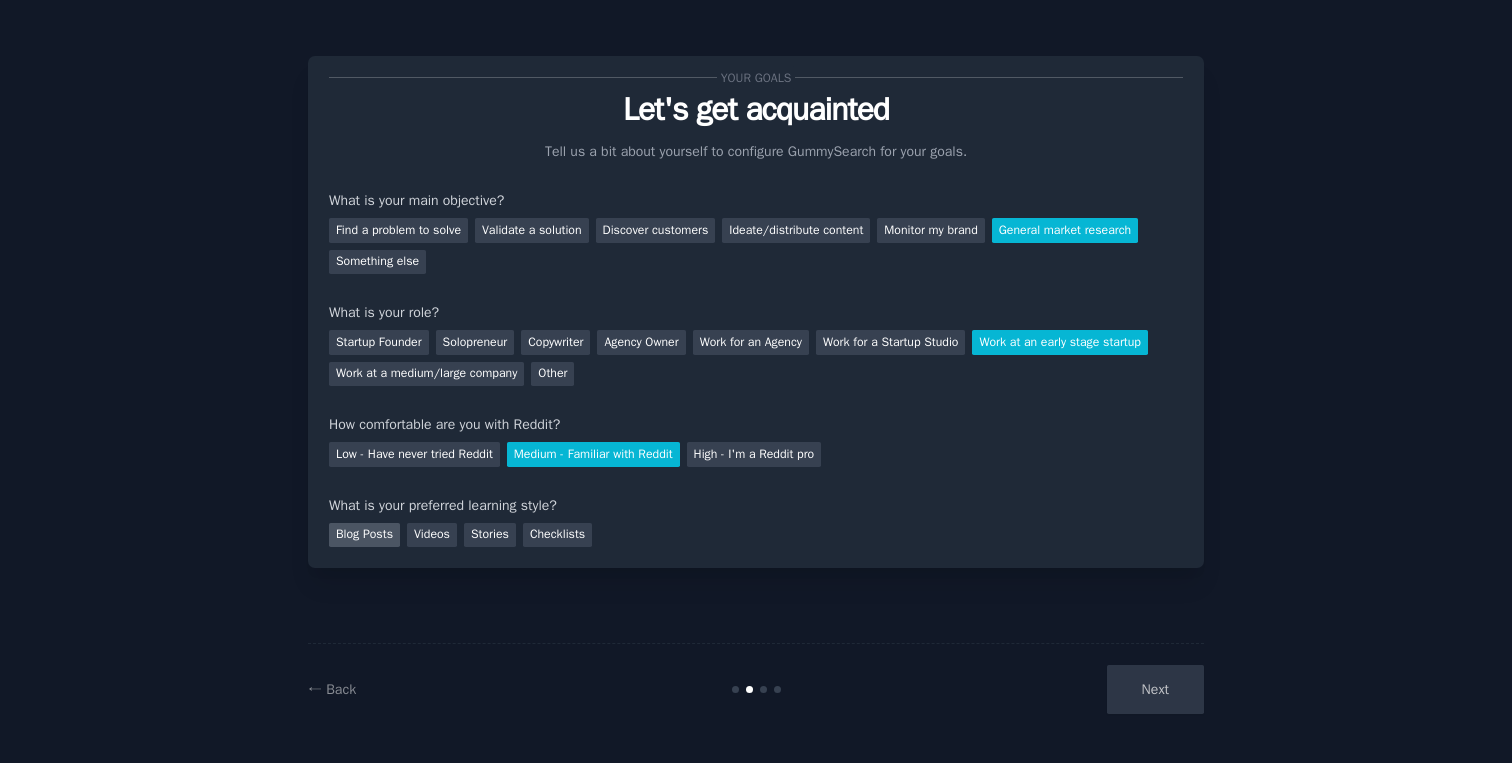 click on "Blog Posts" at bounding box center (364, 535) 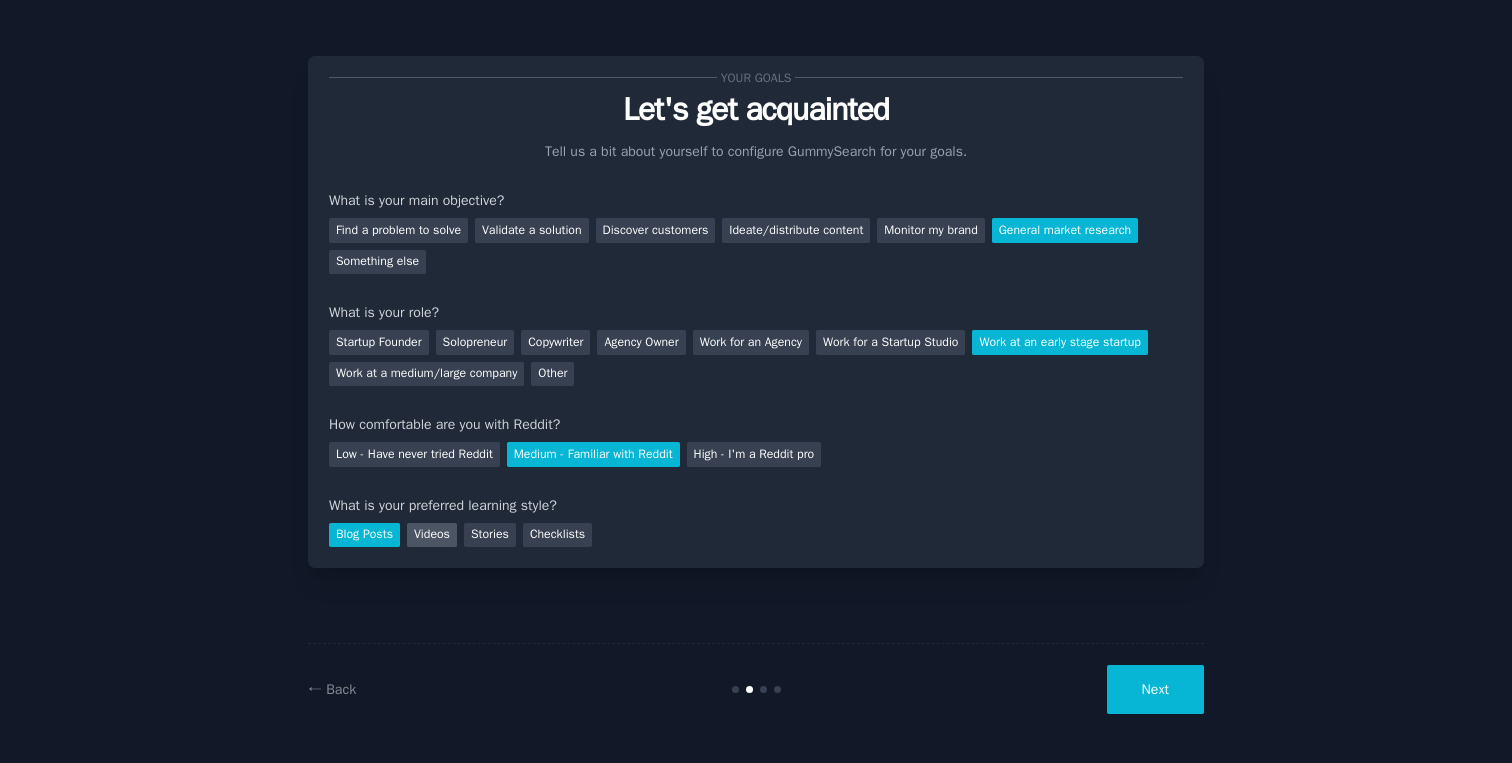 click on "Videos" at bounding box center (432, 535) 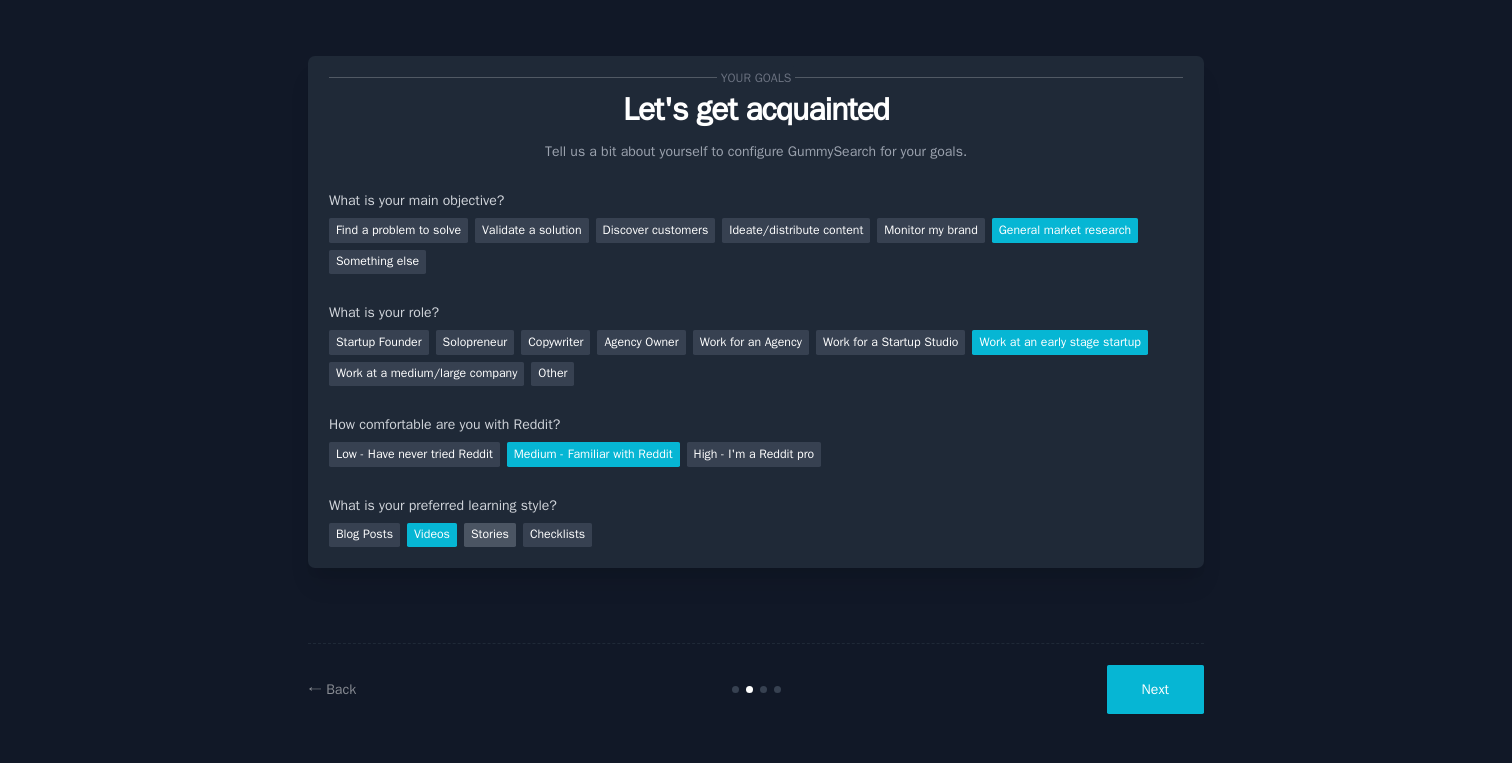 click on "Stories" at bounding box center [490, 535] 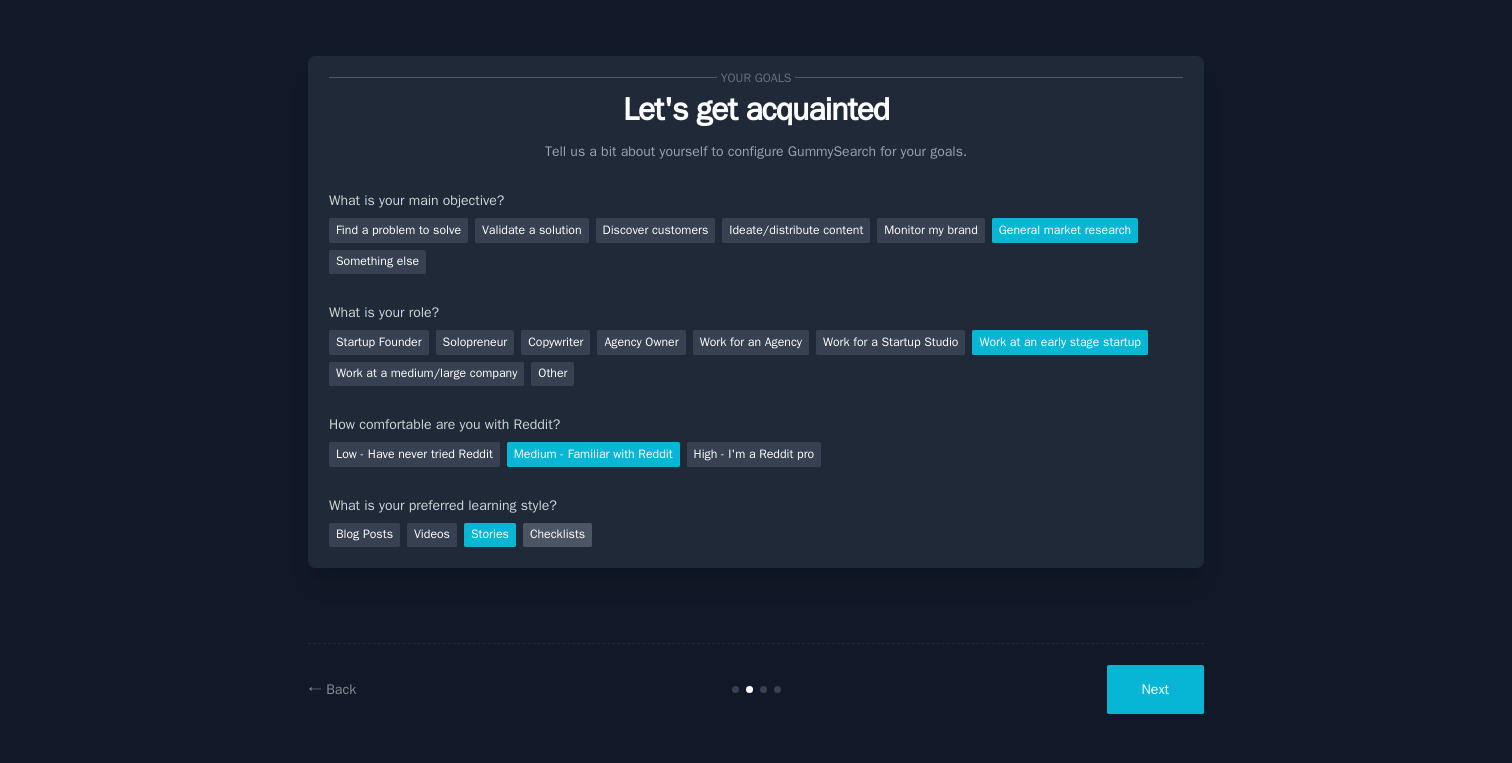 click on "Checklists" at bounding box center (557, 535) 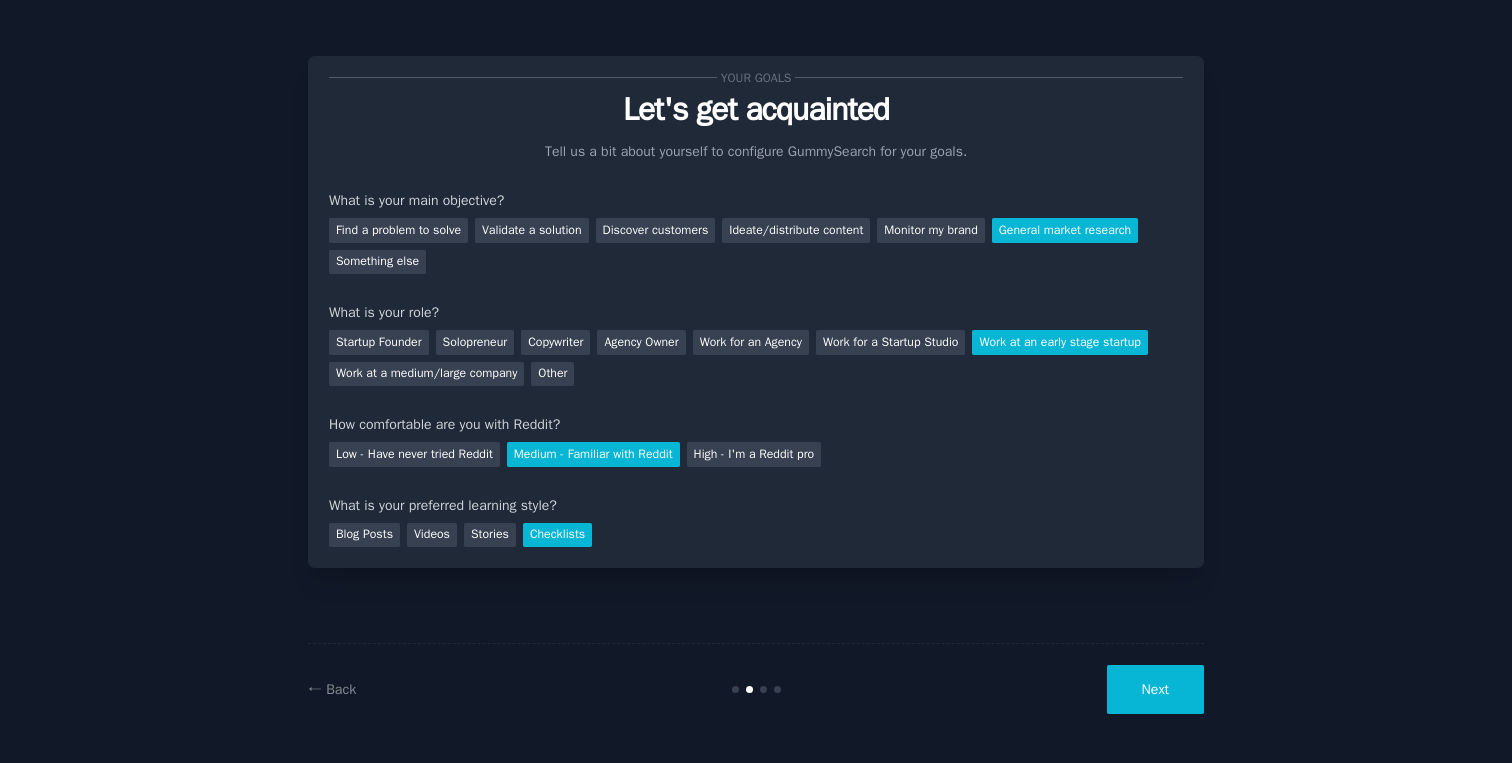 click on "← Back Next" at bounding box center [756, 689] 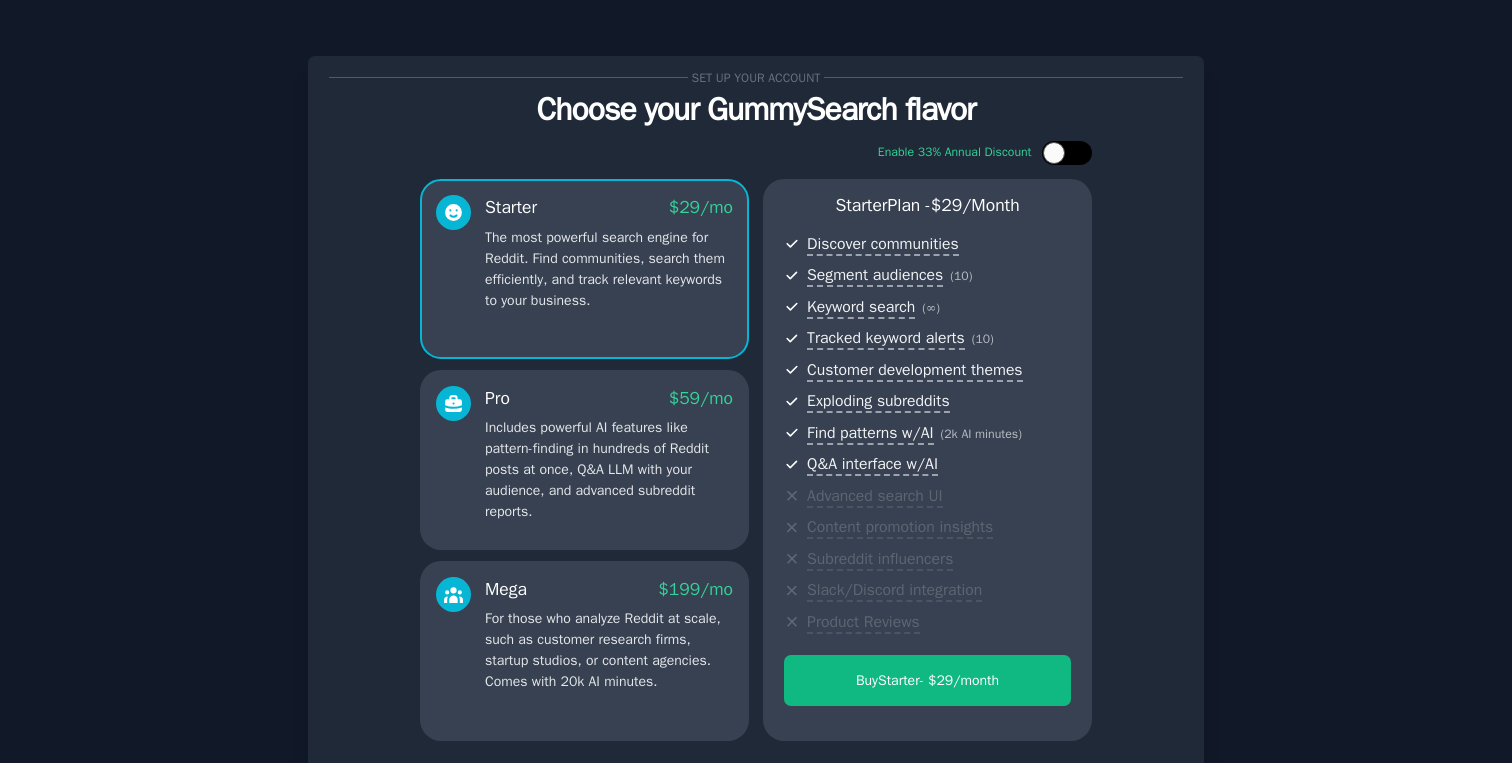 click at bounding box center [1054, 153] 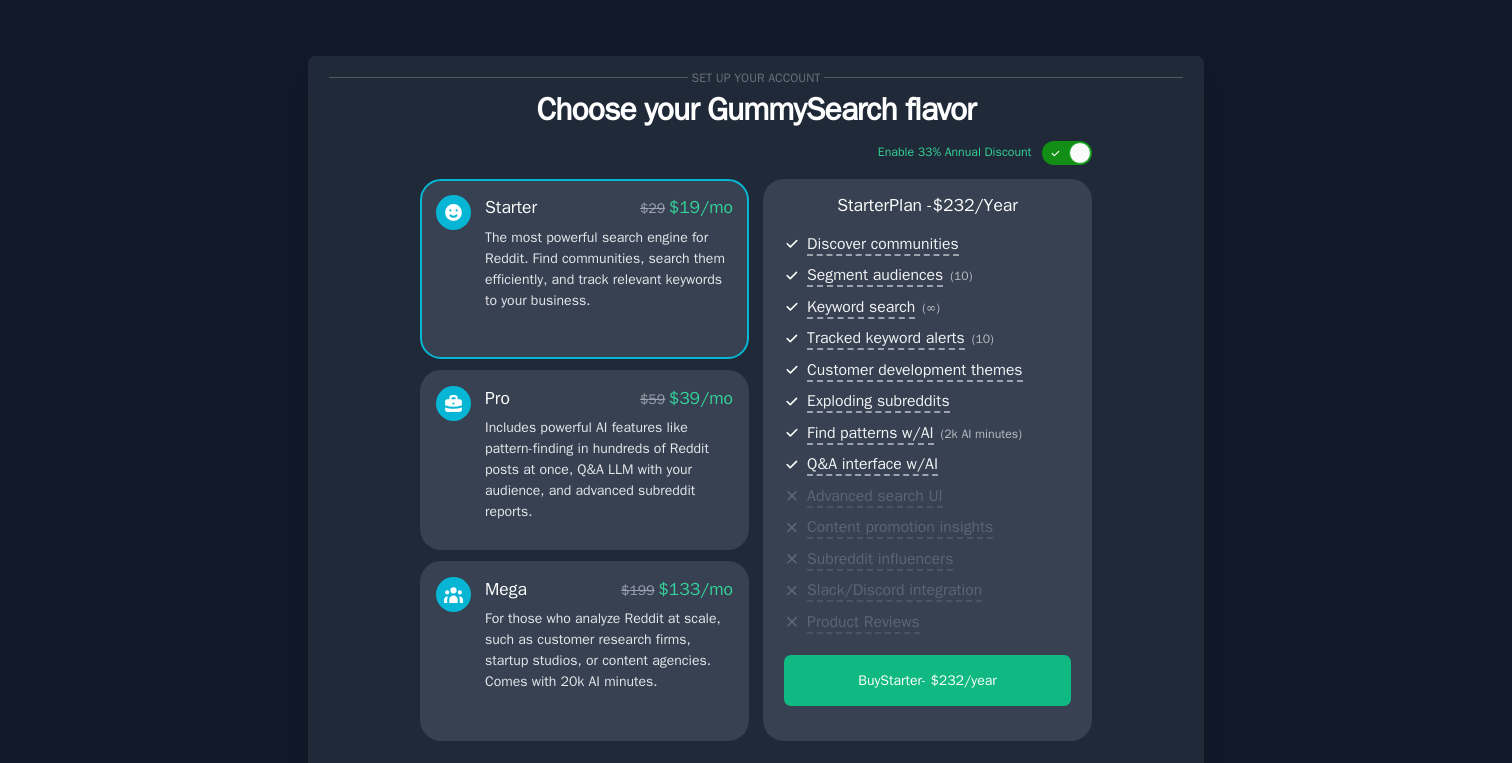 click 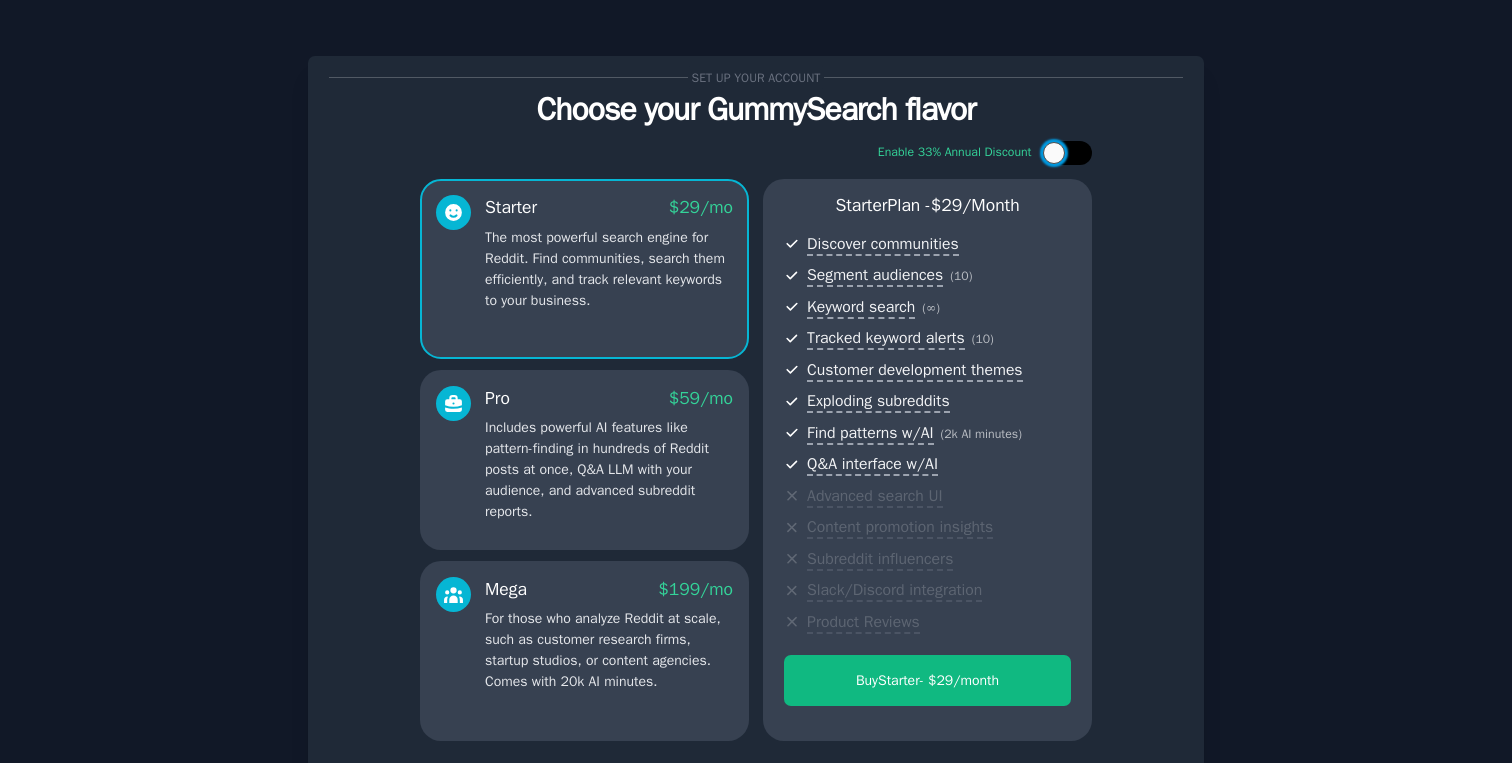 click at bounding box center (1054, 153) 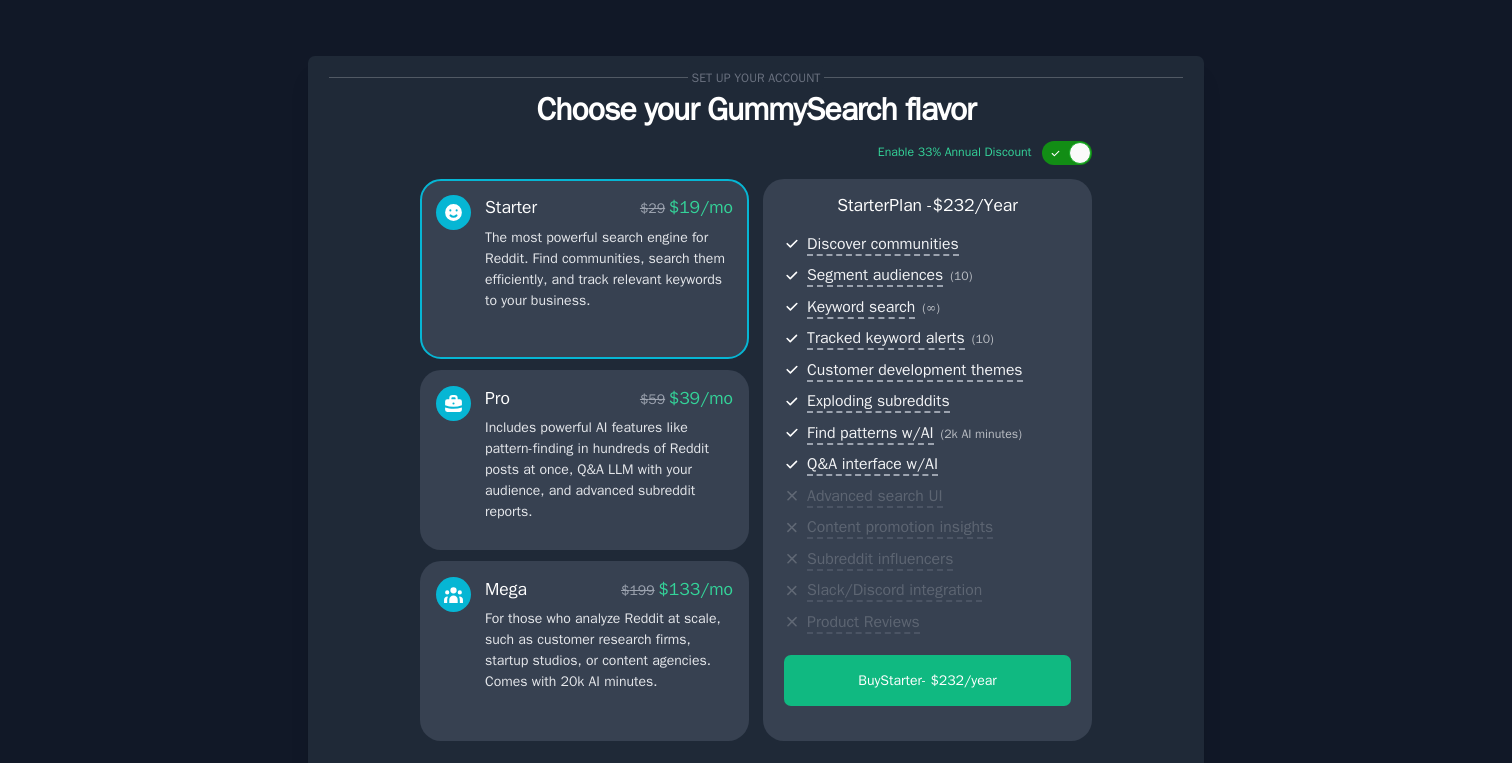 click 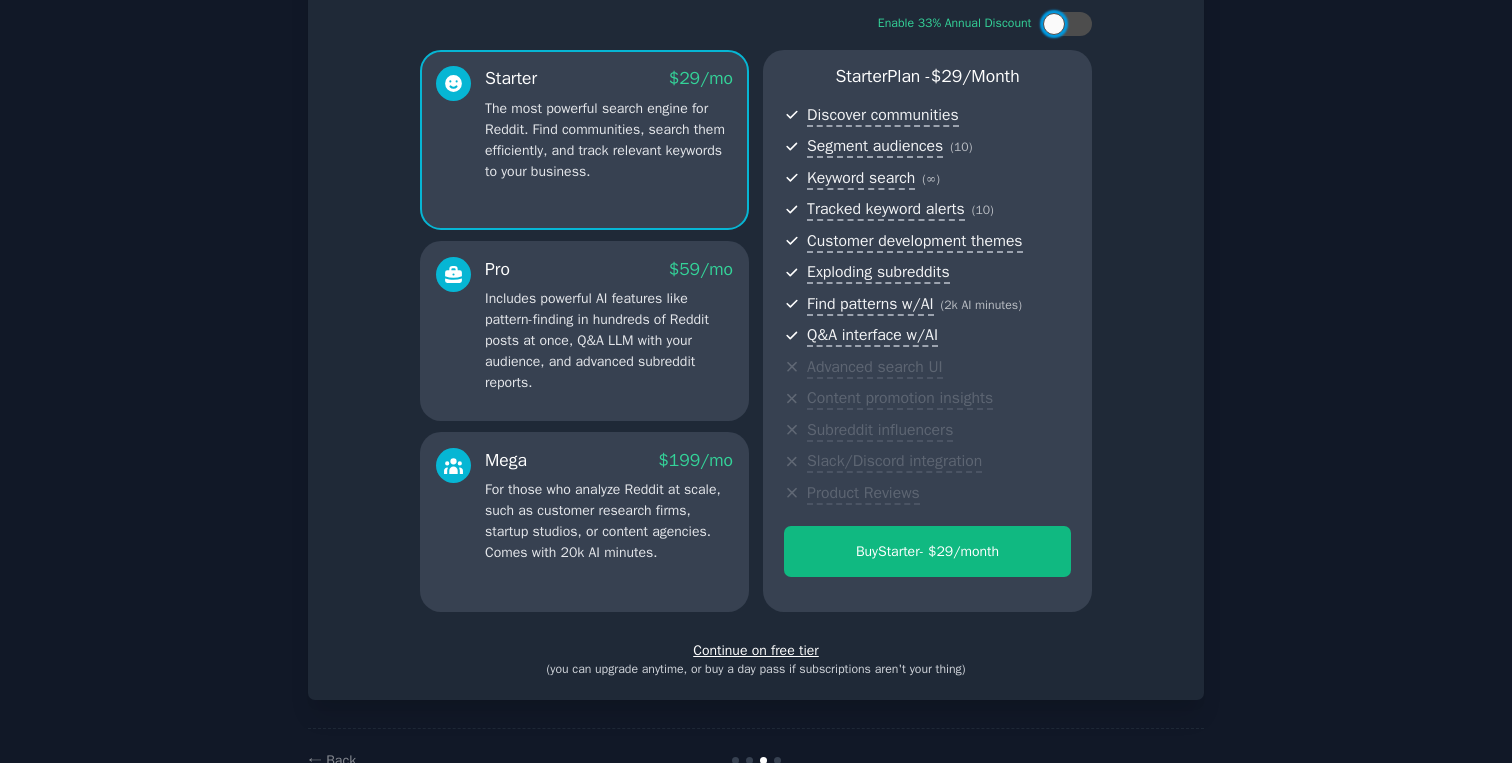 scroll, scrollTop: 118, scrollLeft: 0, axis: vertical 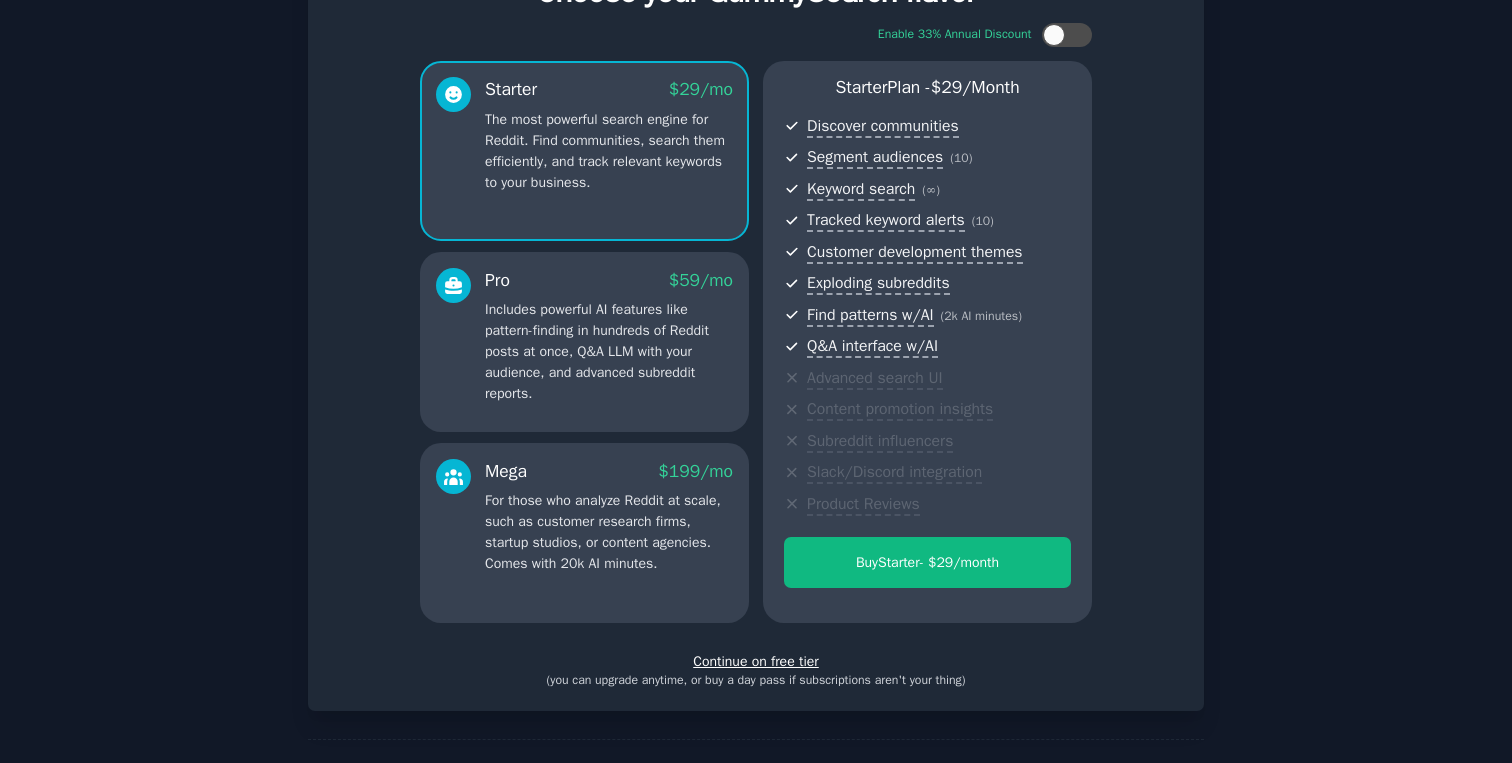 click on "Continue on free tier" at bounding box center [756, 661] 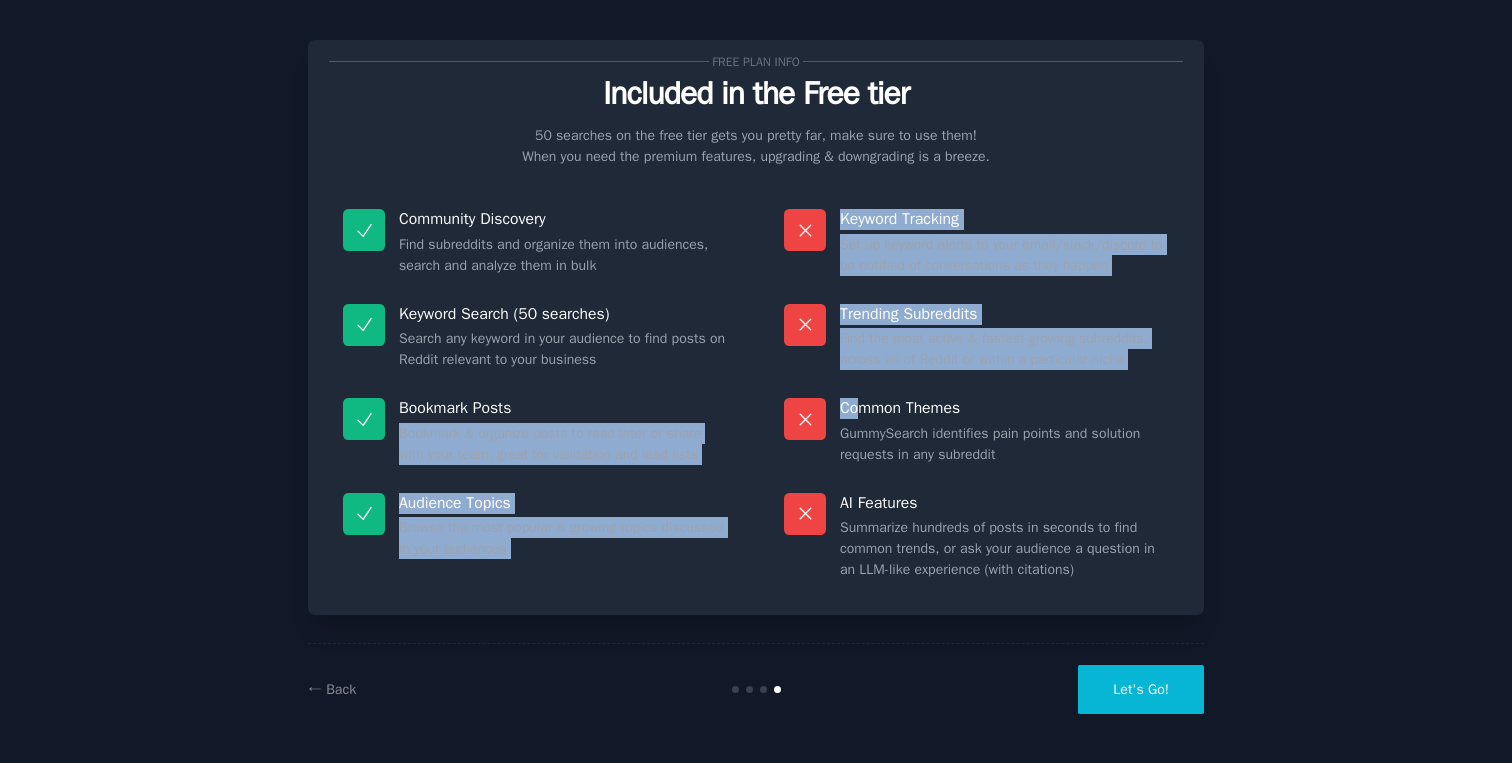 drag, startPoint x: 766, startPoint y: 407, endPoint x: 643, endPoint y: 407, distance: 123 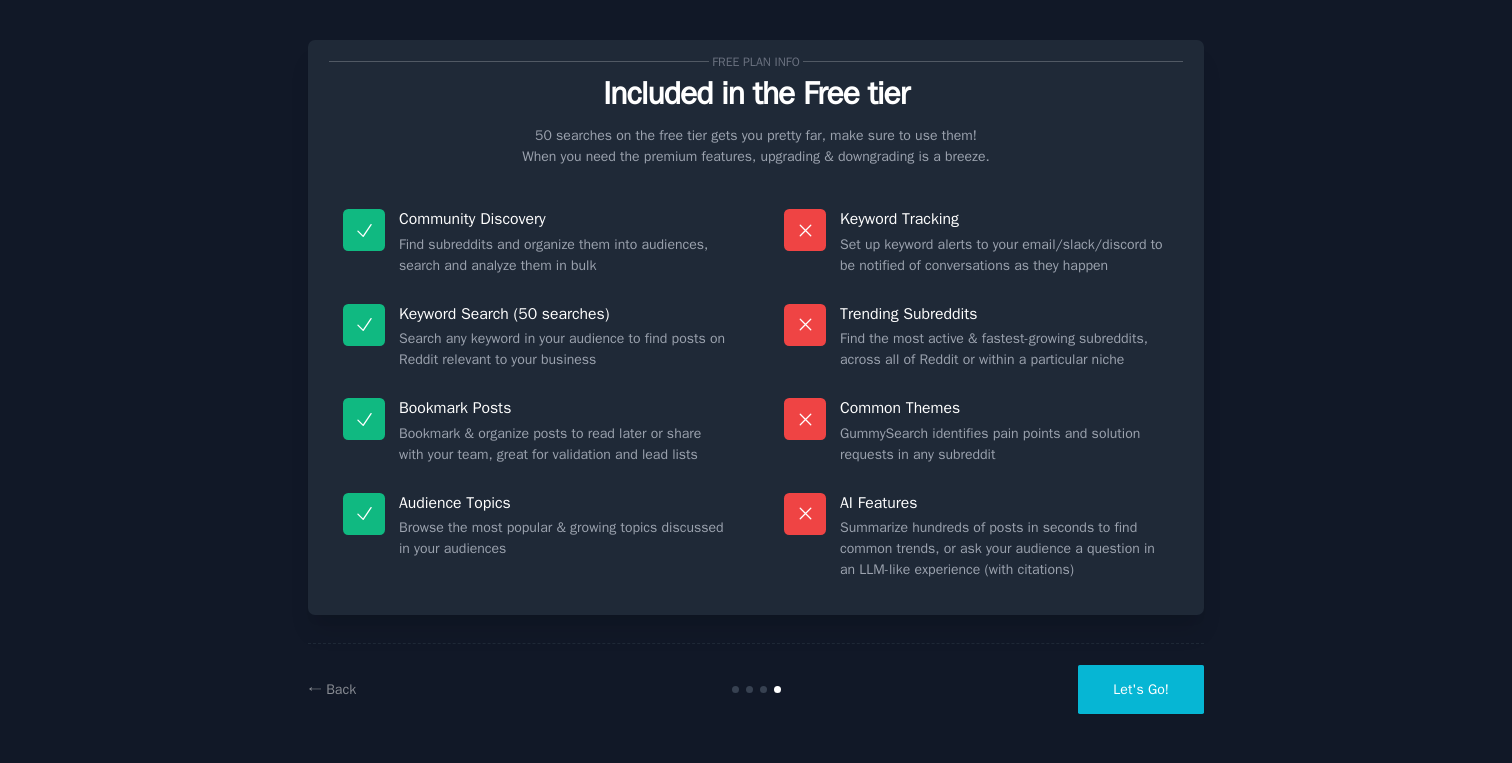 click on "AI Features Summarize hundreds of posts in seconds to find common trends, or ask your audience a question in an LLM-like experience (with citations)" at bounding box center [976, 537] 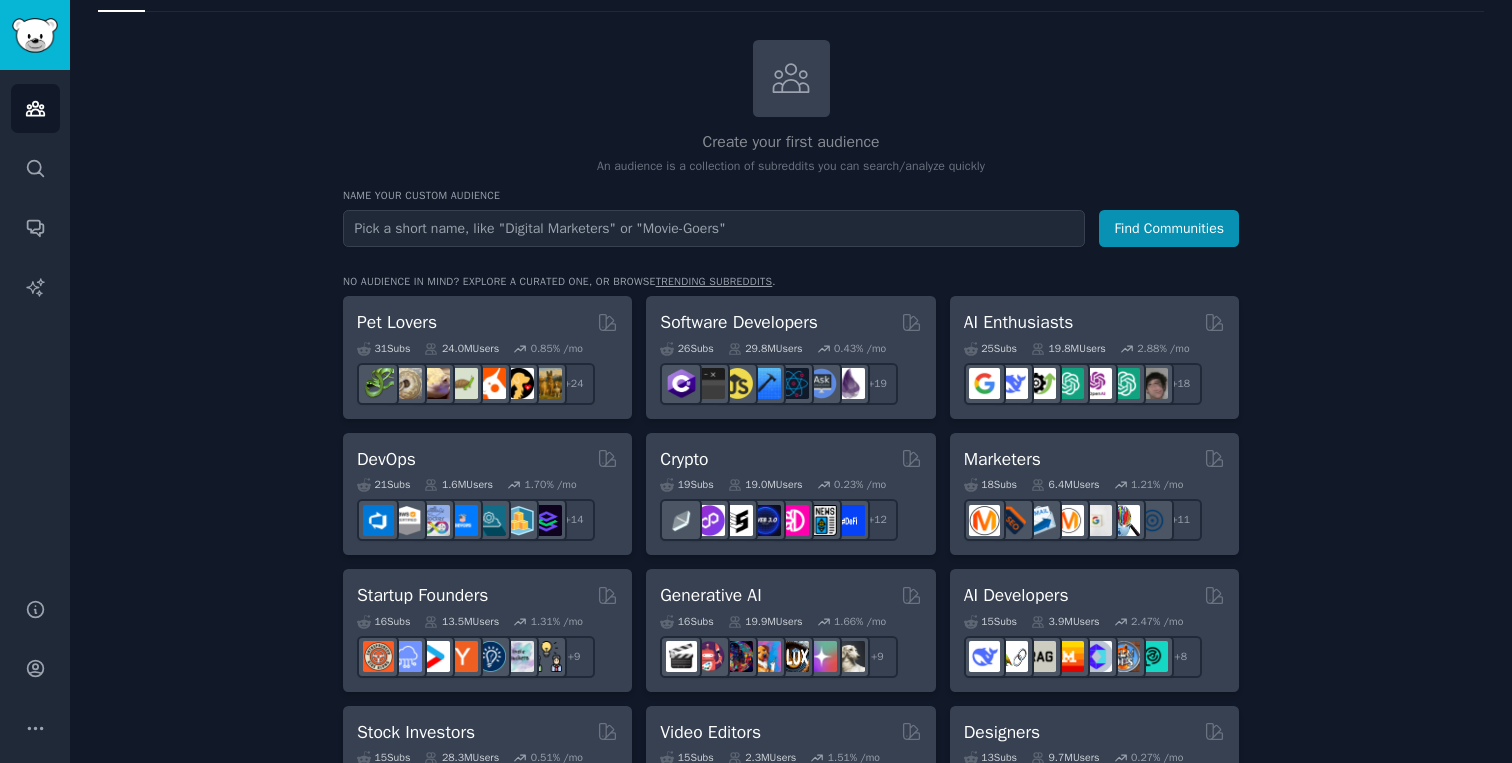 scroll, scrollTop: 0, scrollLeft: 0, axis: both 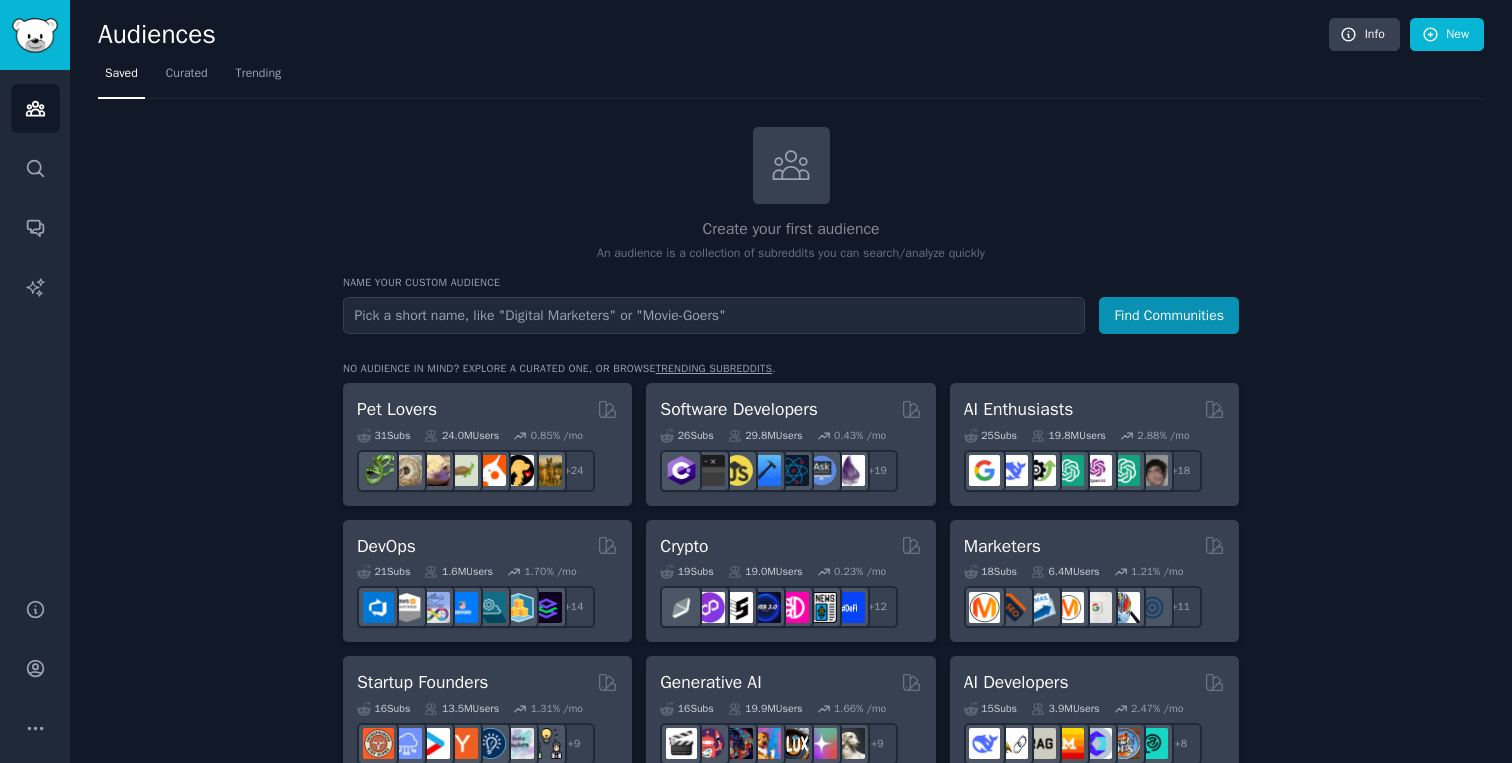 click at bounding box center (714, 315) 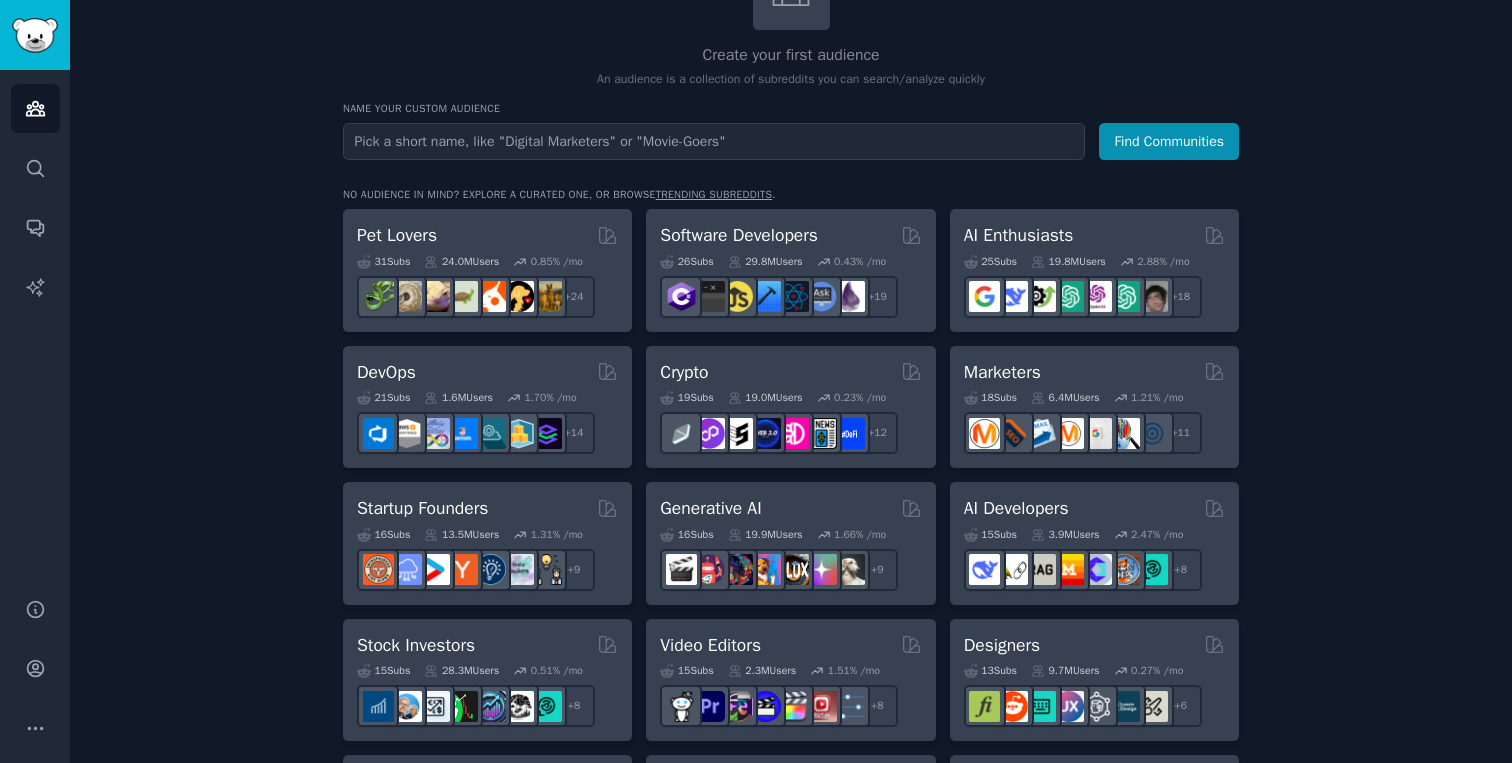 scroll, scrollTop: 0, scrollLeft: 0, axis: both 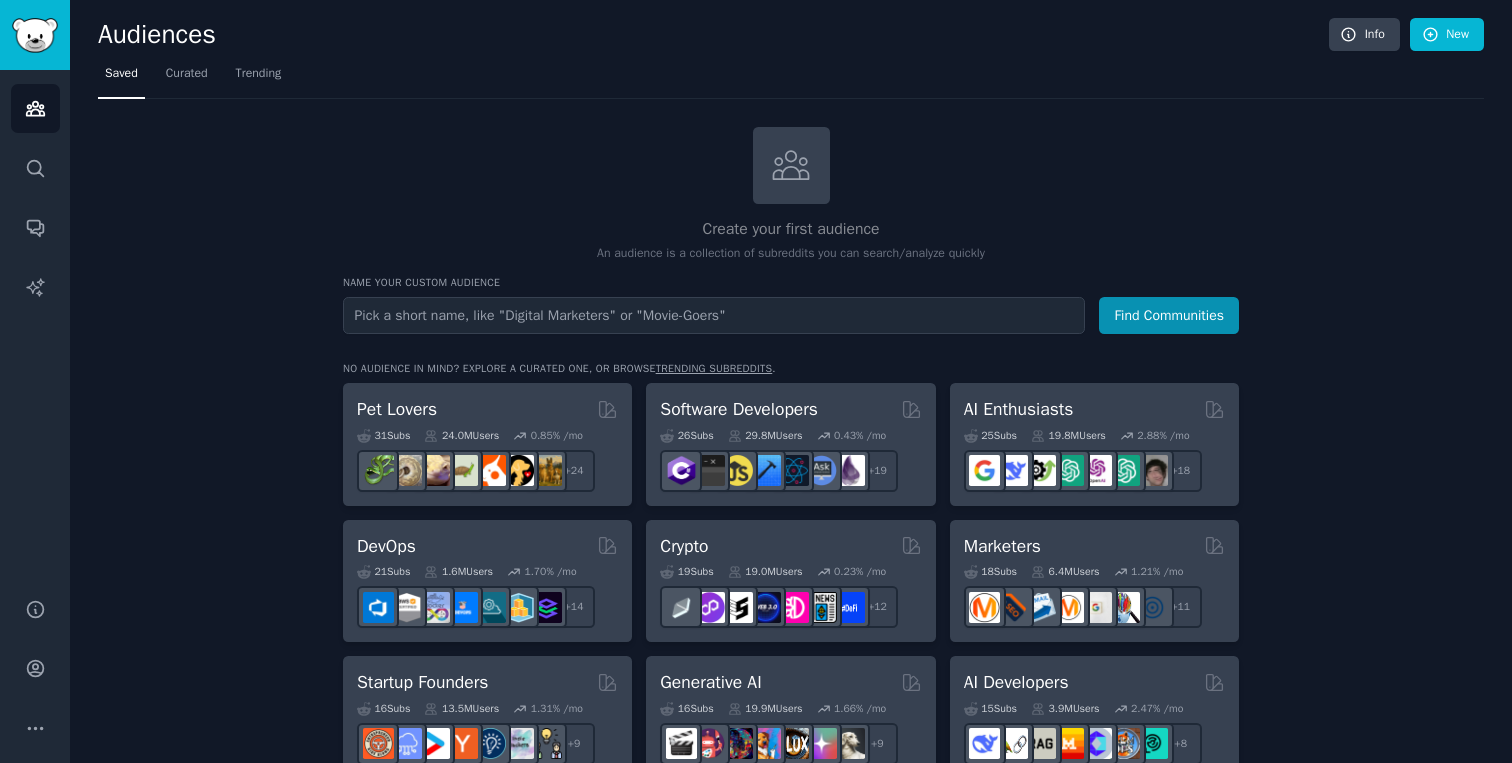 click at bounding box center [714, 315] 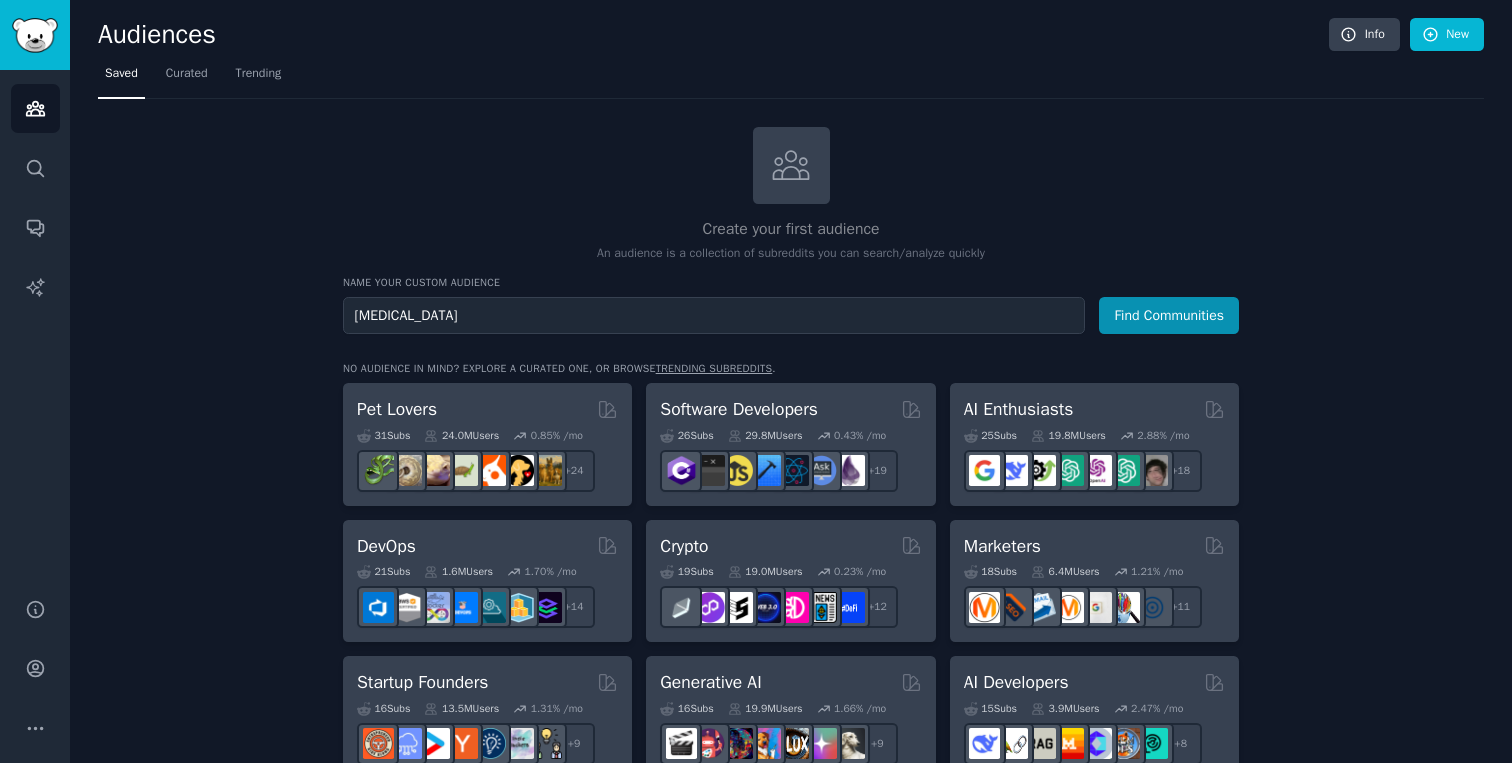 type on "[MEDICAL_DATA]" 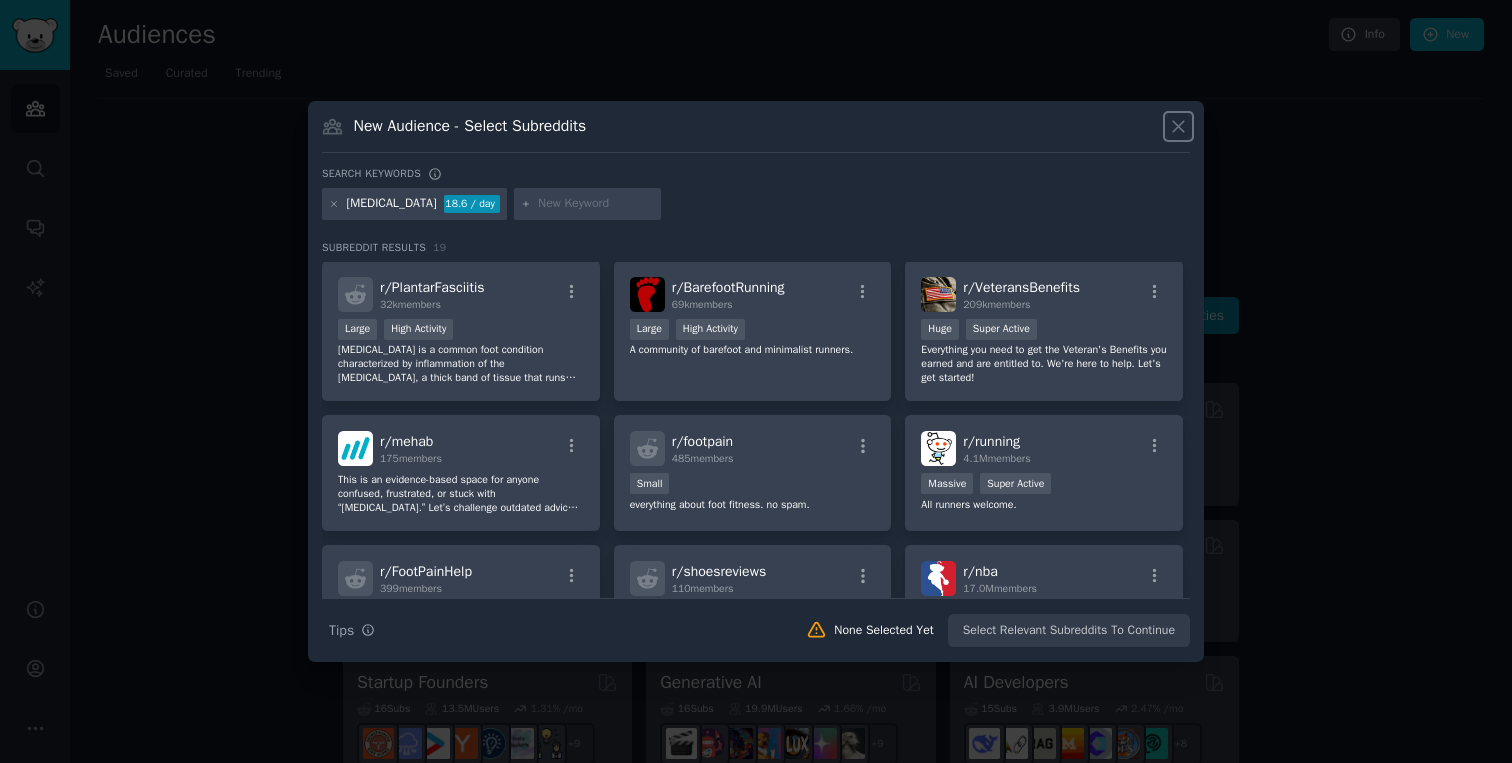 scroll, scrollTop: 0, scrollLeft: 0, axis: both 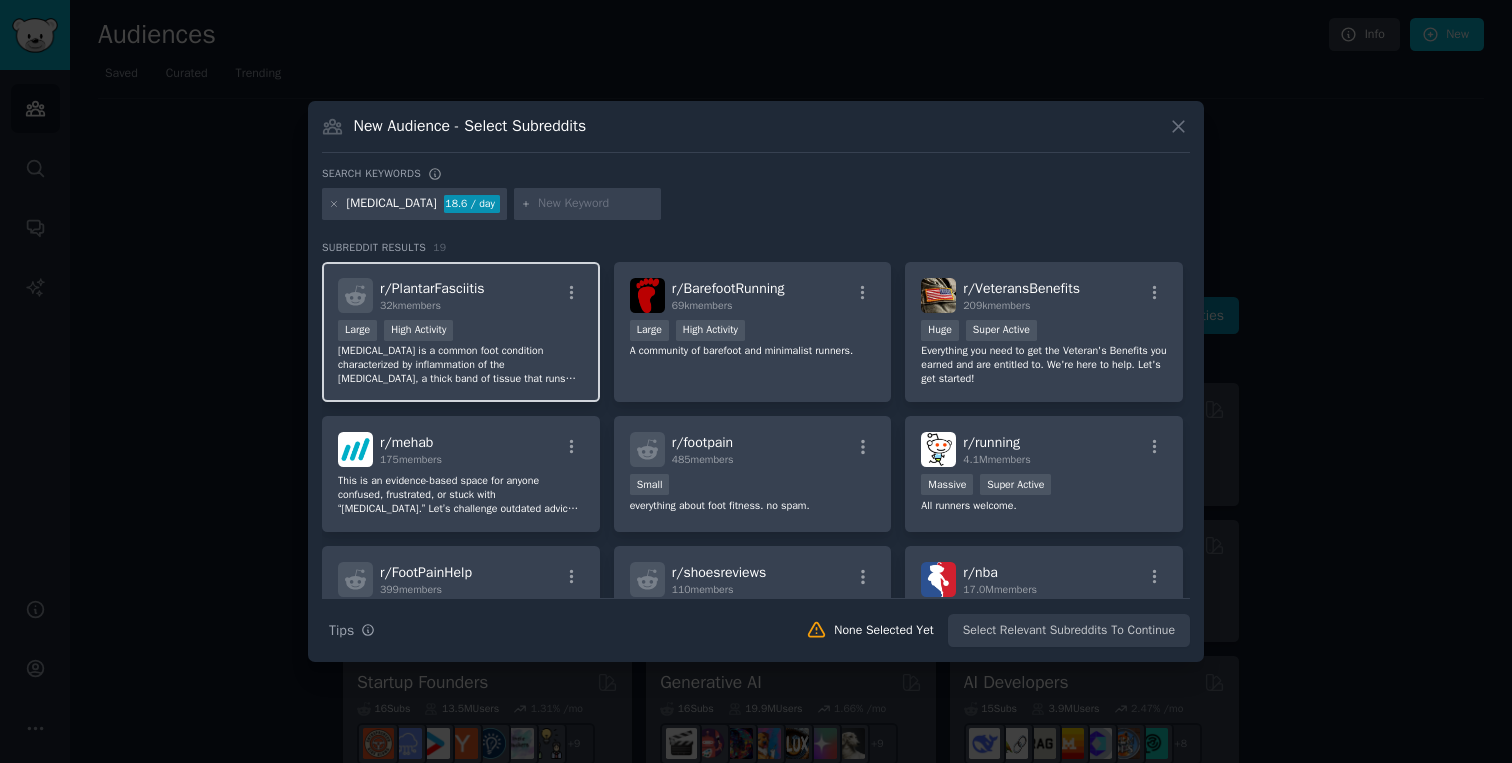 click on "r/ PlantarFasciitis" at bounding box center [432, 288] 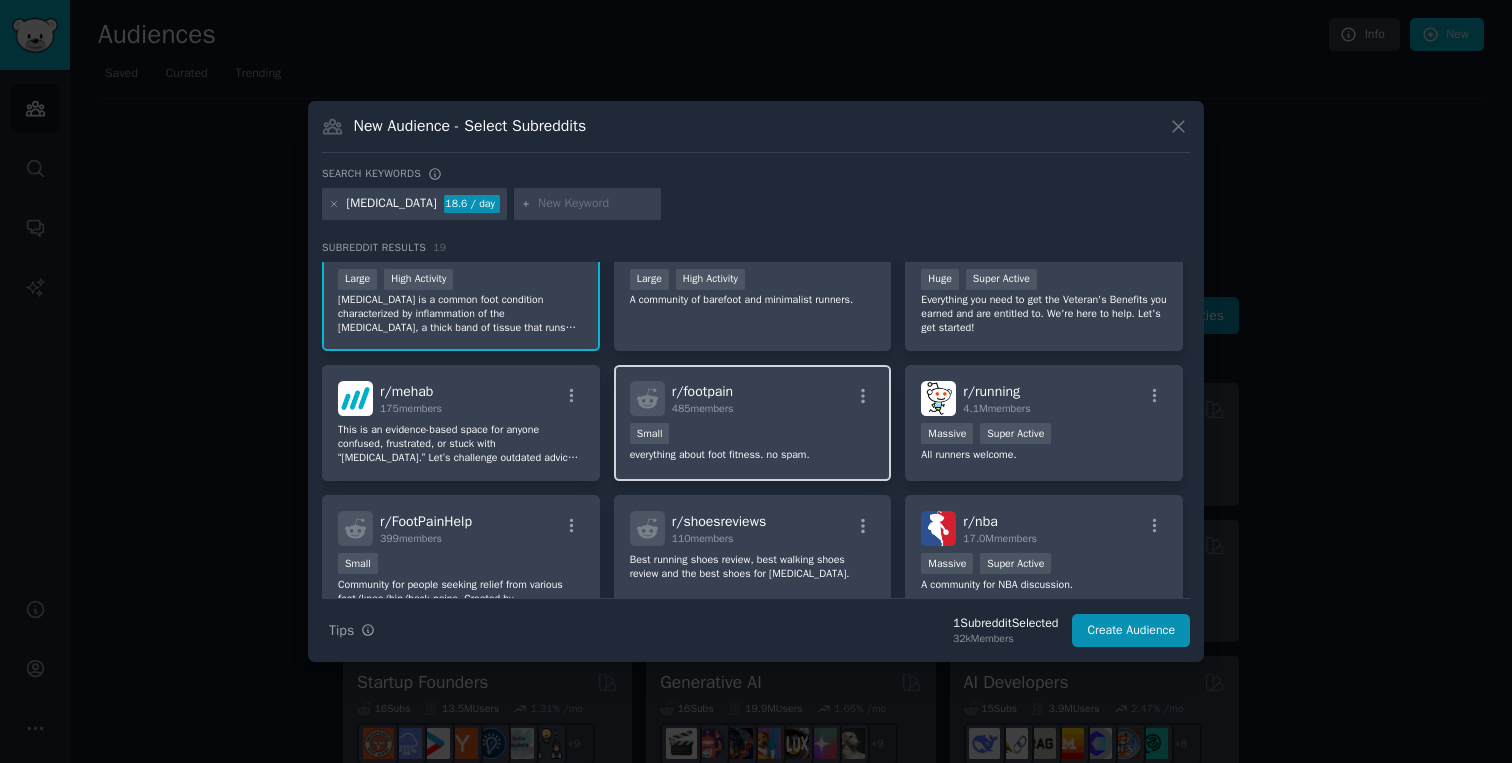 scroll, scrollTop: 25, scrollLeft: 0, axis: vertical 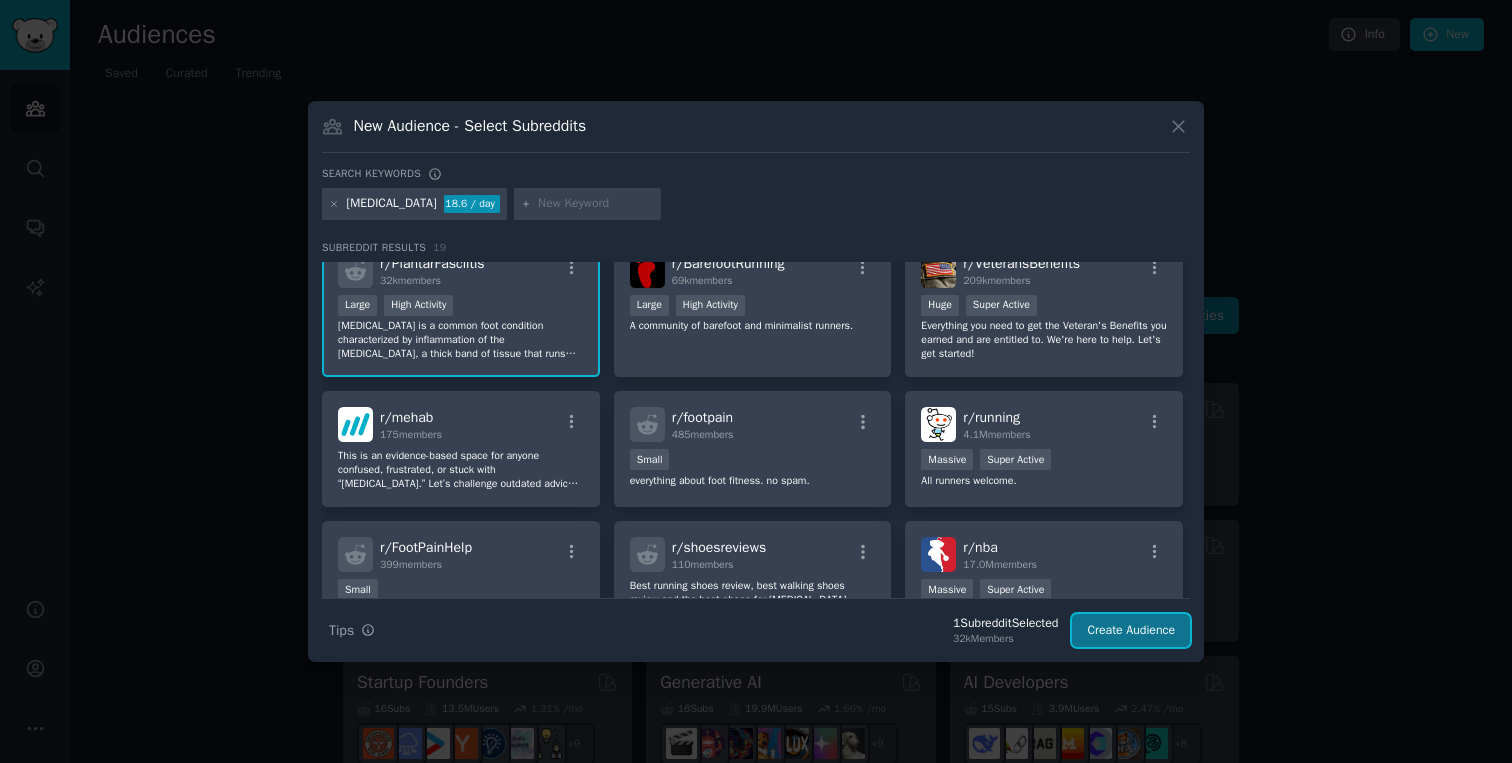click on "Create Audience" at bounding box center [1131, 631] 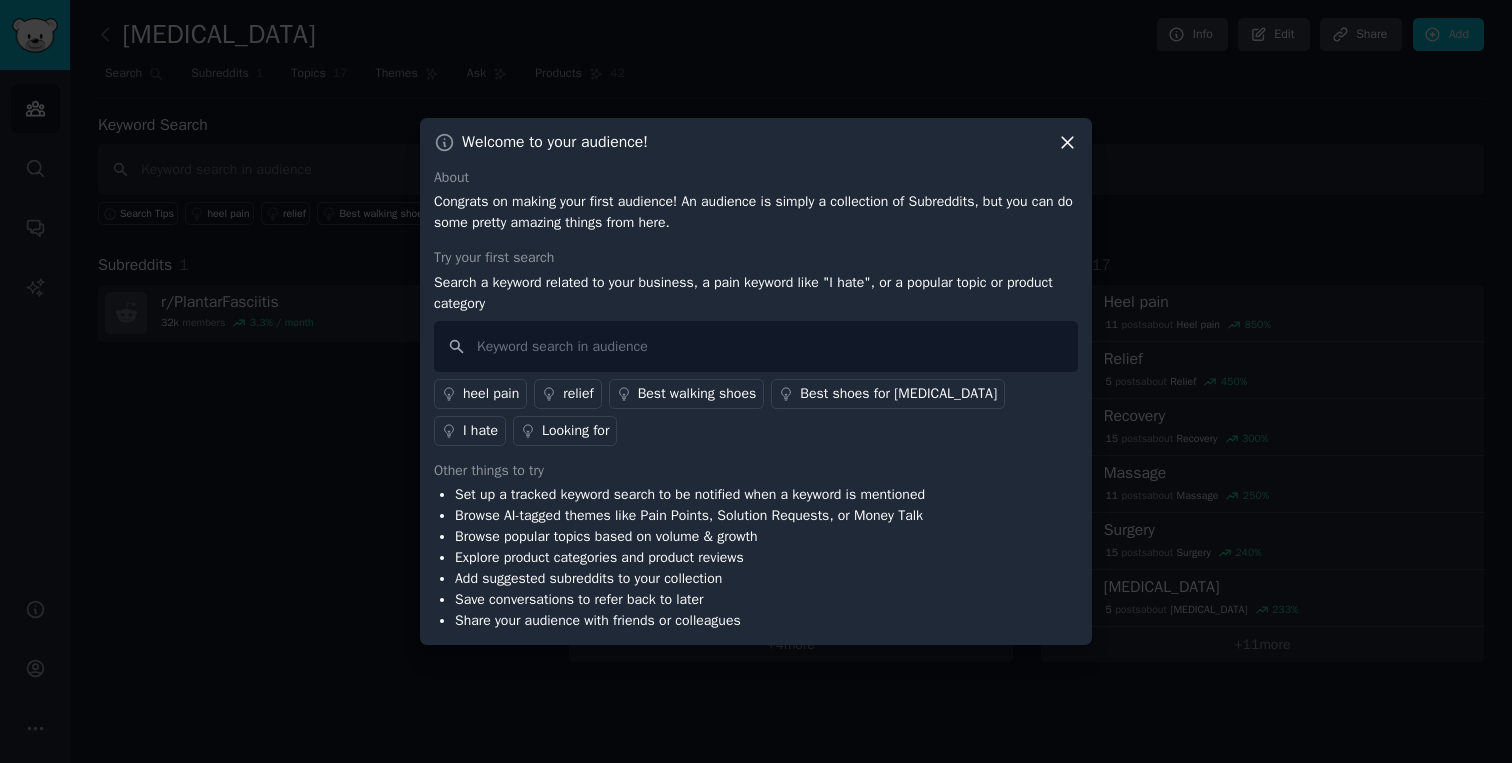click on "Congrats on making your first audience! An audience is simply a collection of Subreddits, but you can do some pretty amazing things from here." at bounding box center (756, 212) 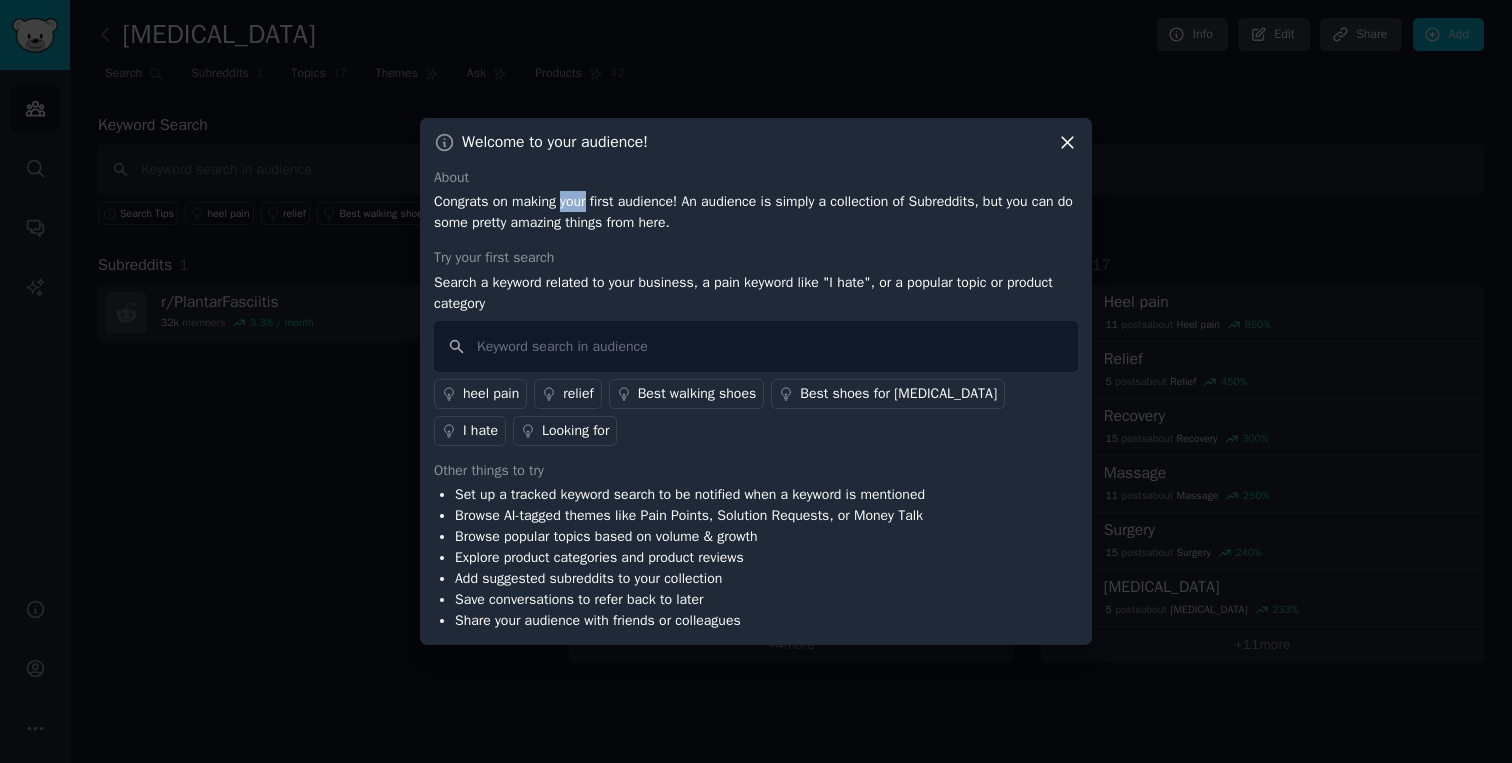click on "Congrats on making your first audience! An audience is simply a collection of Subreddits, but you can do some pretty amazing things from here." at bounding box center (756, 212) 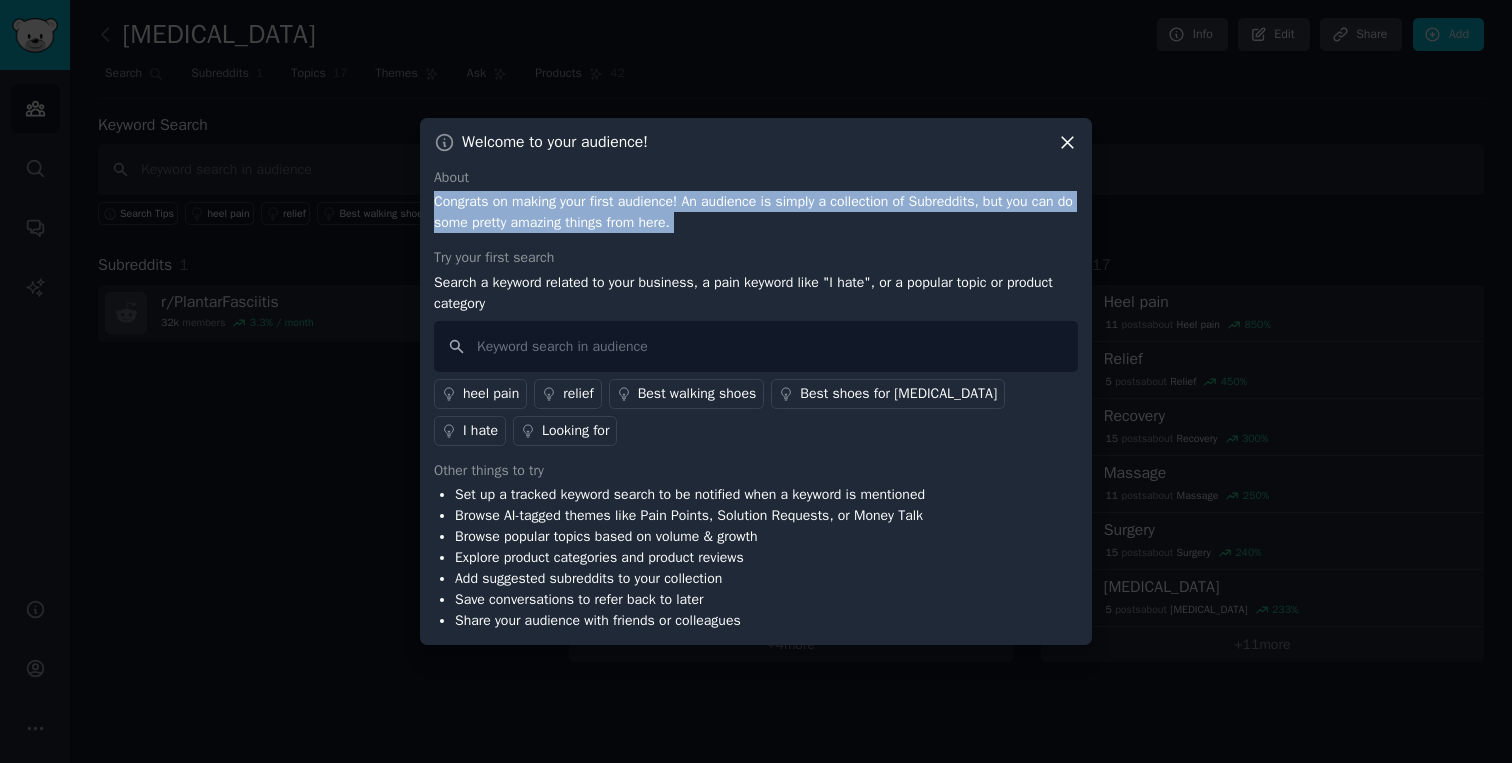 click on "Congrats on making your first audience! An audience is simply a collection of Subreddits, but you can do some pretty amazing things from here." at bounding box center (756, 212) 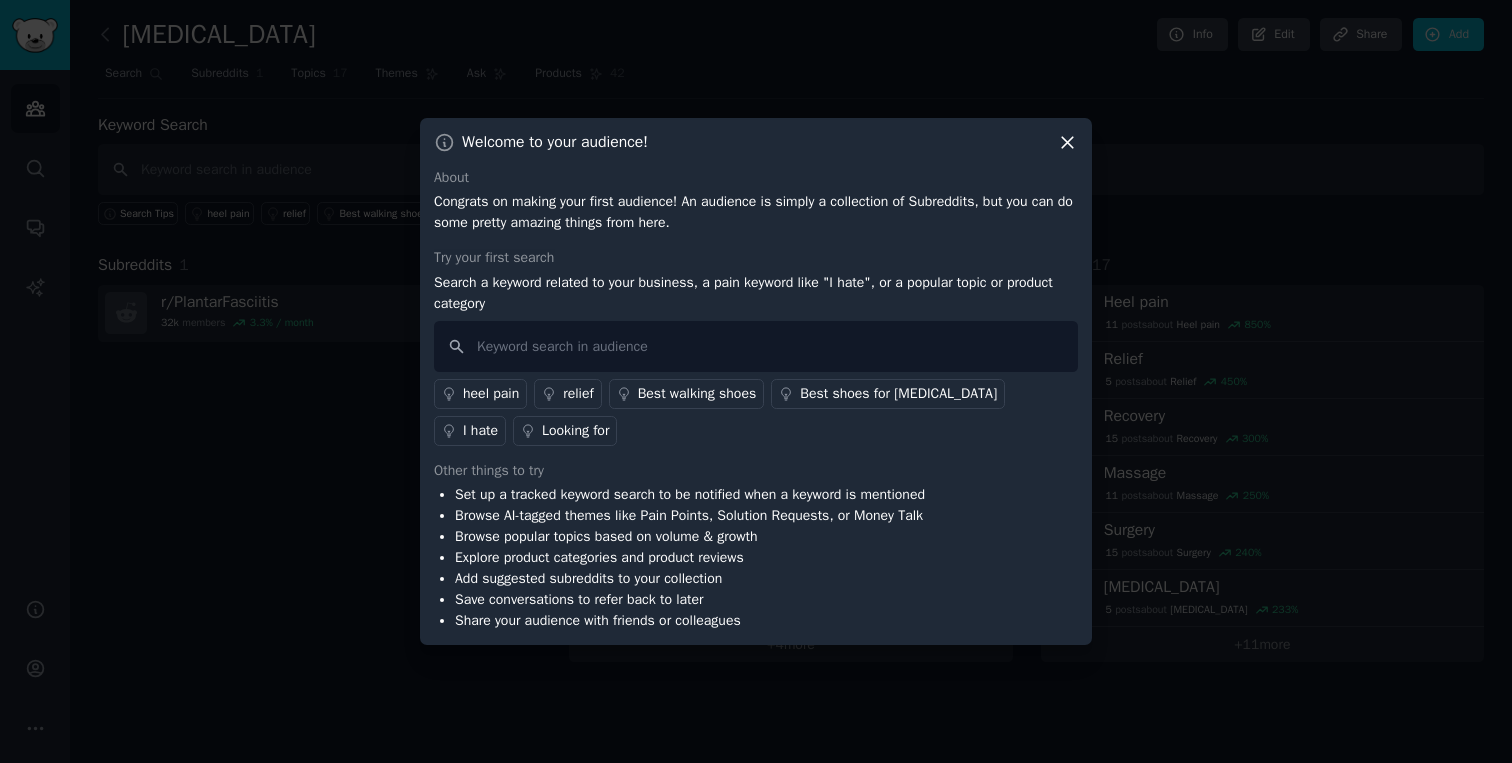 click on "Congrats on making your first audience! An audience is simply a collection of Subreddits, but you can do some pretty amazing things from here." at bounding box center (756, 212) 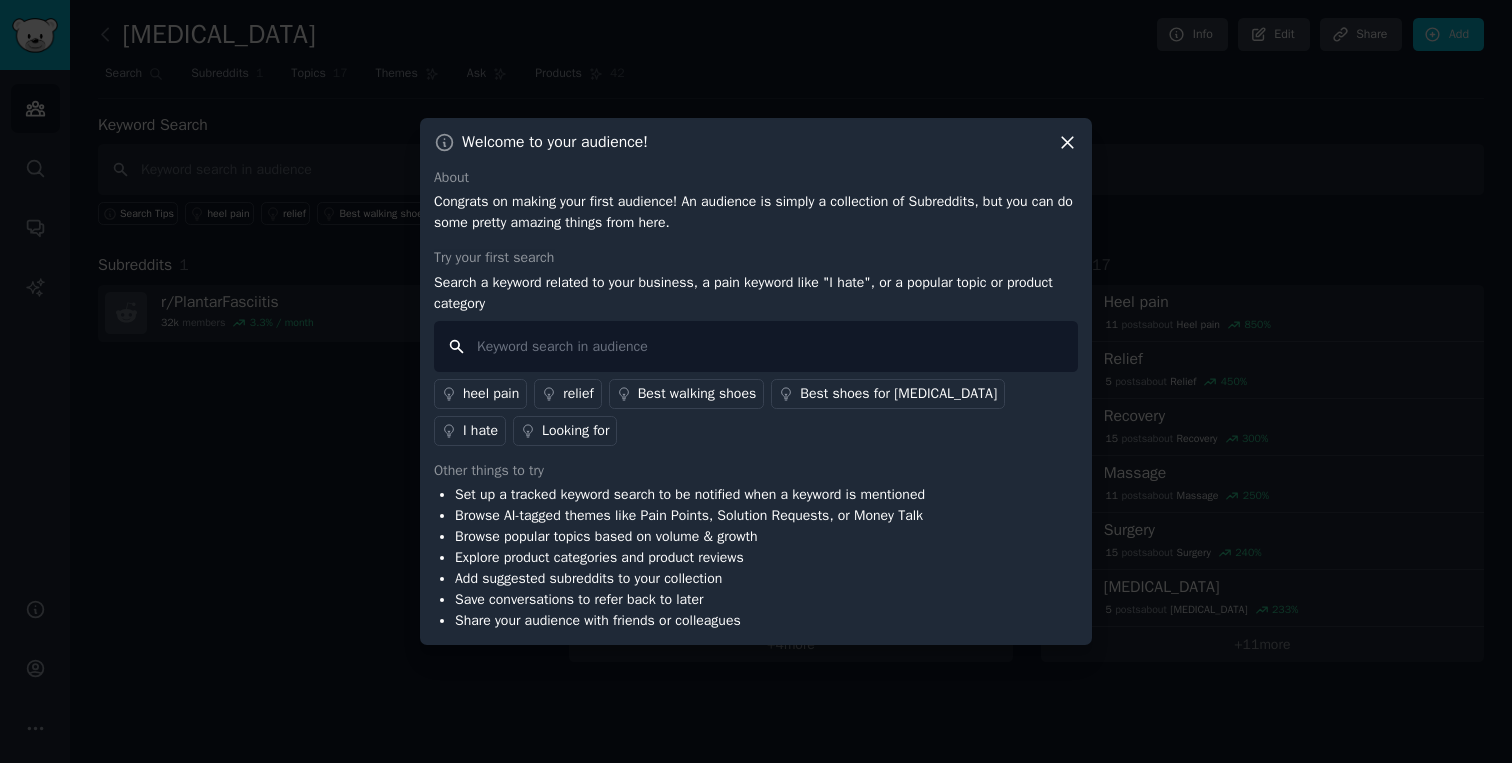 click at bounding box center (756, 346) 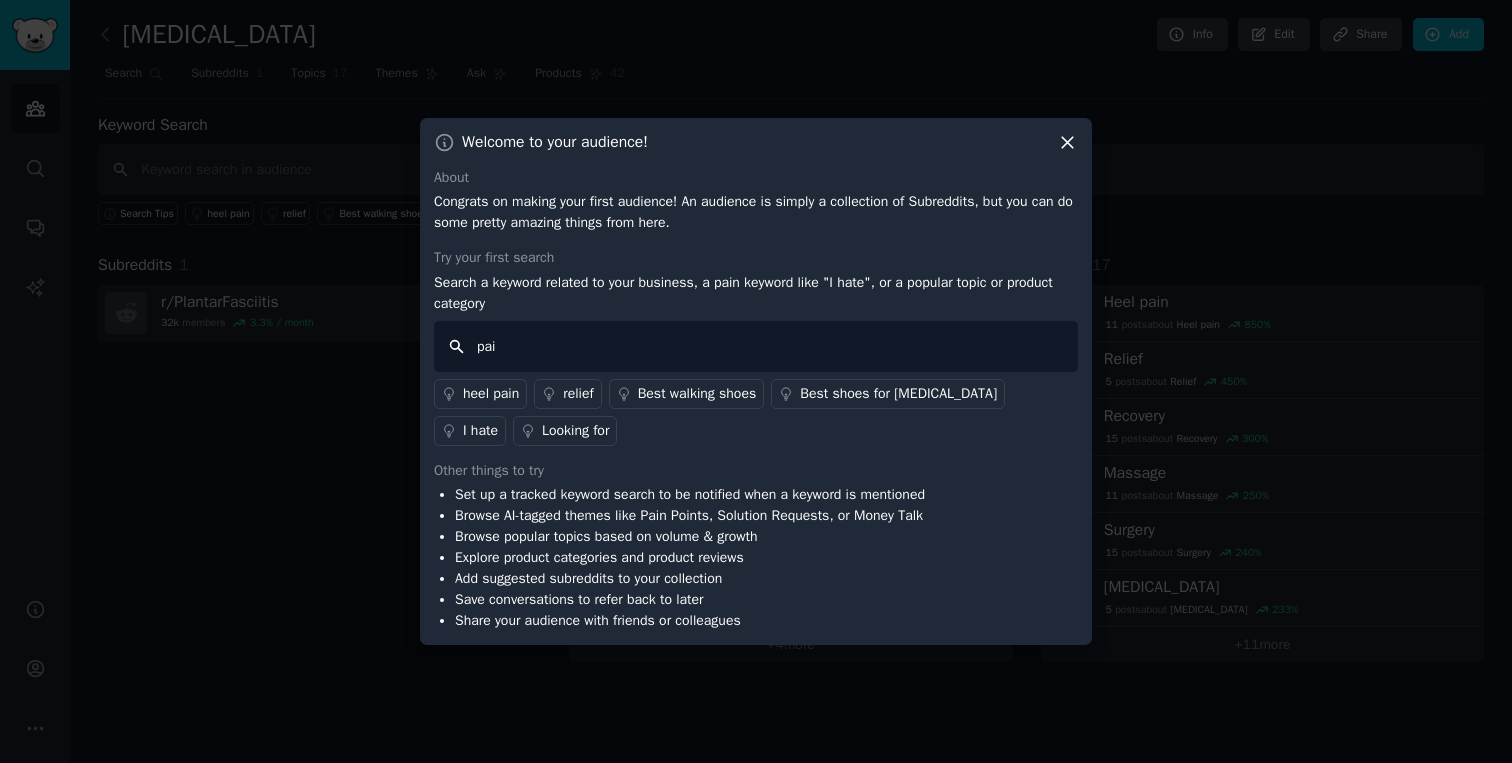 type on "pain" 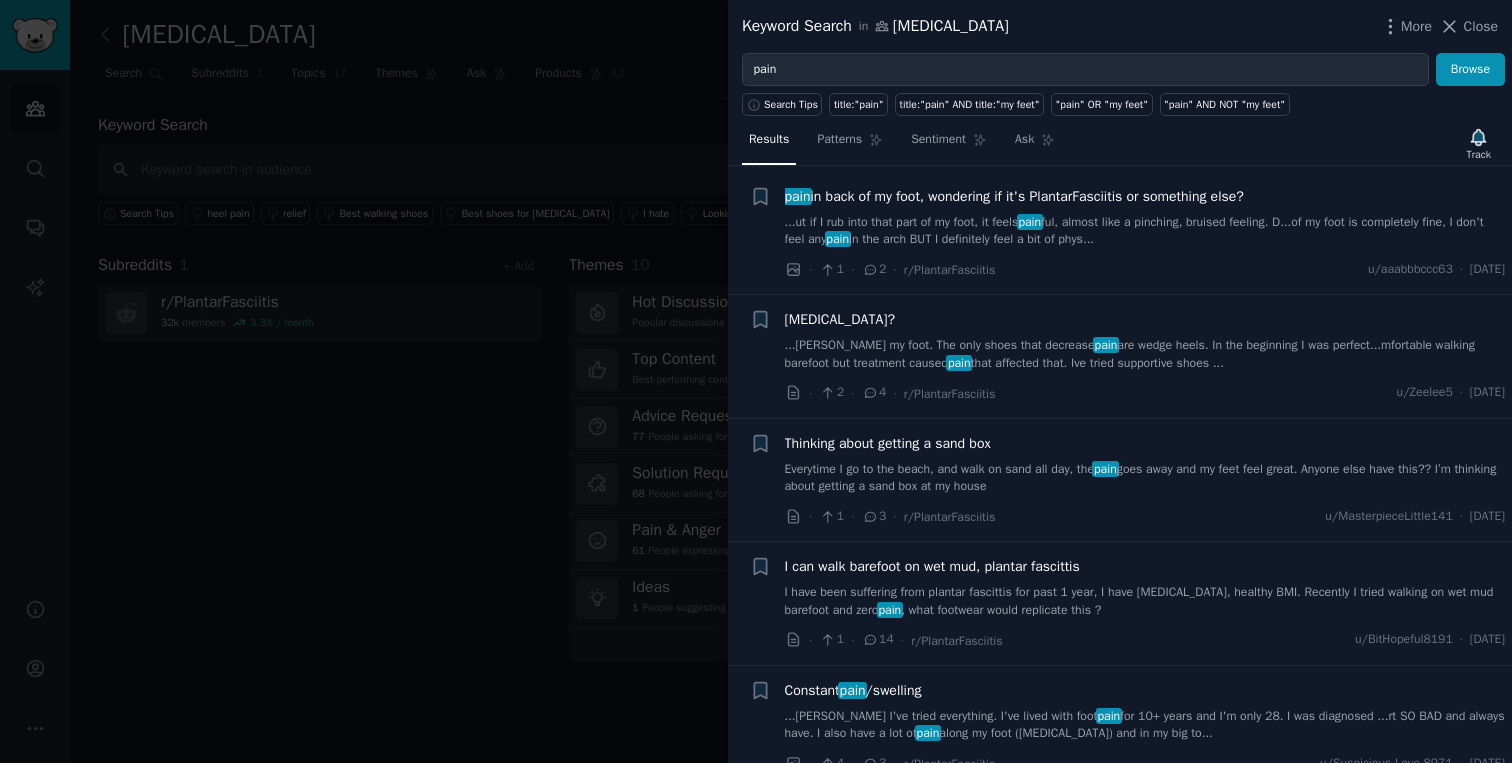scroll, scrollTop: 0, scrollLeft: 0, axis: both 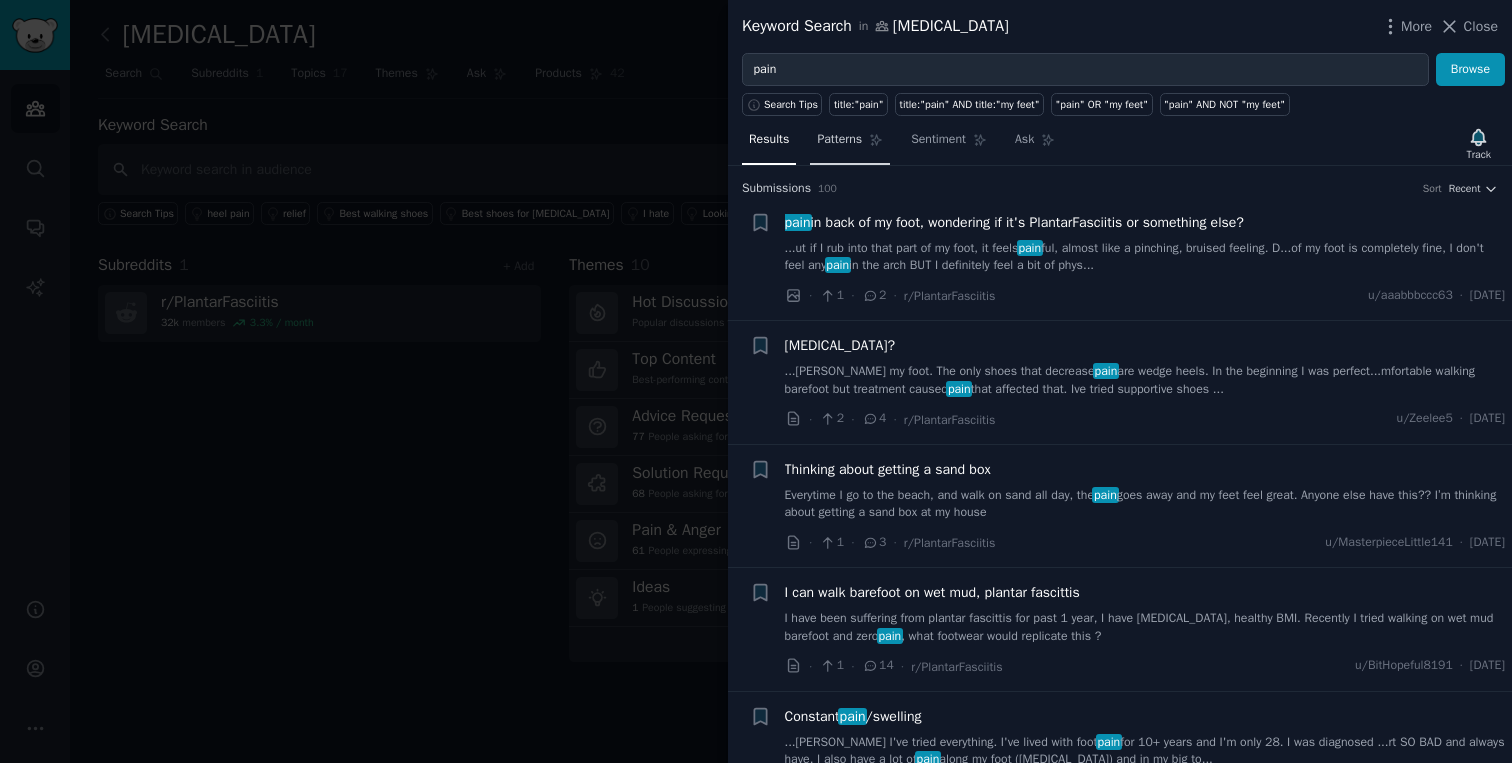 click on "Patterns" at bounding box center [839, 140] 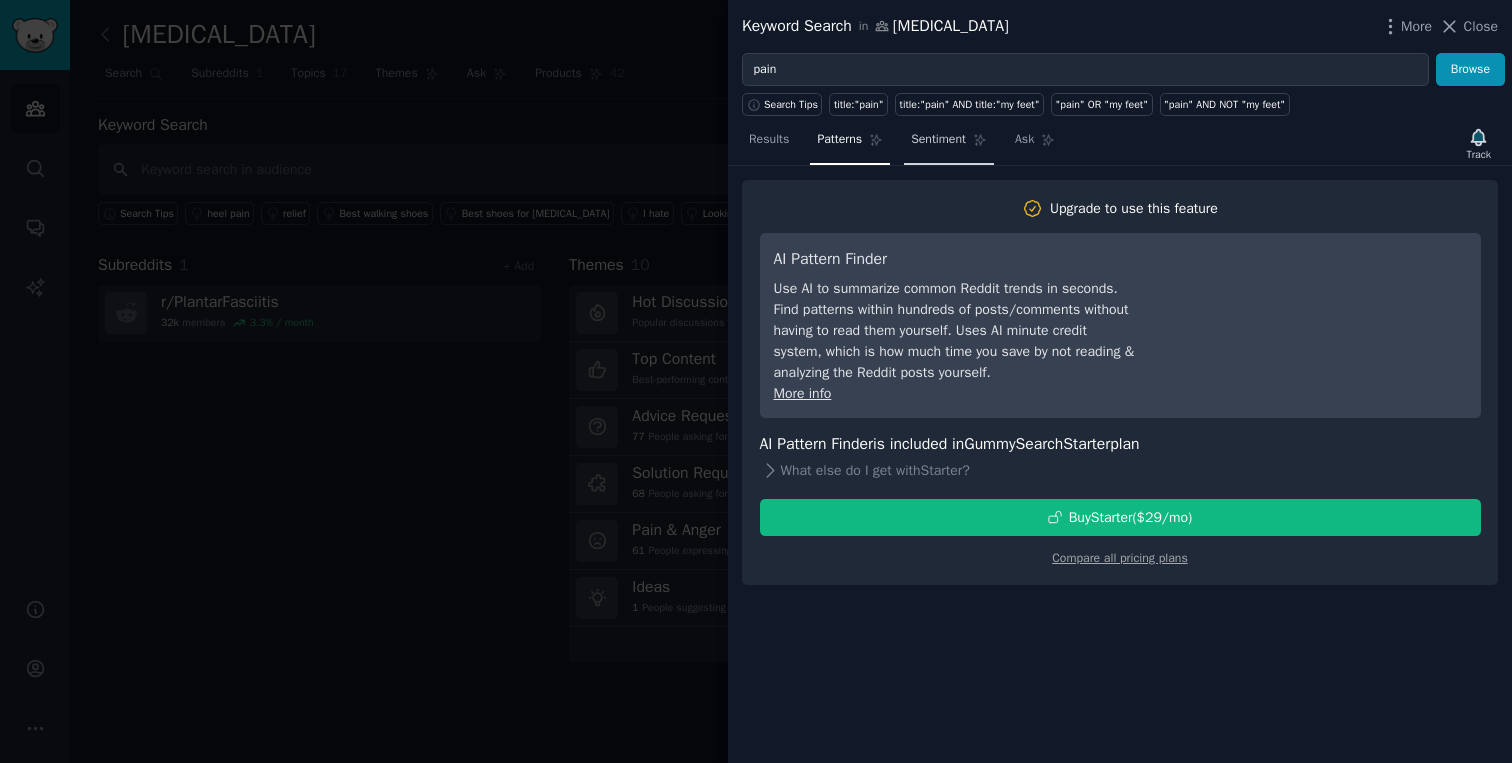 click on "Sentiment" at bounding box center [949, 144] 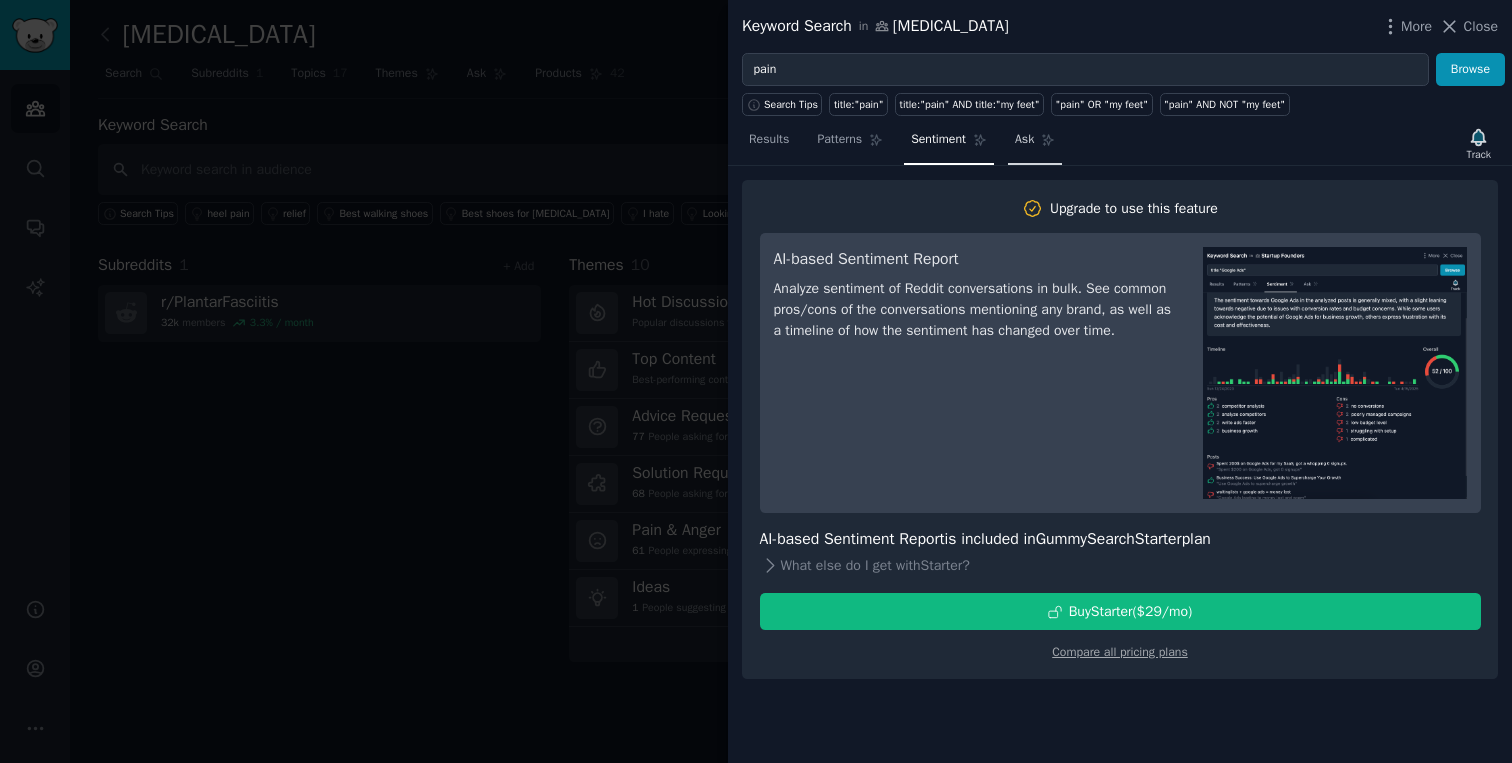 click on "Ask" at bounding box center (1035, 144) 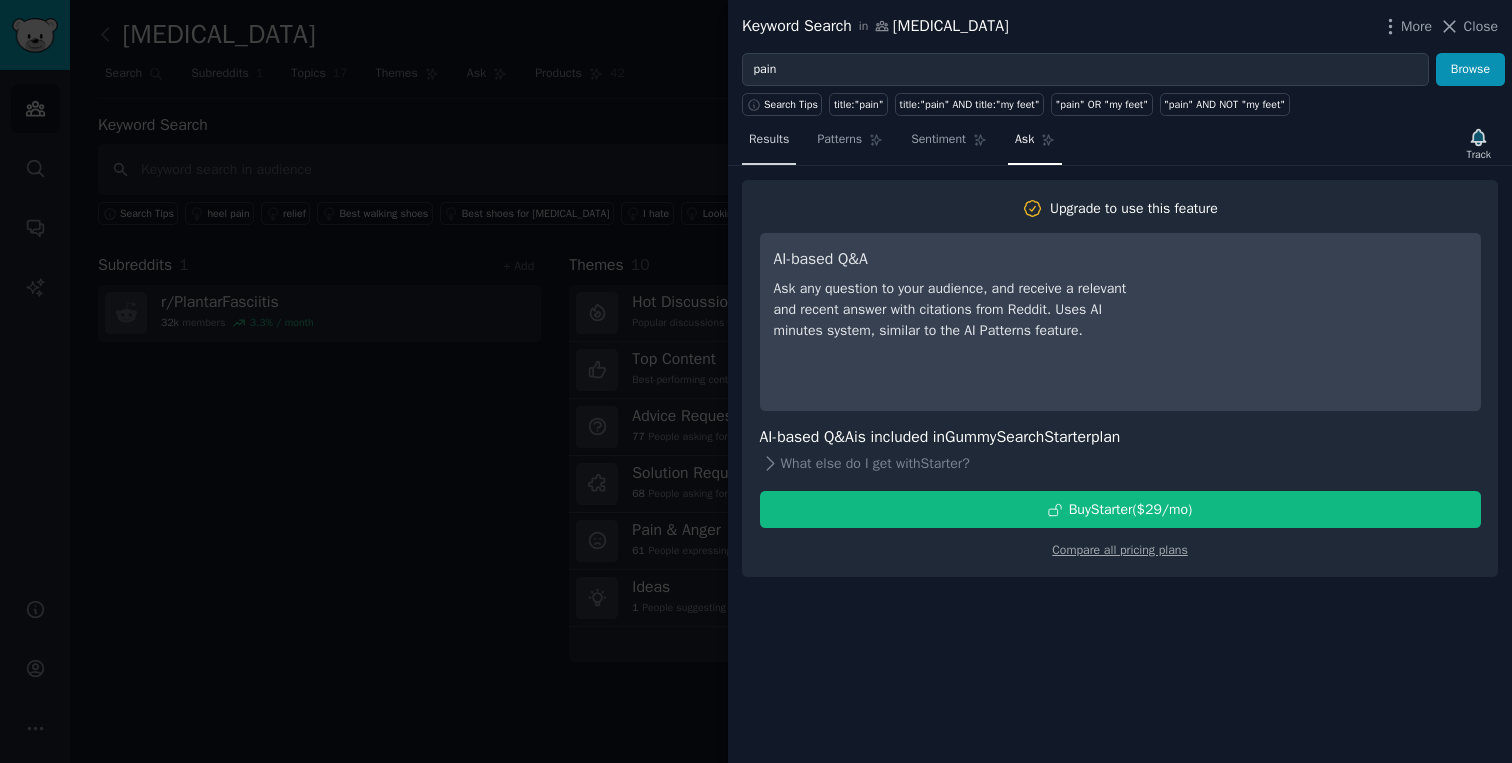 click on "Results" at bounding box center (769, 140) 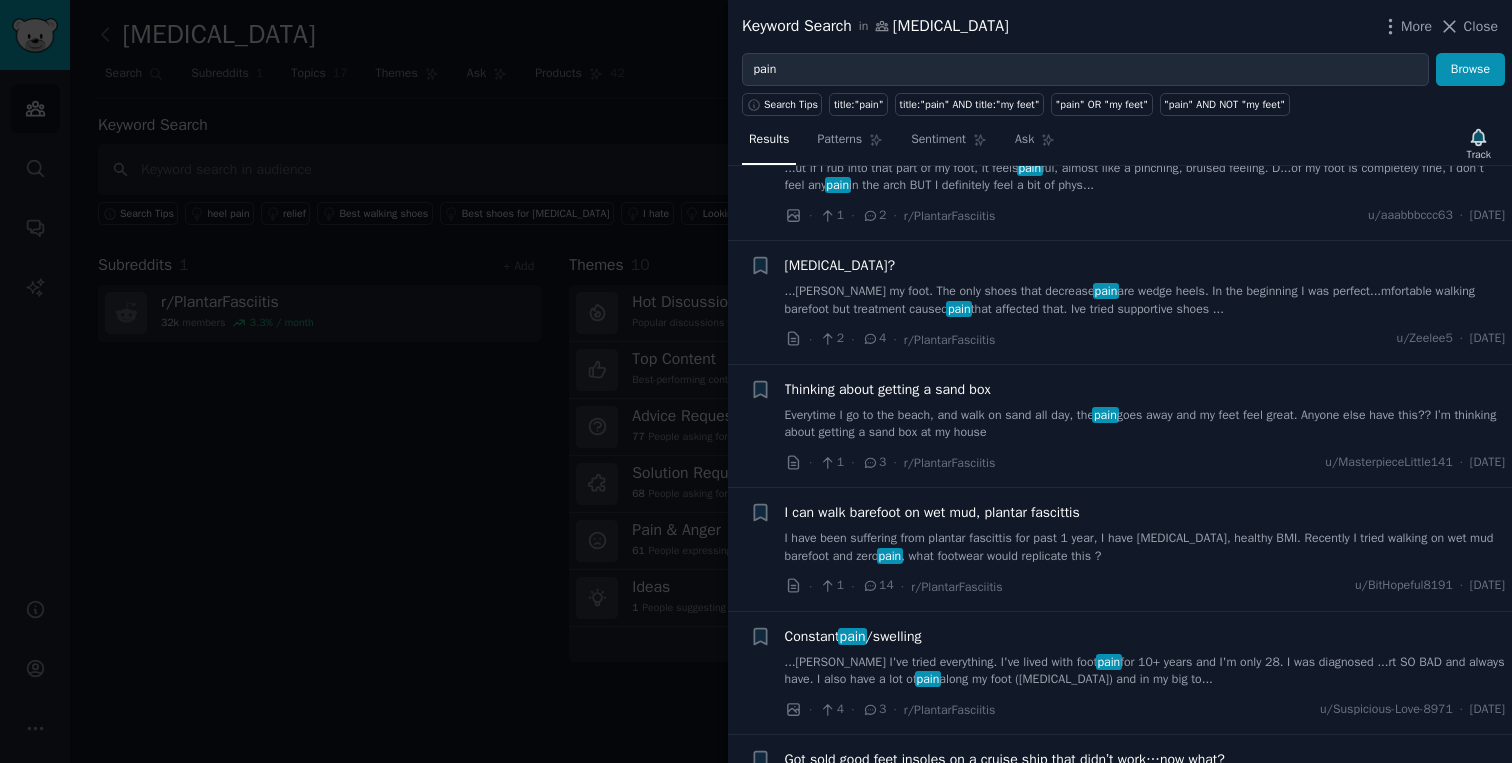 scroll, scrollTop: 0, scrollLeft: 0, axis: both 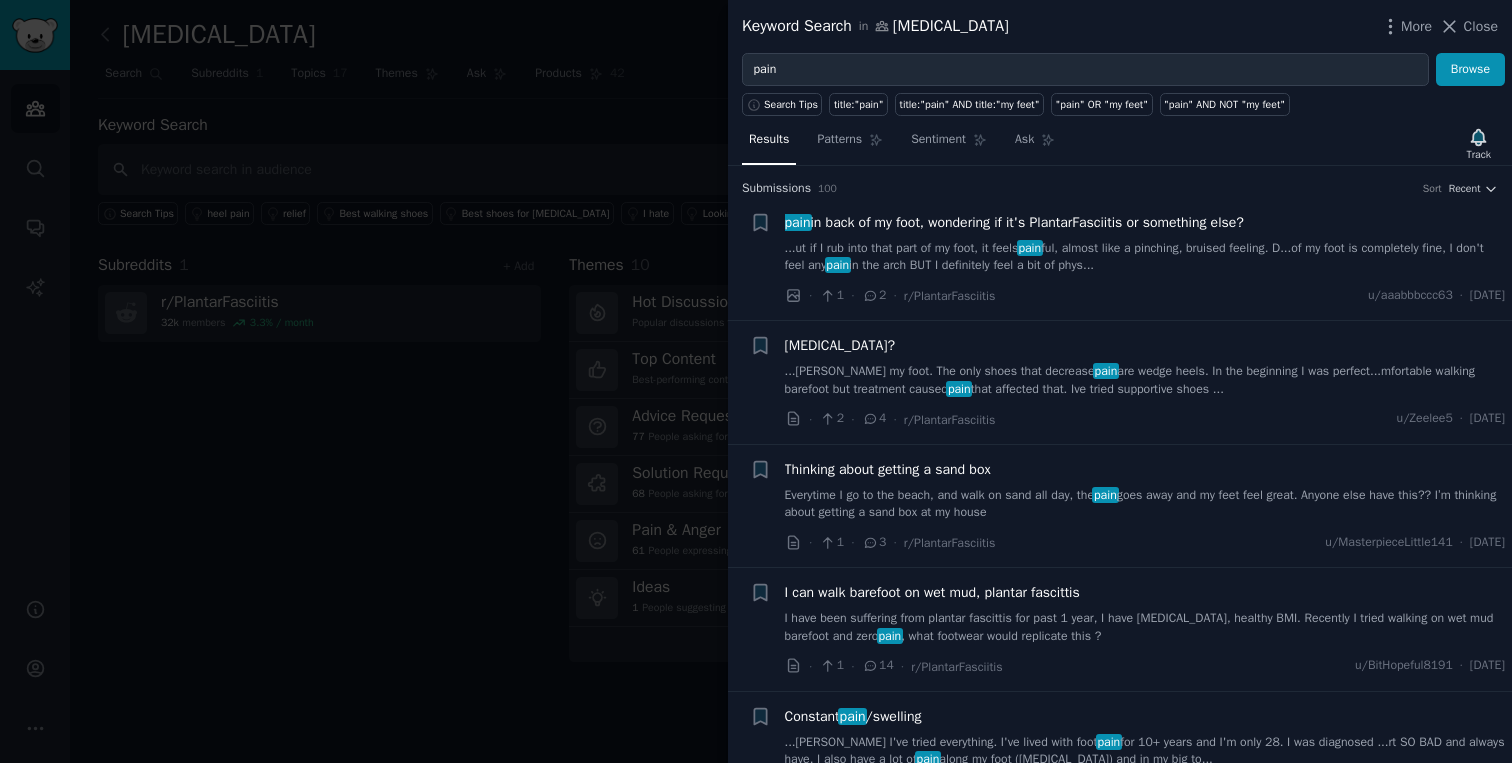 click on "+ pain  in back of my foot, wondering if it's PlantarFasciitis or something else? ...ut if I rub into that part of my foot, it feels  pain ful, almost like a pinching, bruised feeling.
D...of my foot is completely fine, I don't feel any  pain  in the arch BUT I definitely feel a bit of phys... · 1 · 2 · r/PlantarFasciitis u/aaabbbccc63 · Fri 7/11/2025" at bounding box center [1120, 259] 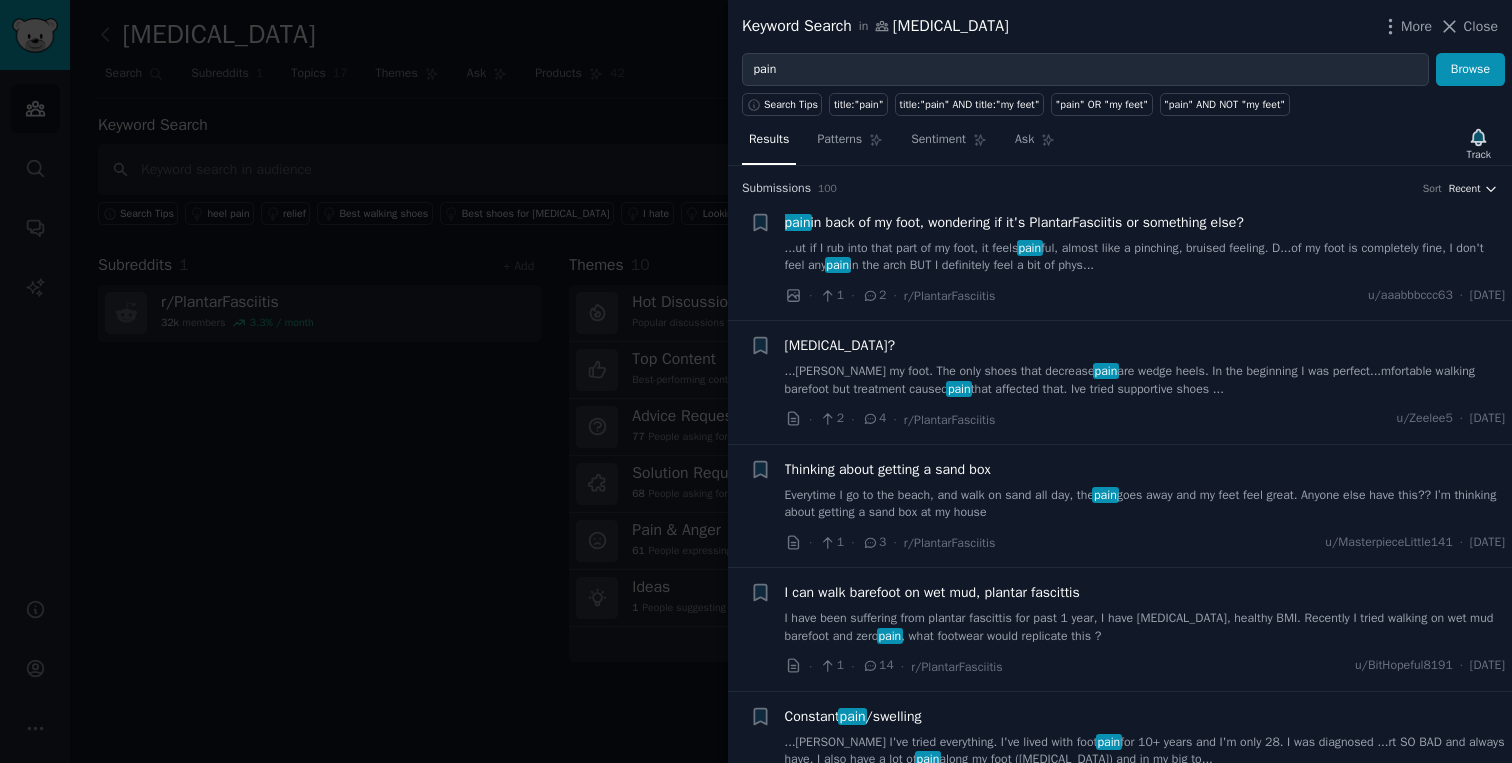 click on "Recent" at bounding box center [1465, 189] 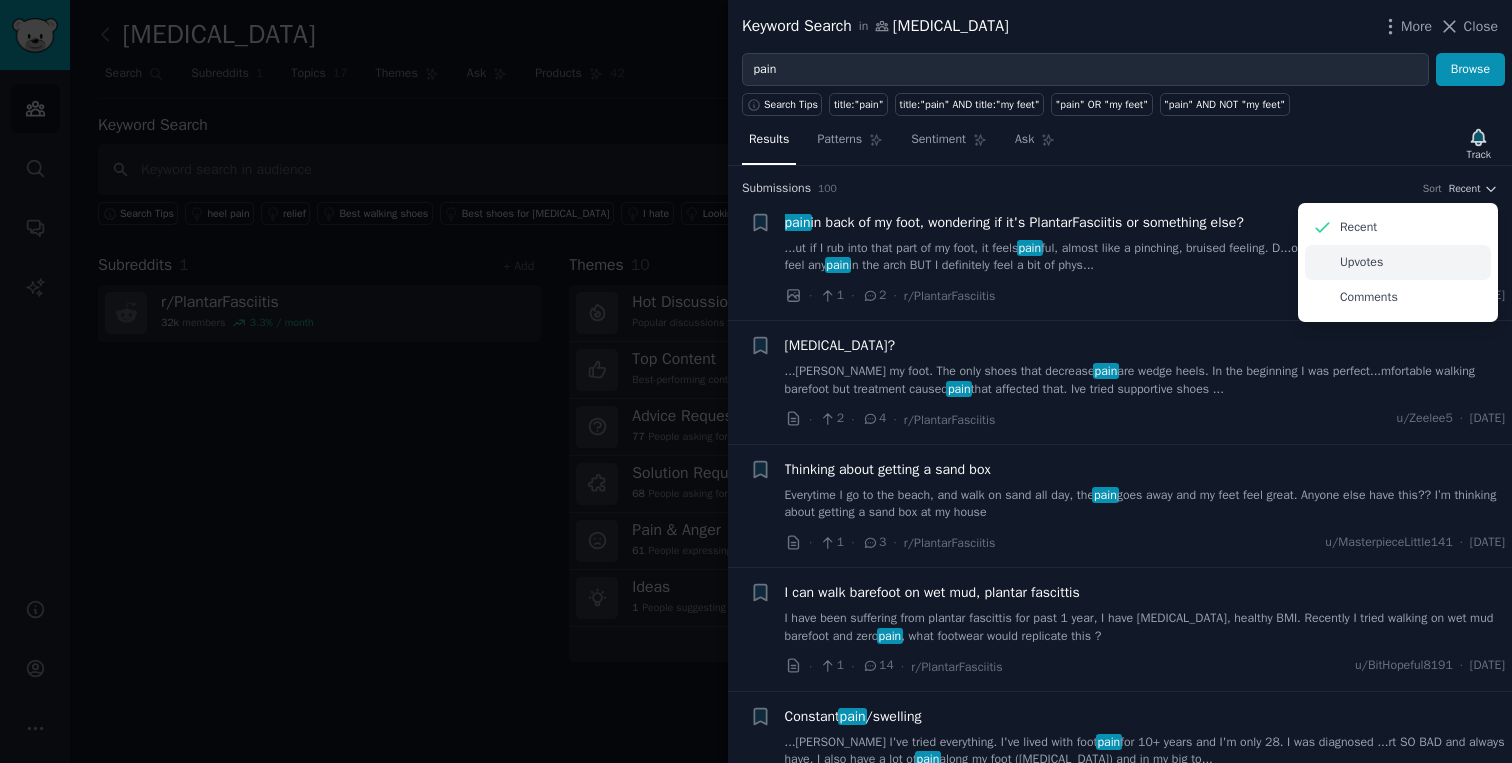 click on "Upvotes" at bounding box center [1398, 262] 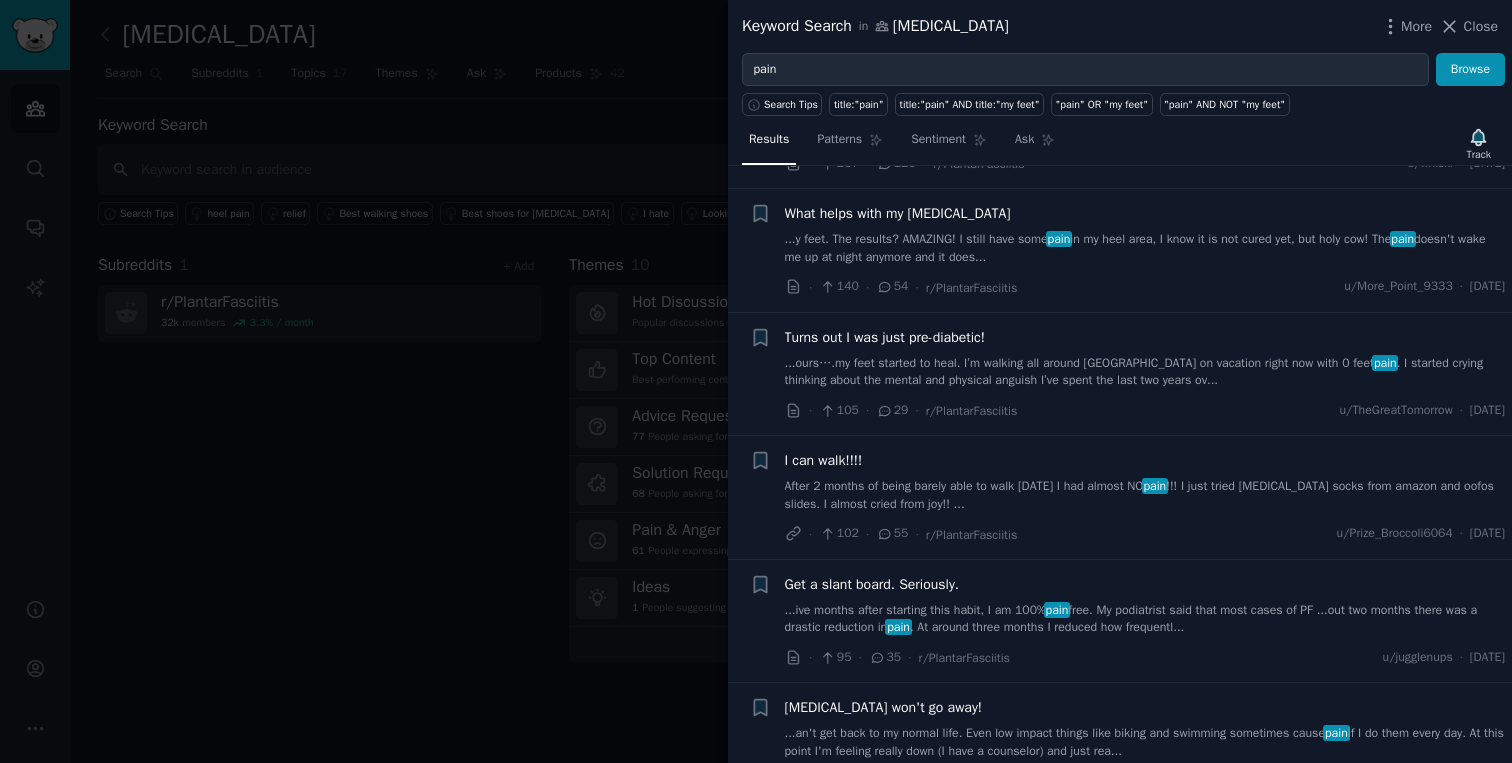 scroll, scrollTop: 138, scrollLeft: 0, axis: vertical 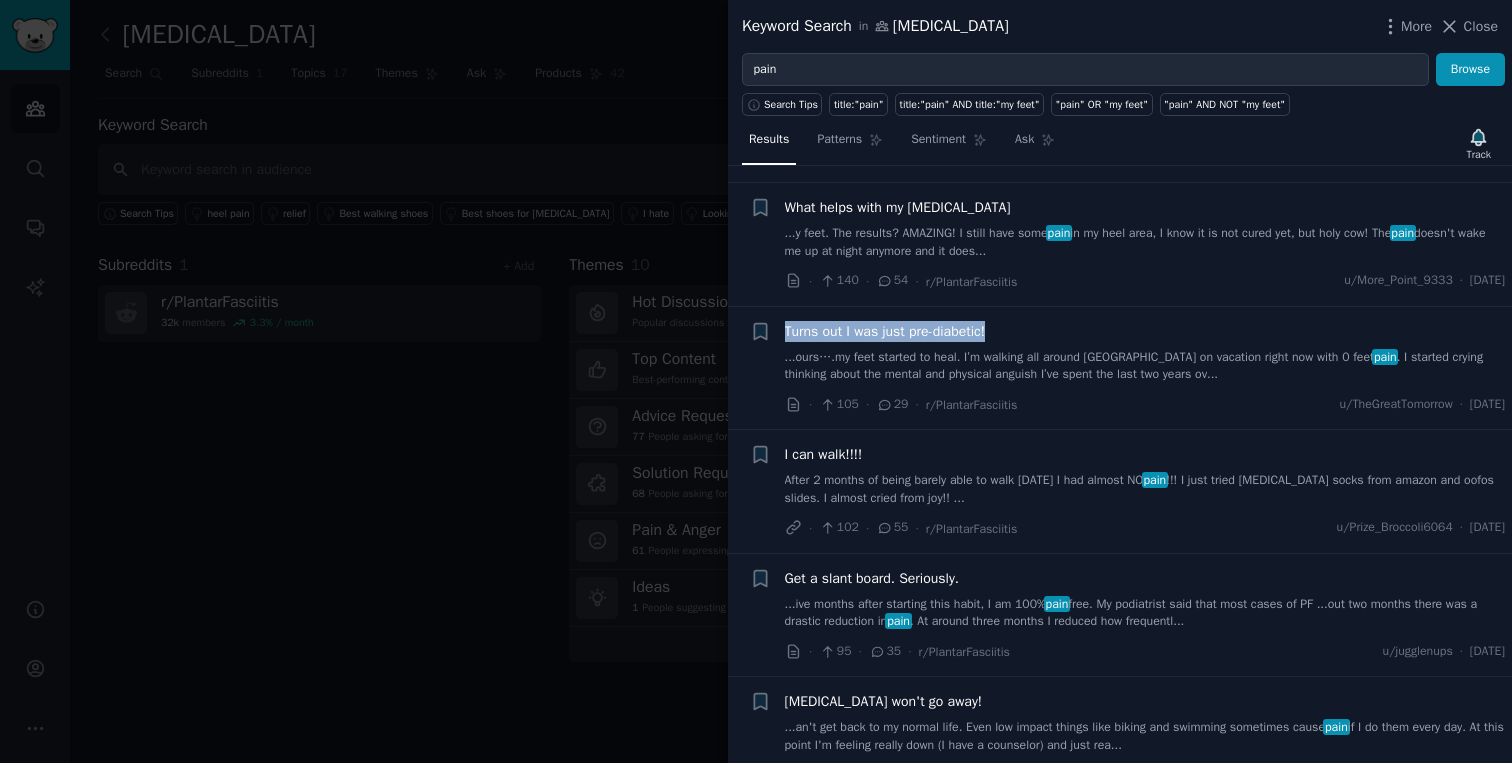 click on "Turns out I was just pre-diabetic!" at bounding box center [885, 331] 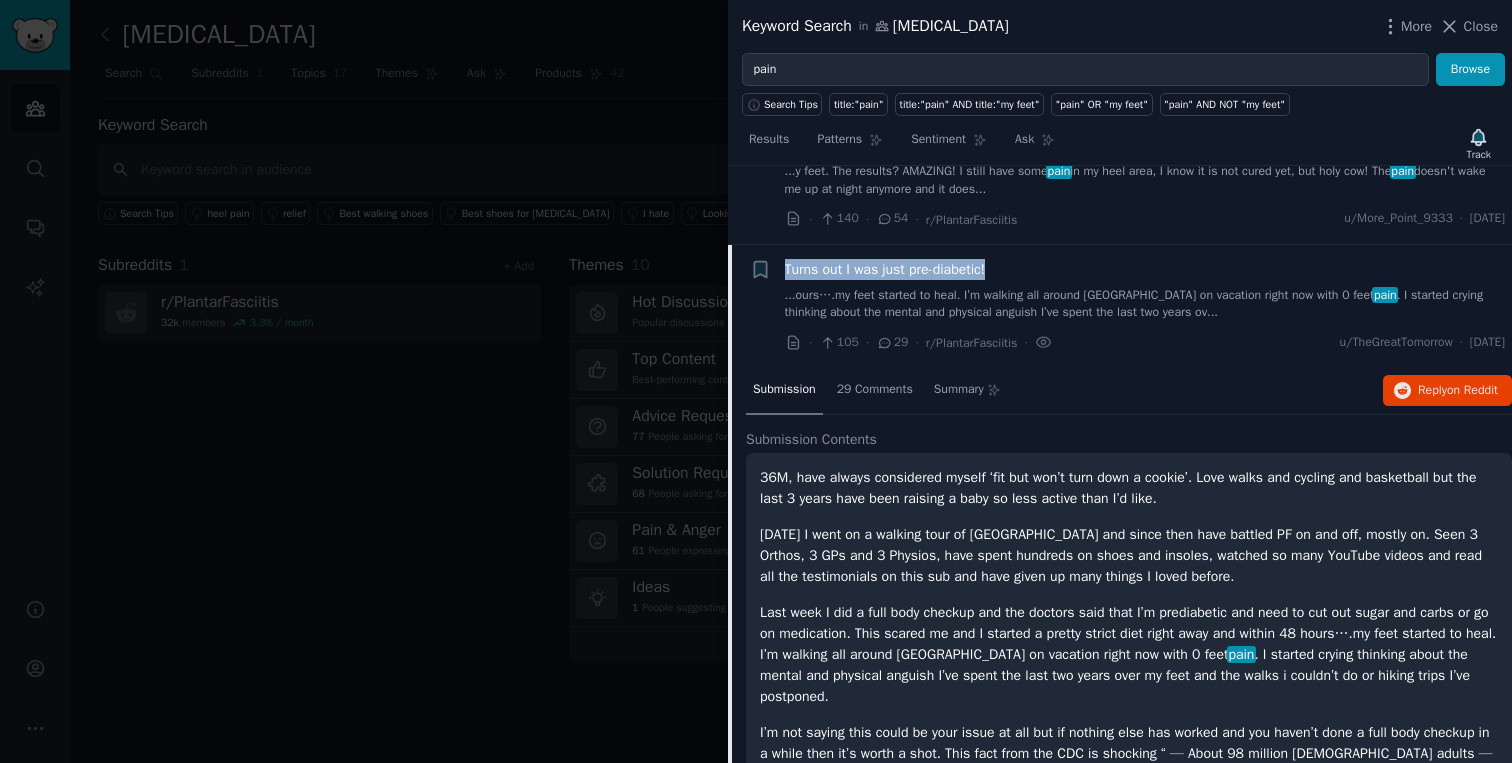 scroll, scrollTop: 193, scrollLeft: 0, axis: vertical 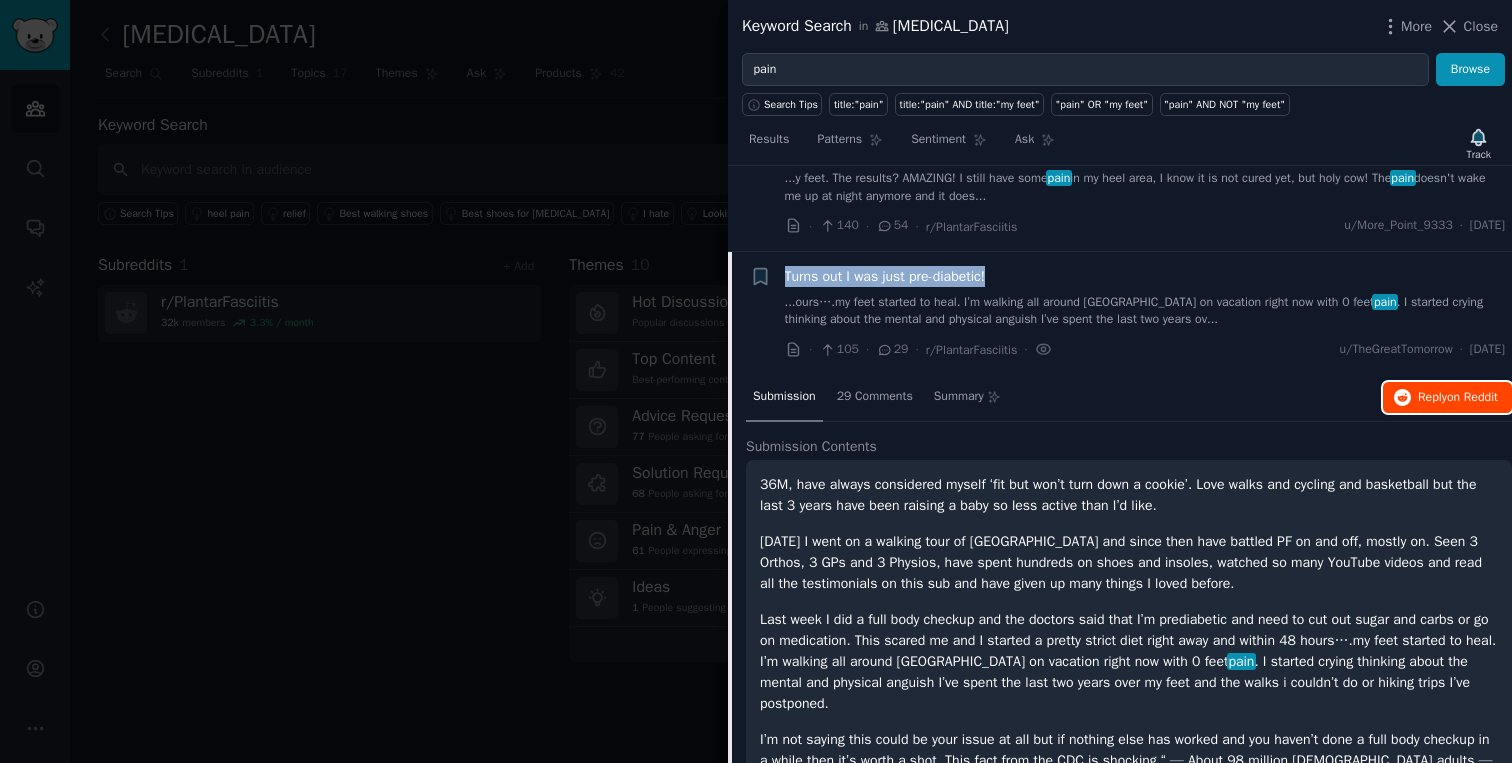 click 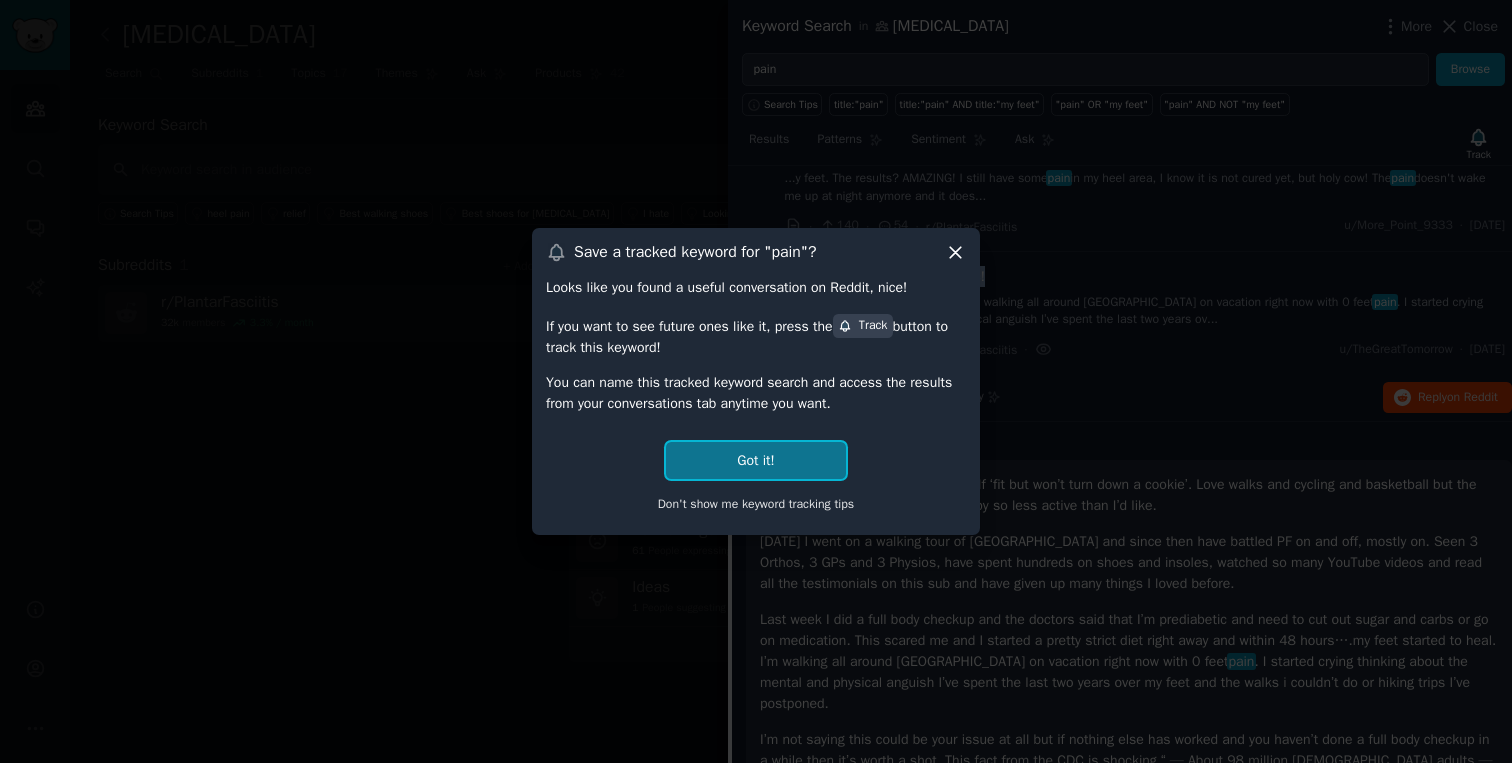 click on "Got it!" at bounding box center (755, 460) 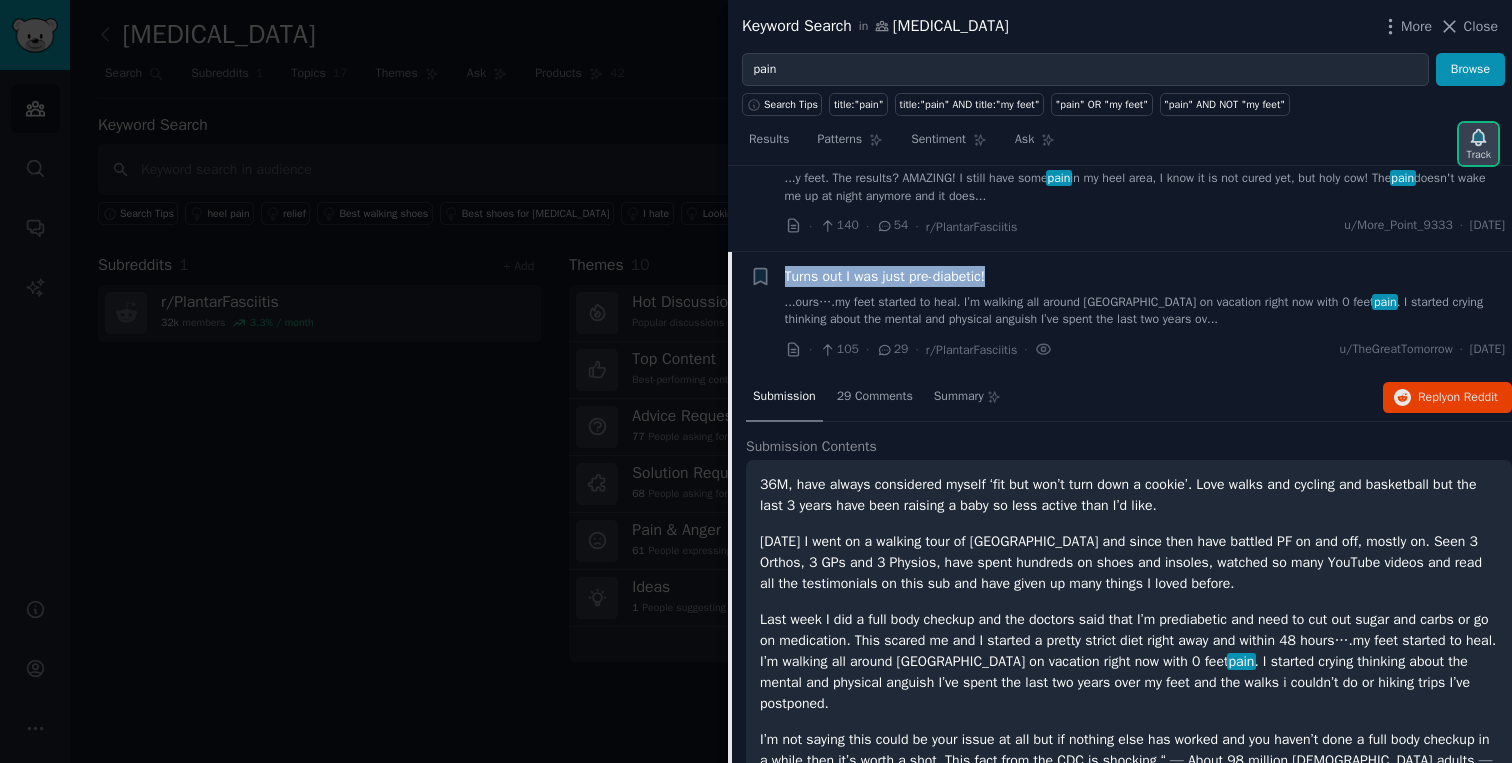 click 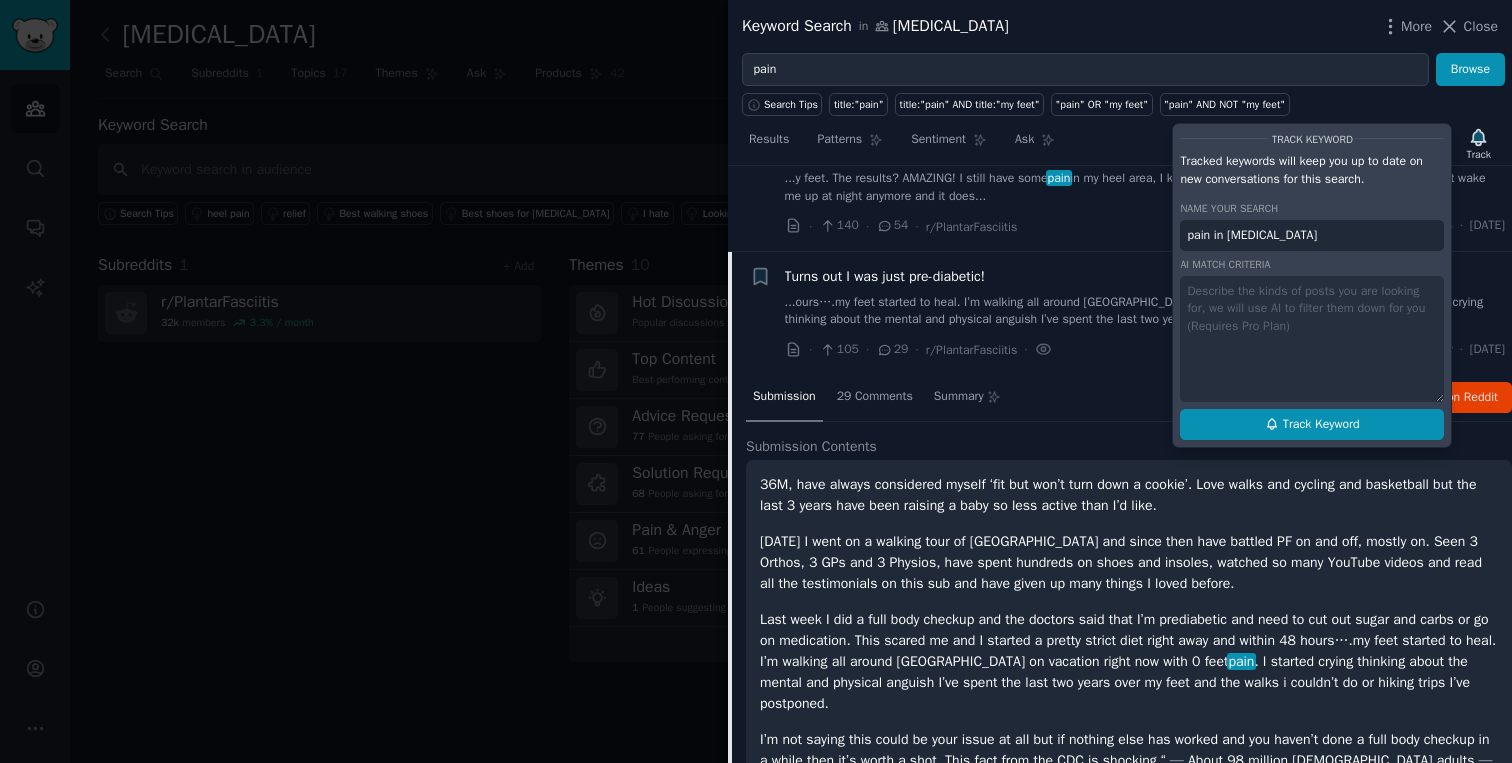 click on "Track Keyword" at bounding box center [1321, 425] 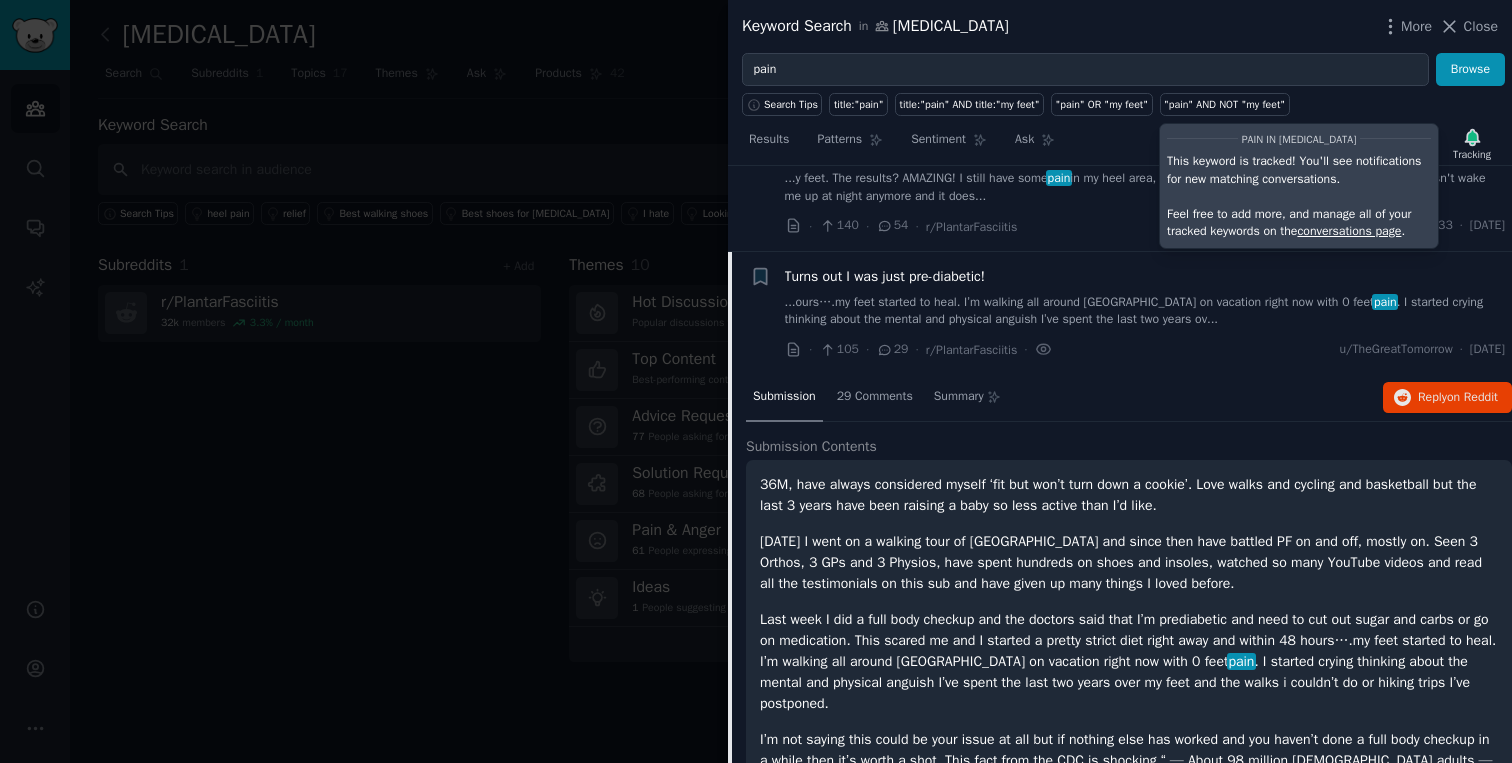 click on "Search Tips title:"pain" title:"pain" AND title:"my feet" "pain" OR "my feet" "pain" AND NOT "my feet"" at bounding box center [1120, 101] 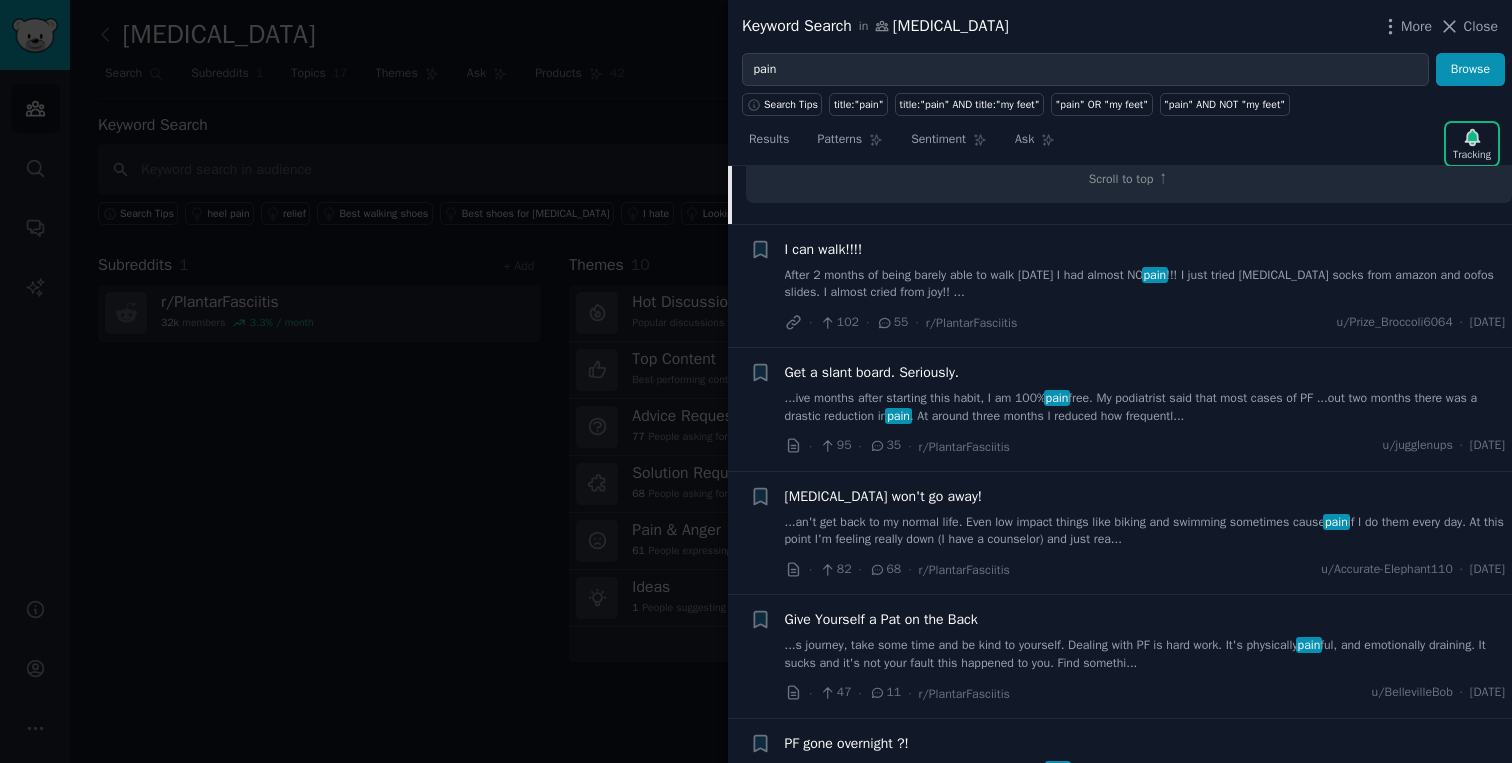 scroll, scrollTop: 878, scrollLeft: 0, axis: vertical 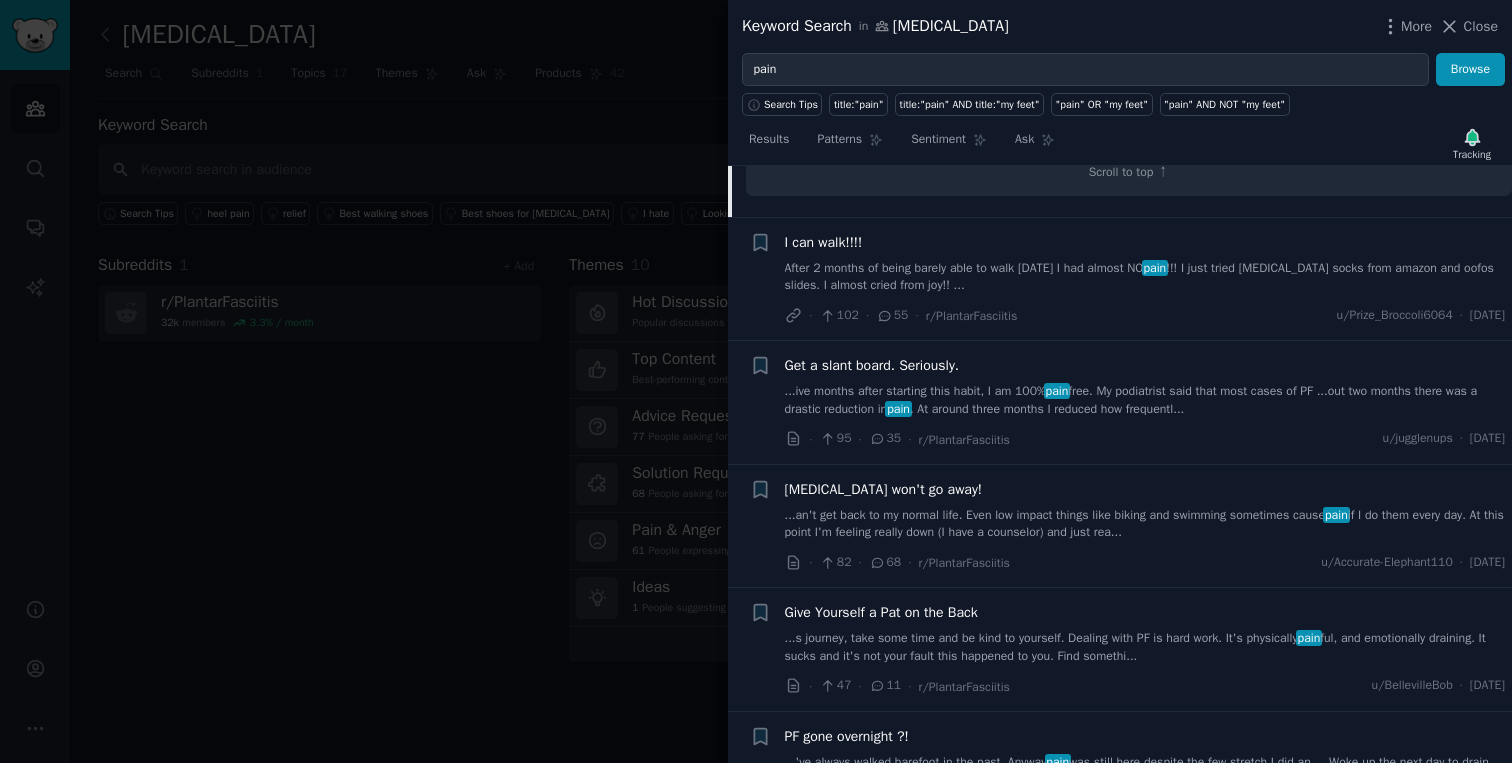 click on "After 2 months of being barely able to walk today I had almost NO  pain !!!
I just tried plantar fasciitis socks from amazon and oofos slides. I almost cried from joy!! ..." at bounding box center (1145, 277) 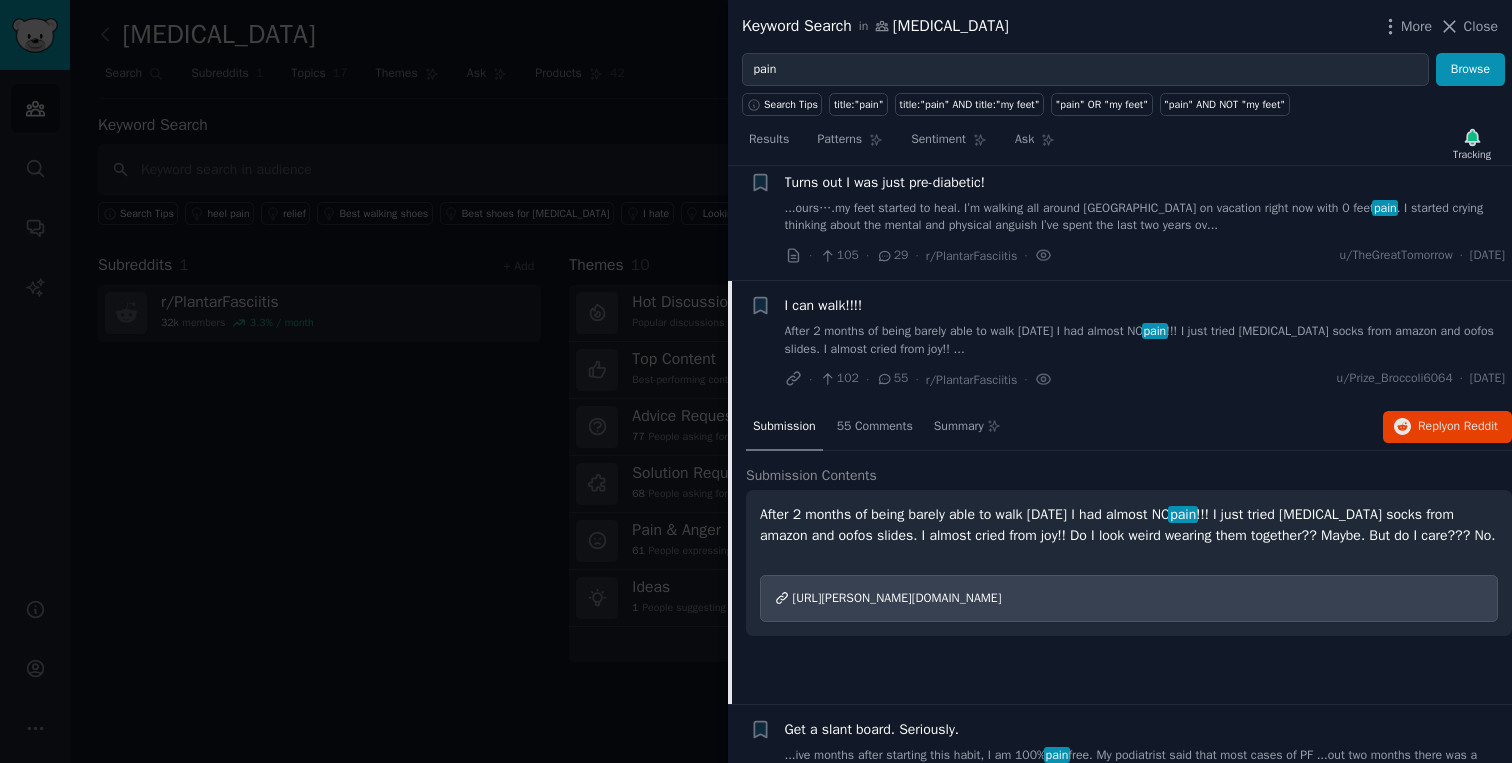 scroll, scrollTop: 336, scrollLeft: 0, axis: vertical 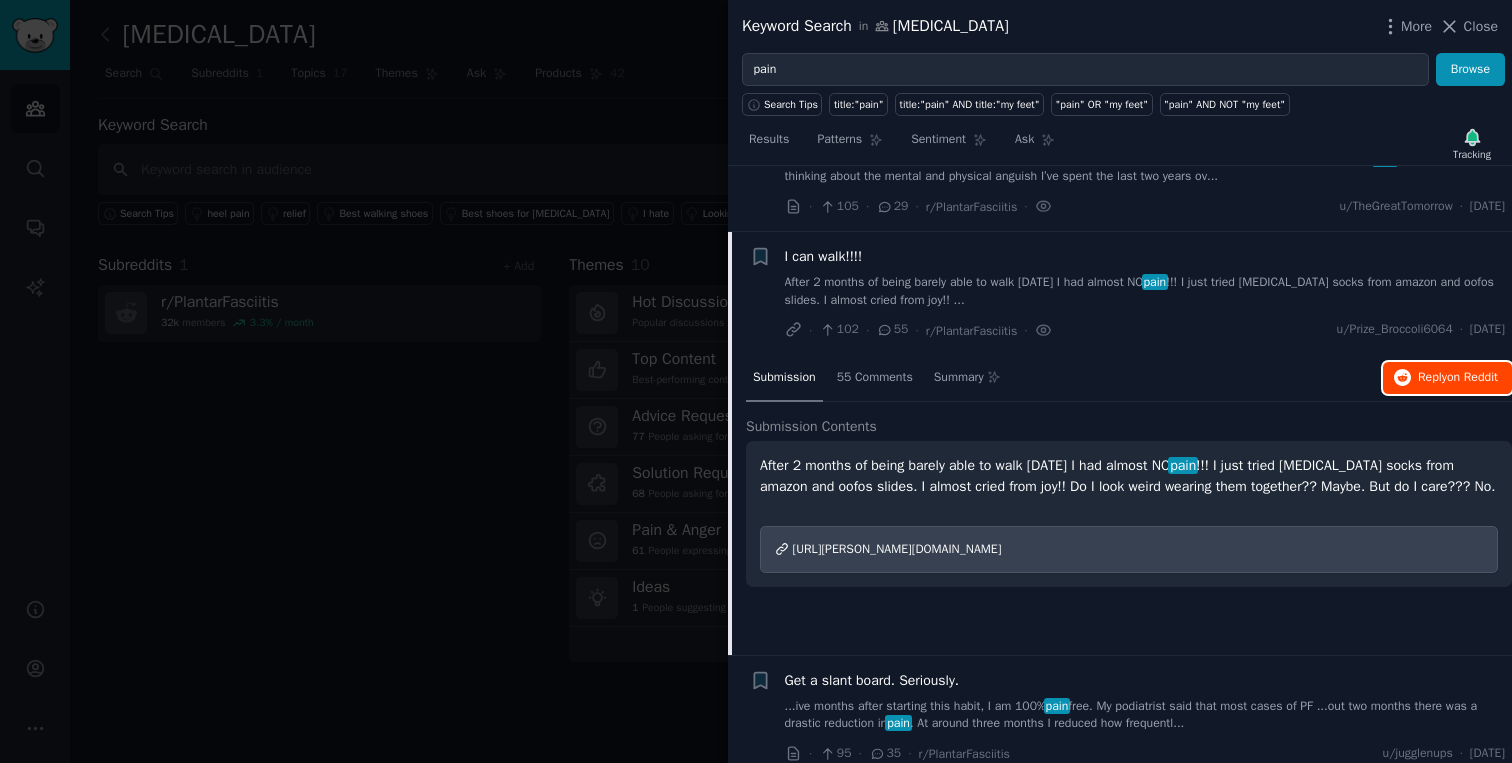 click 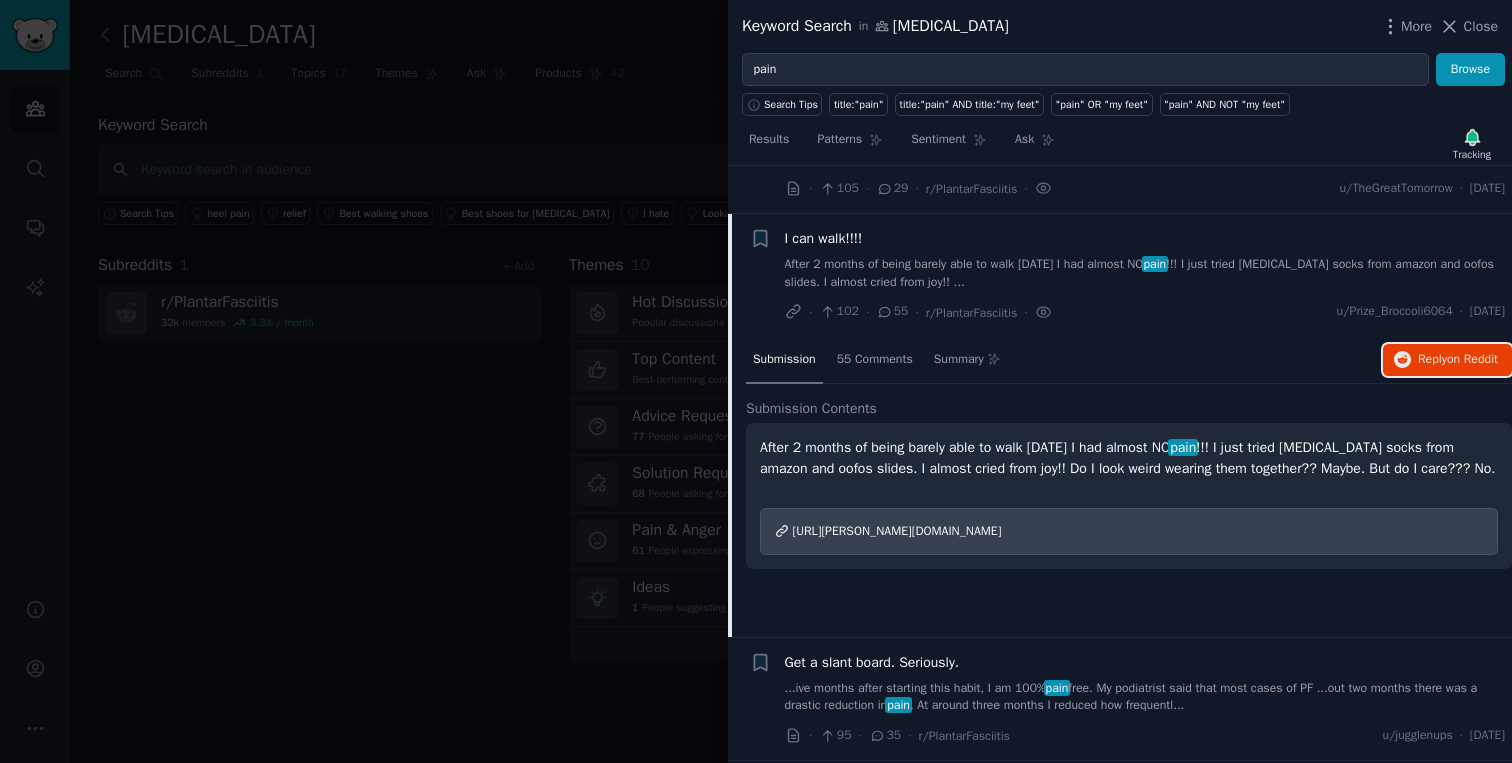 scroll, scrollTop: 324, scrollLeft: 0, axis: vertical 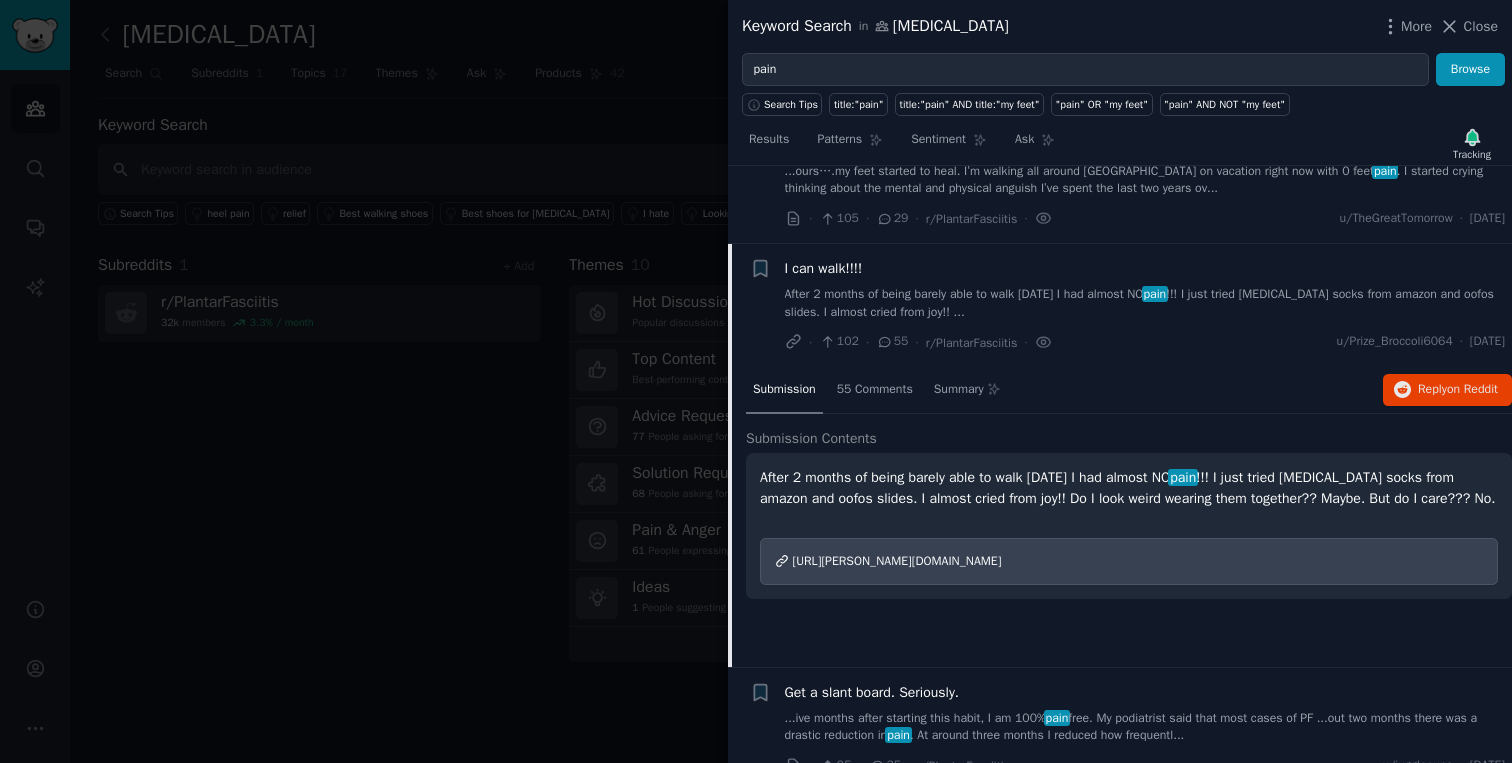 click on "After 2 months of being barely able to walk today I had almost NO  pain !!!
I just tried plantar fasciitis socks from amazon and oofos slides. I almost cried from joy!! ..." at bounding box center [1145, 303] 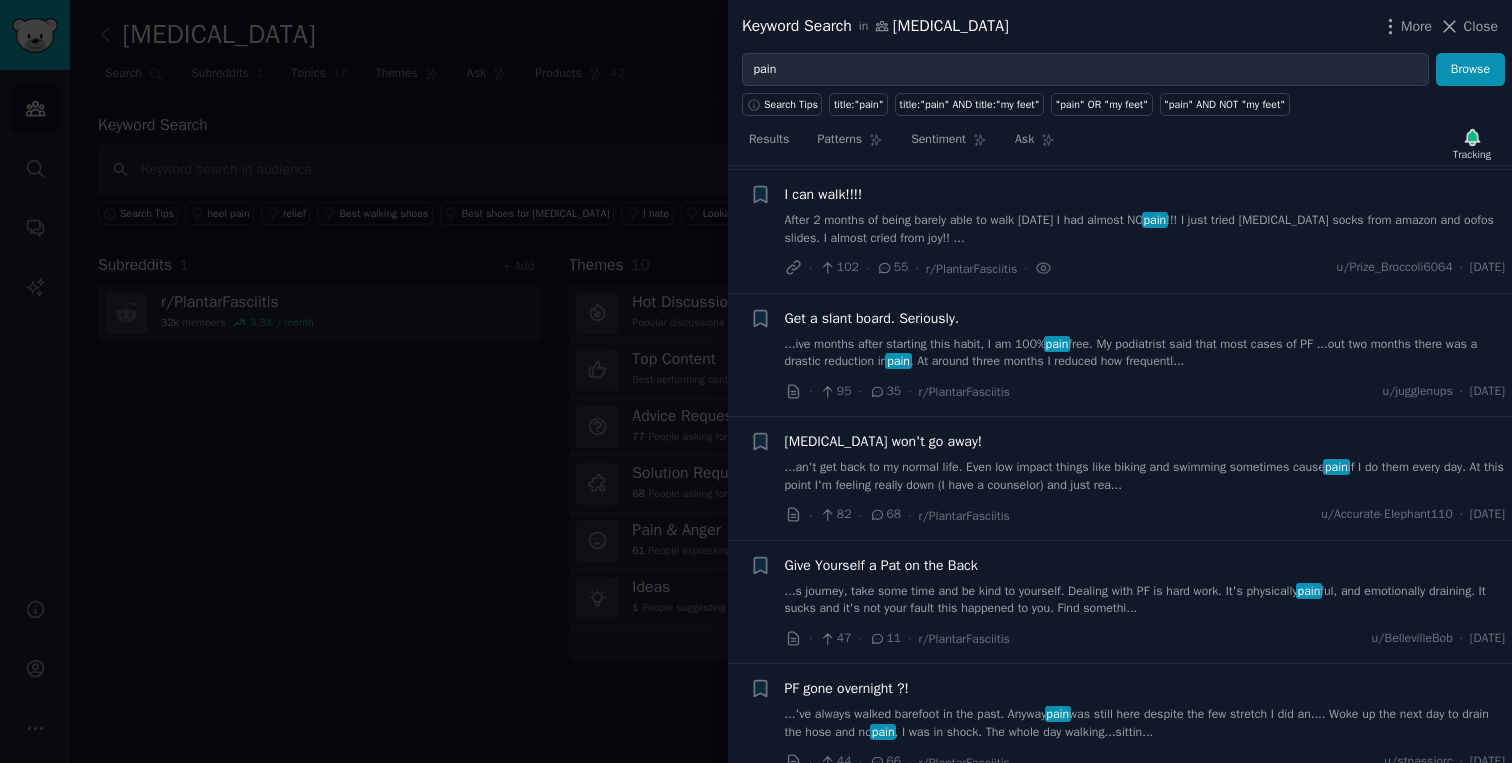 scroll, scrollTop: 402, scrollLeft: 0, axis: vertical 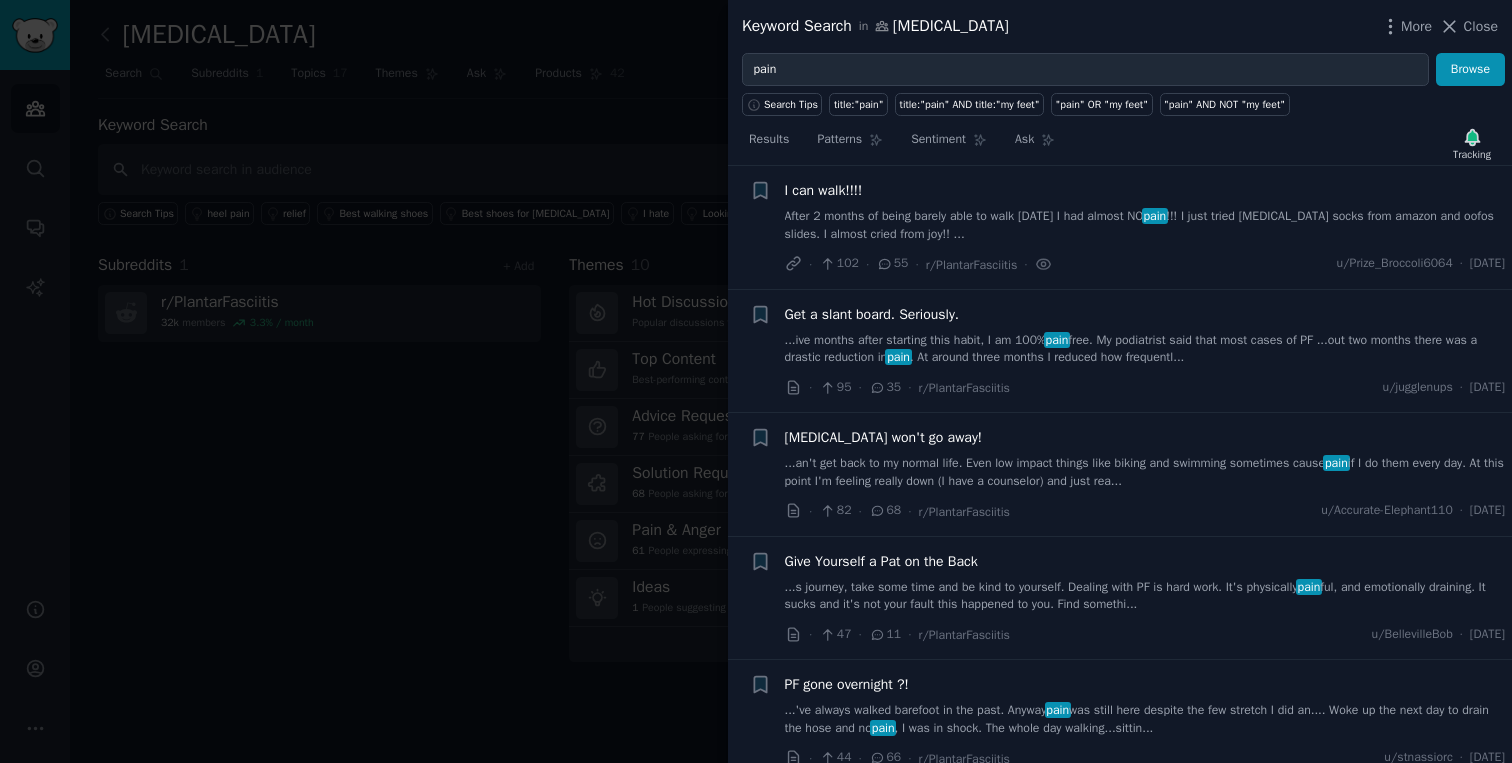 click on "...ive months after starting this habit, I am 100%  pain  free. My podiatrist said that most cases of PF ...out two months there was a drastic reduction in  pain . At around three months I reduced how frequentl..." at bounding box center (1145, 349) 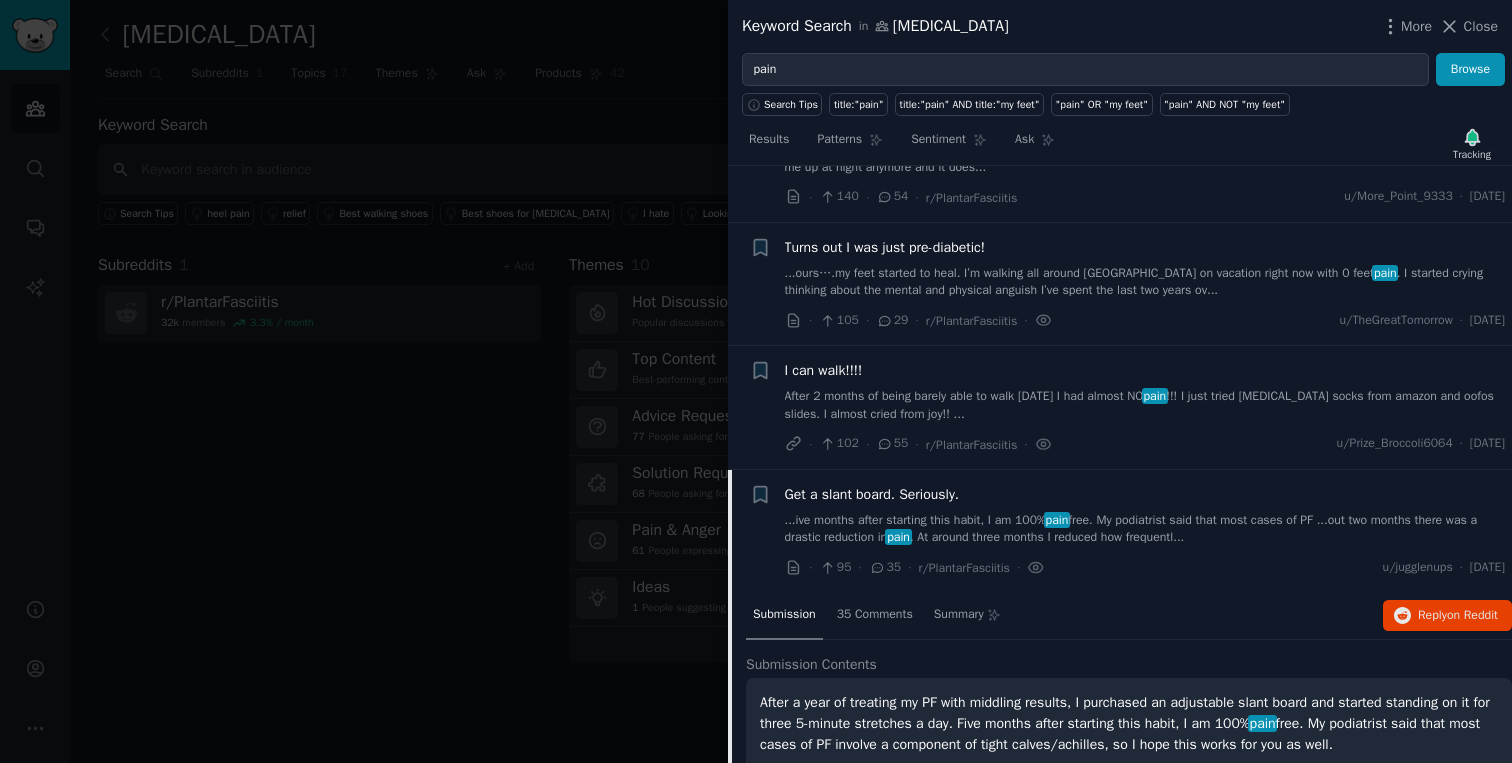 scroll, scrollTop: 279, scrollLeft: 0, axis: vertical 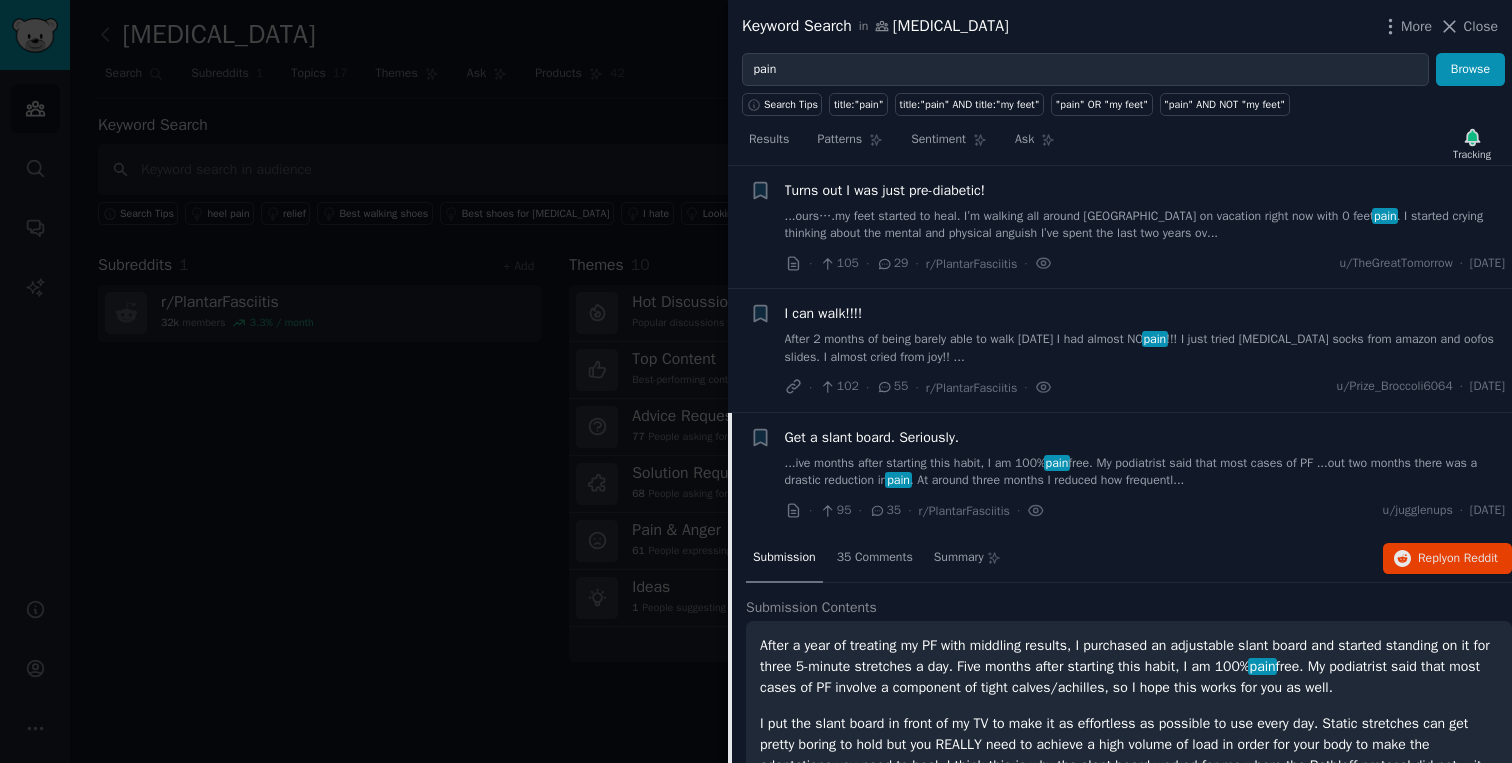 click on "Get a slant board. Seriously." at bounding box center (872, 437) 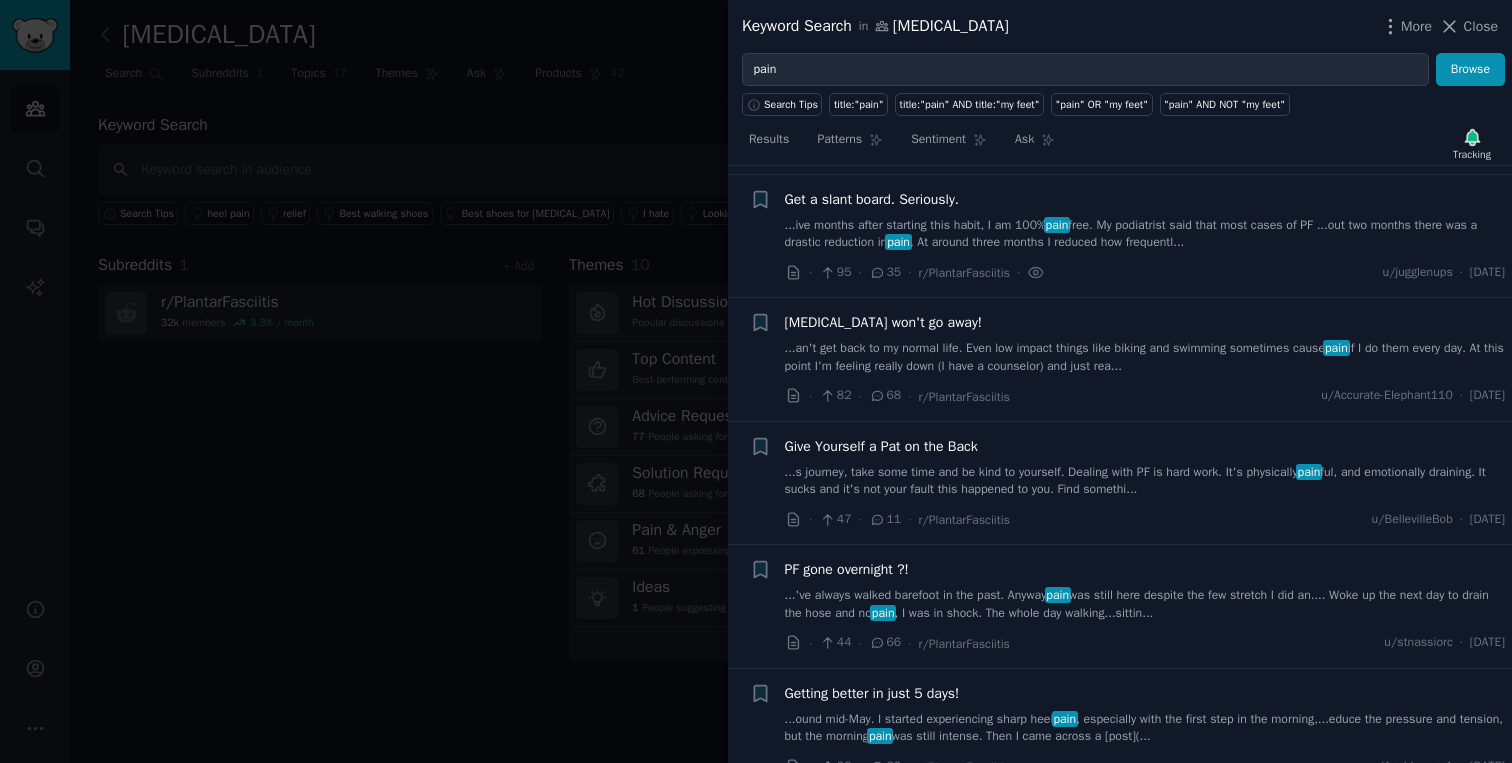 scroll, scrollTop: 530, scrollLeft: 0, axis: vertical 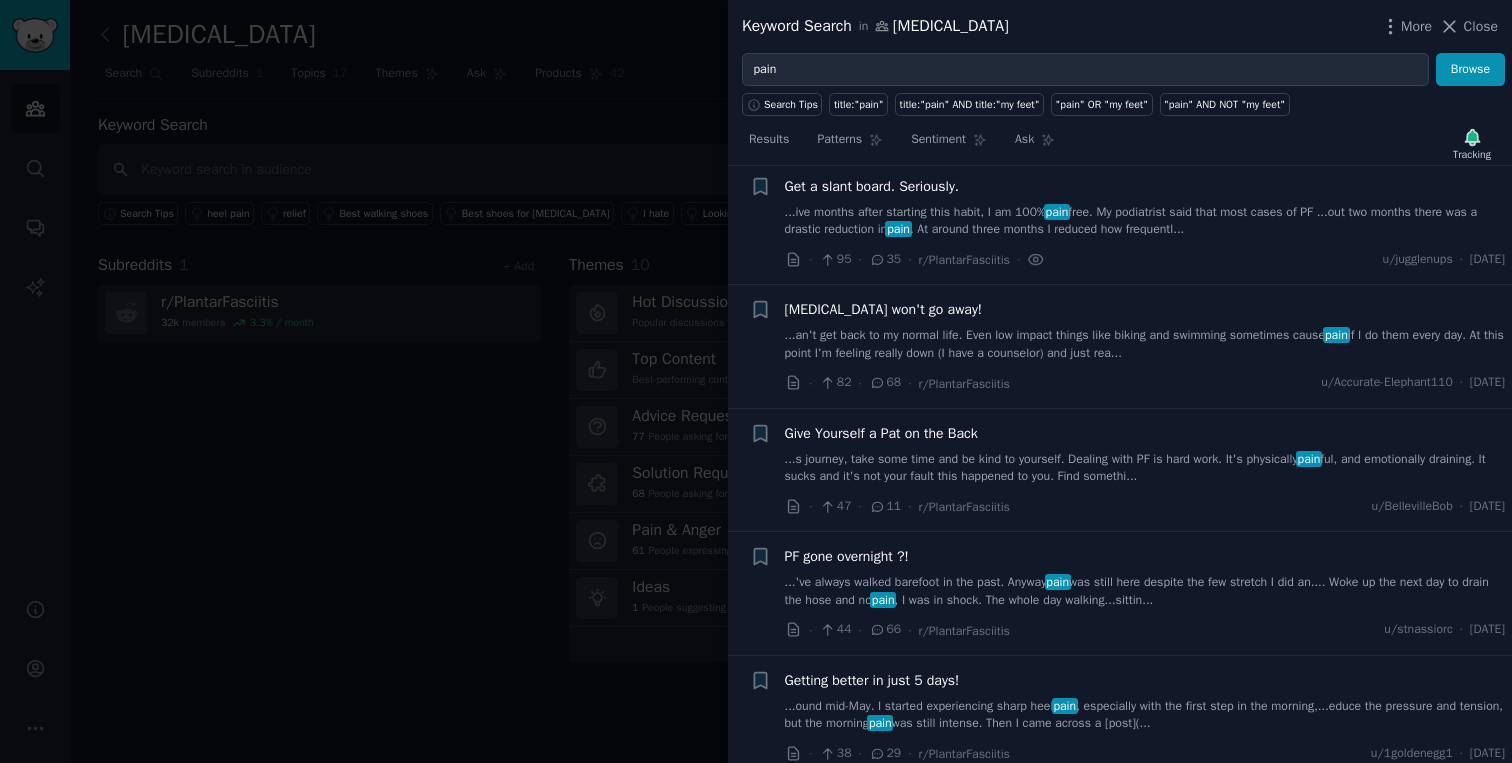 click on "Plantar Fasciitis won't go away!" at bounding box center (884, 309) 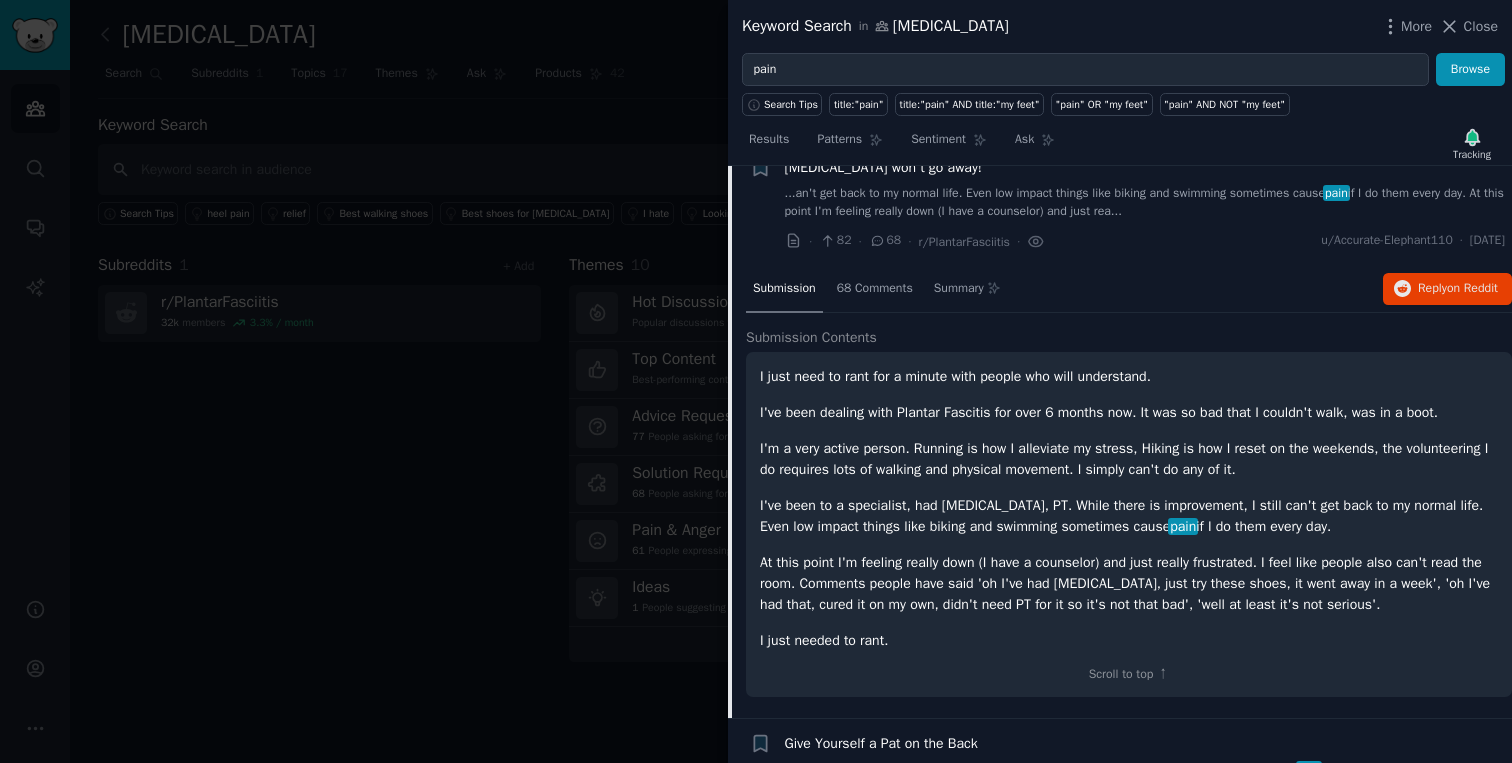 scroll, scrollTop: 657, scrollLeft: 0, axis: vertical 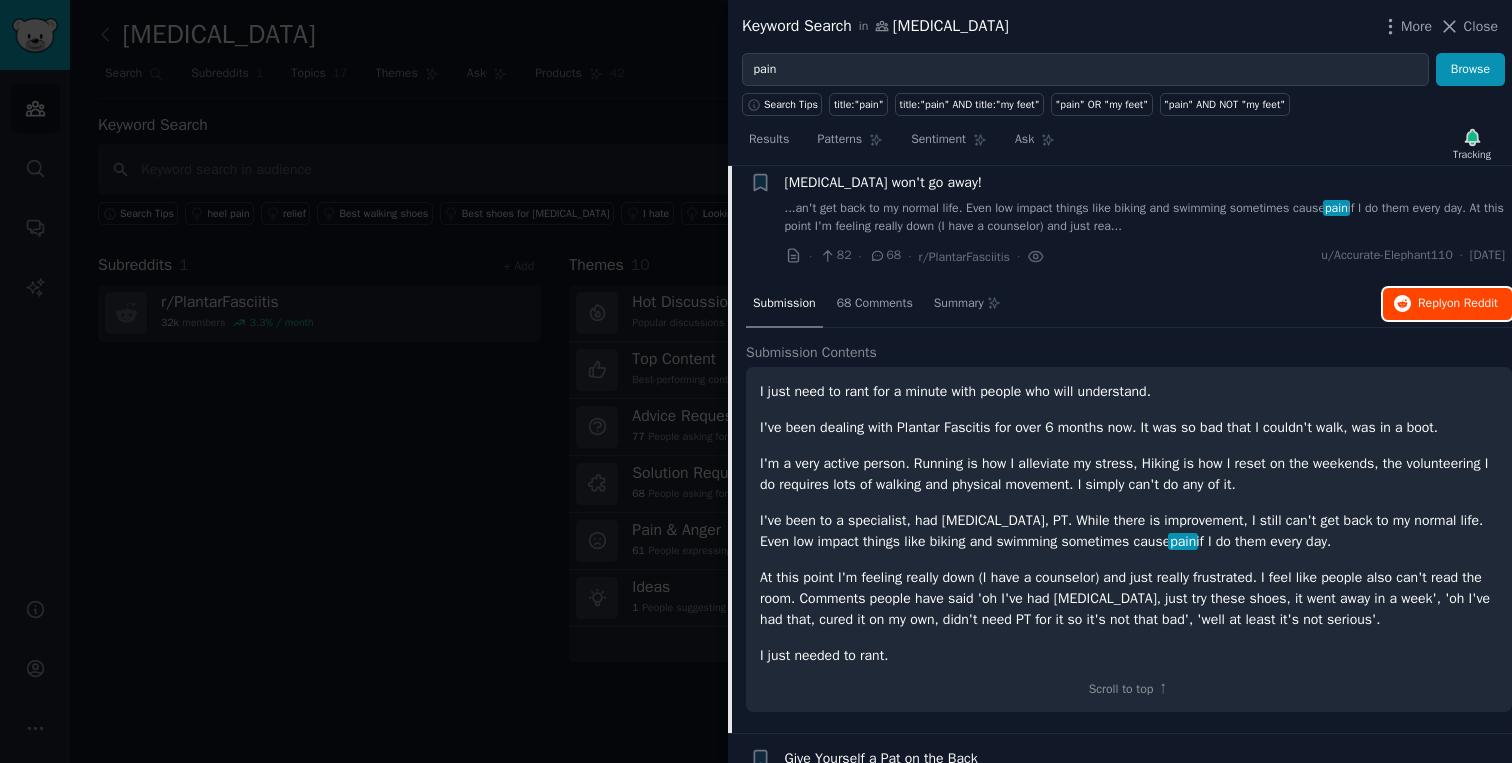 click on "Reply  on Reddit" at bounding box center (1447, 304) 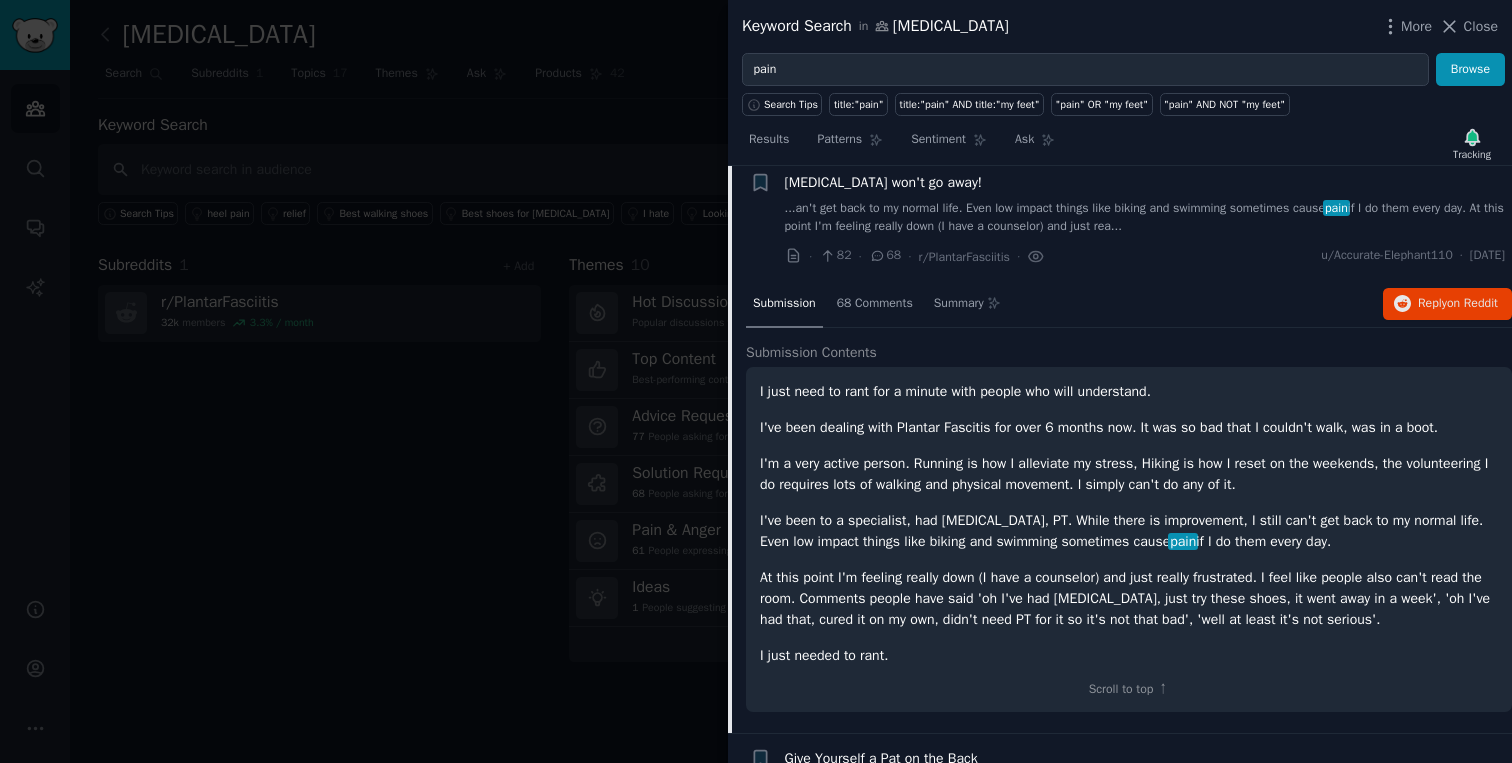 click on "Plantar Fasciitis won't go away!" at bounding box center [884, 182] 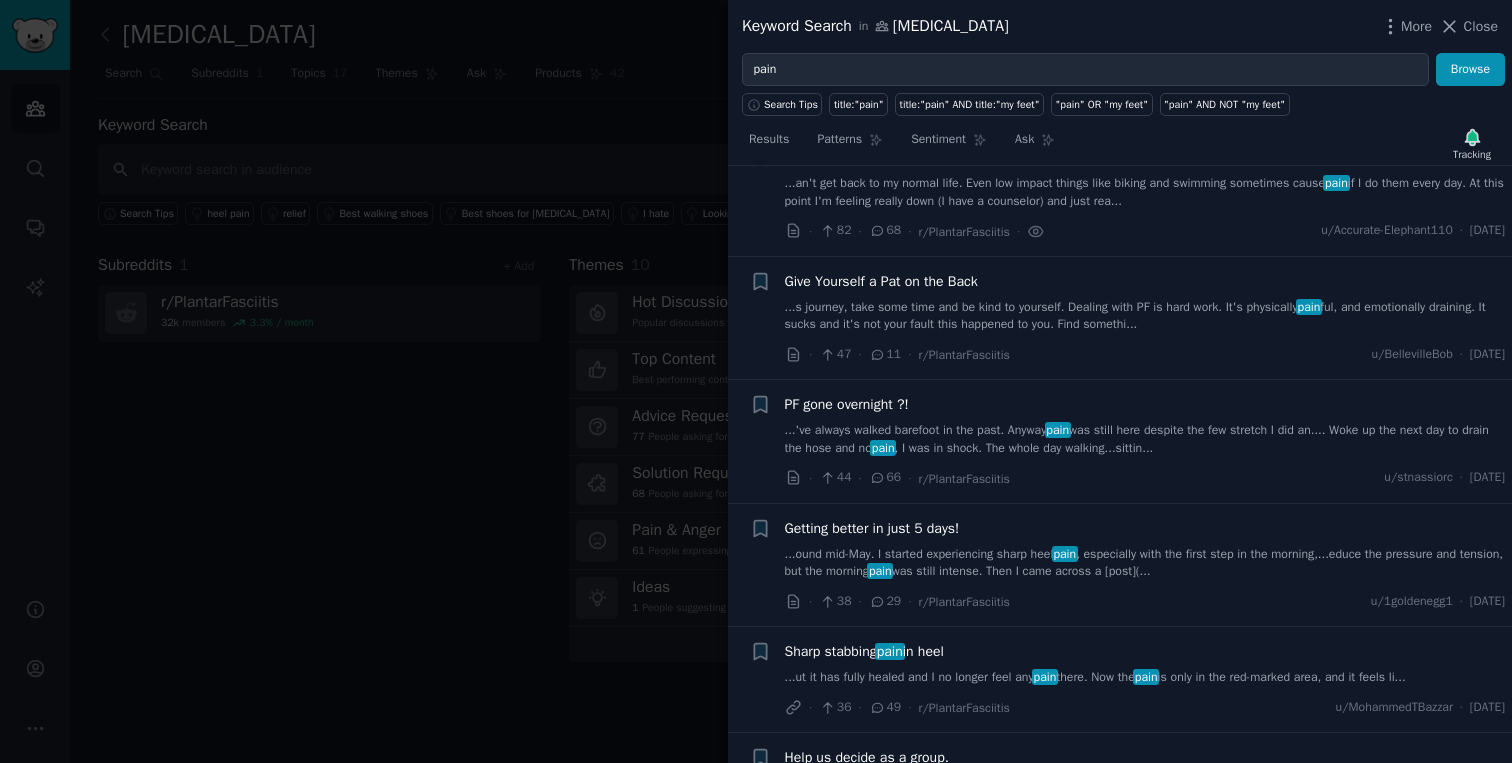scroll, scrollTop: 687, scrollLeft: 0, axis: vertical 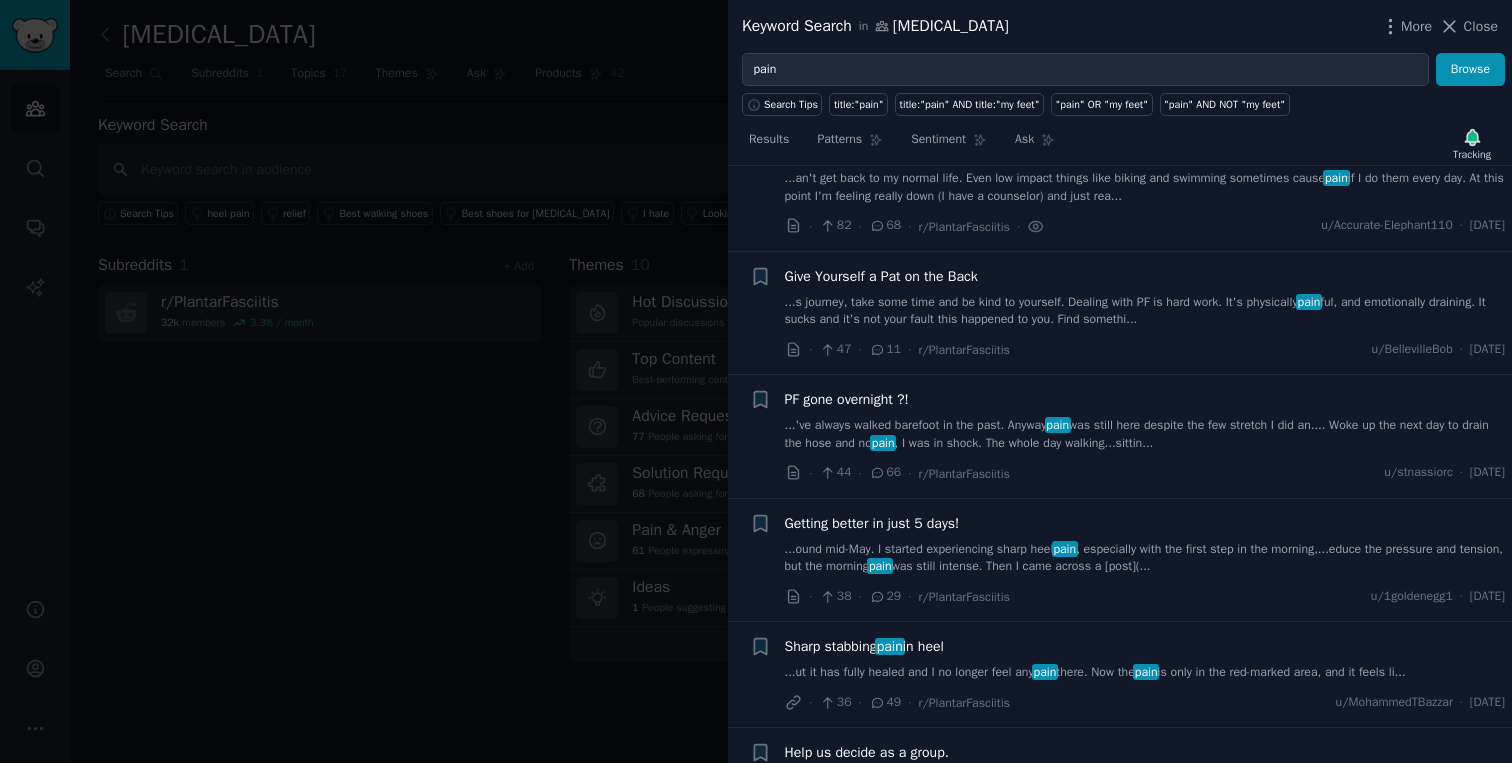 click on "...s journey, take some time  and be kind to yourself. Dealing with PF is hard work. It's physically  pain ful, and emotionally draining. It sucks and it's not your fault this happened to you. Find somethi..." at bounding box center (1145, 311) 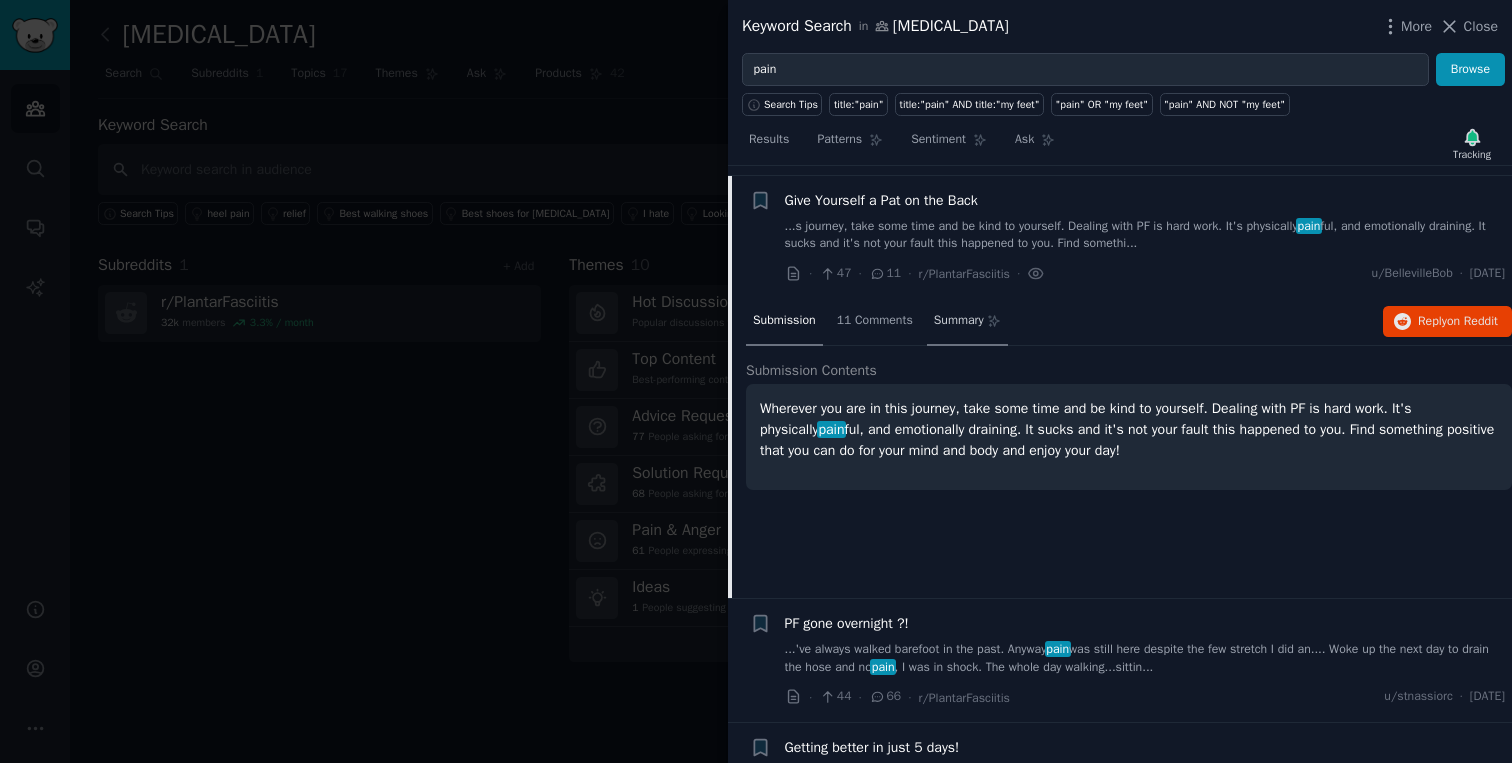 scroll, scrollTop: 772, scrollLeft: 0, axis: vertical 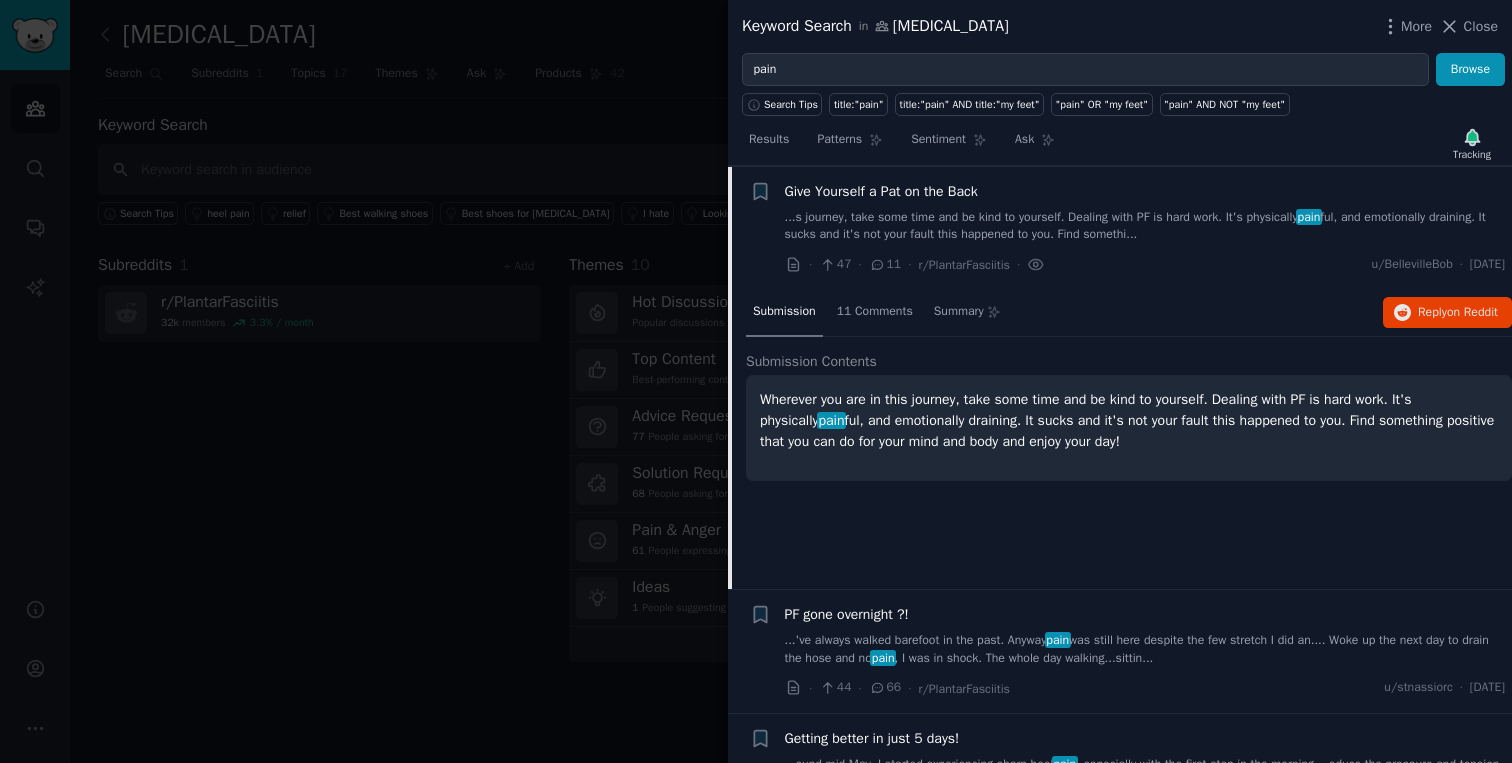 click on "...s journey, take some time  and be kind to yourself. Dealing with PF is hard work. It's physically  pain ful, and emotionally draining. It sucks and it's not your fault this happened to you. Find somethi..." at bounding box center (1145, 226) 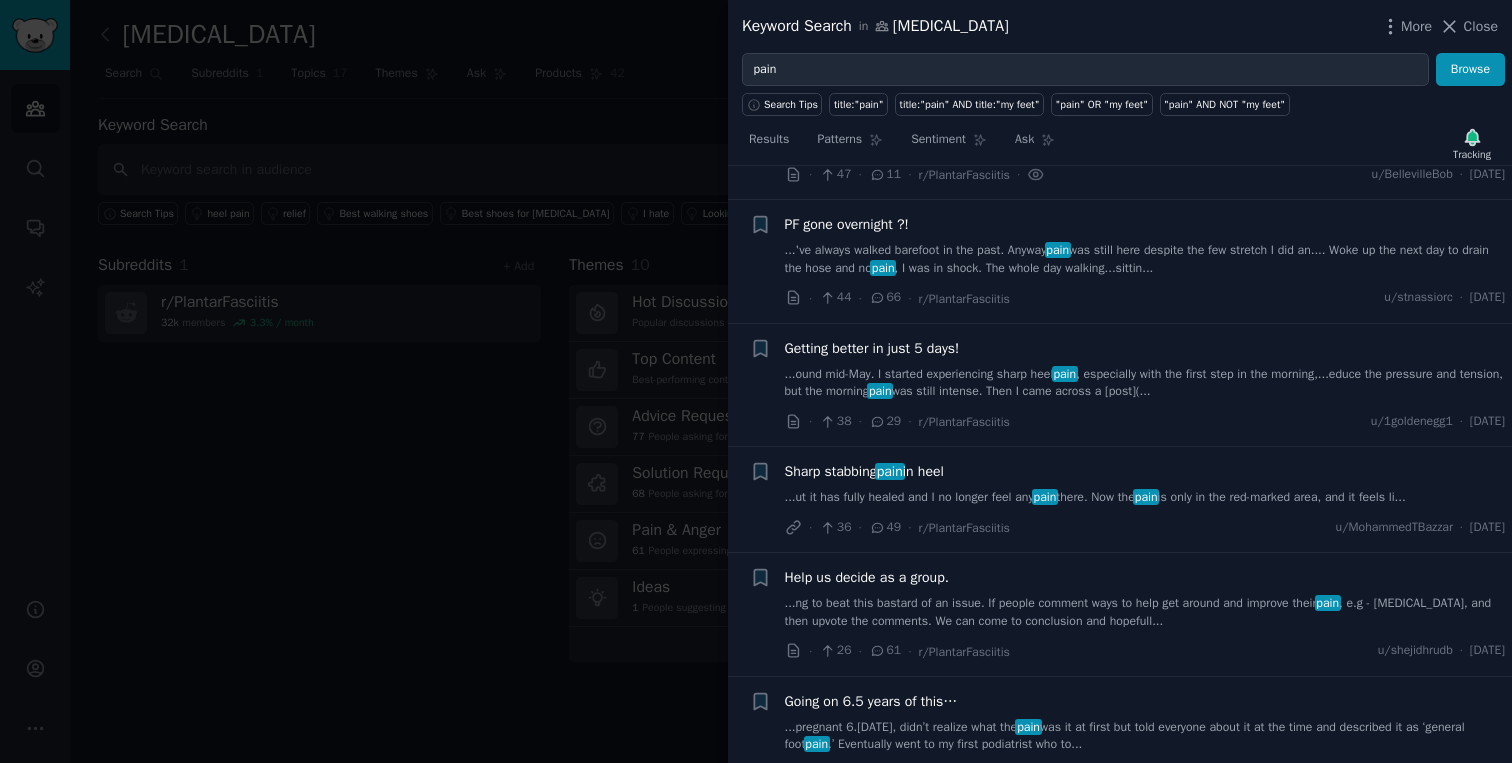 scroll, scrollTop: 895, scrollLeft: 0, axis: vertical 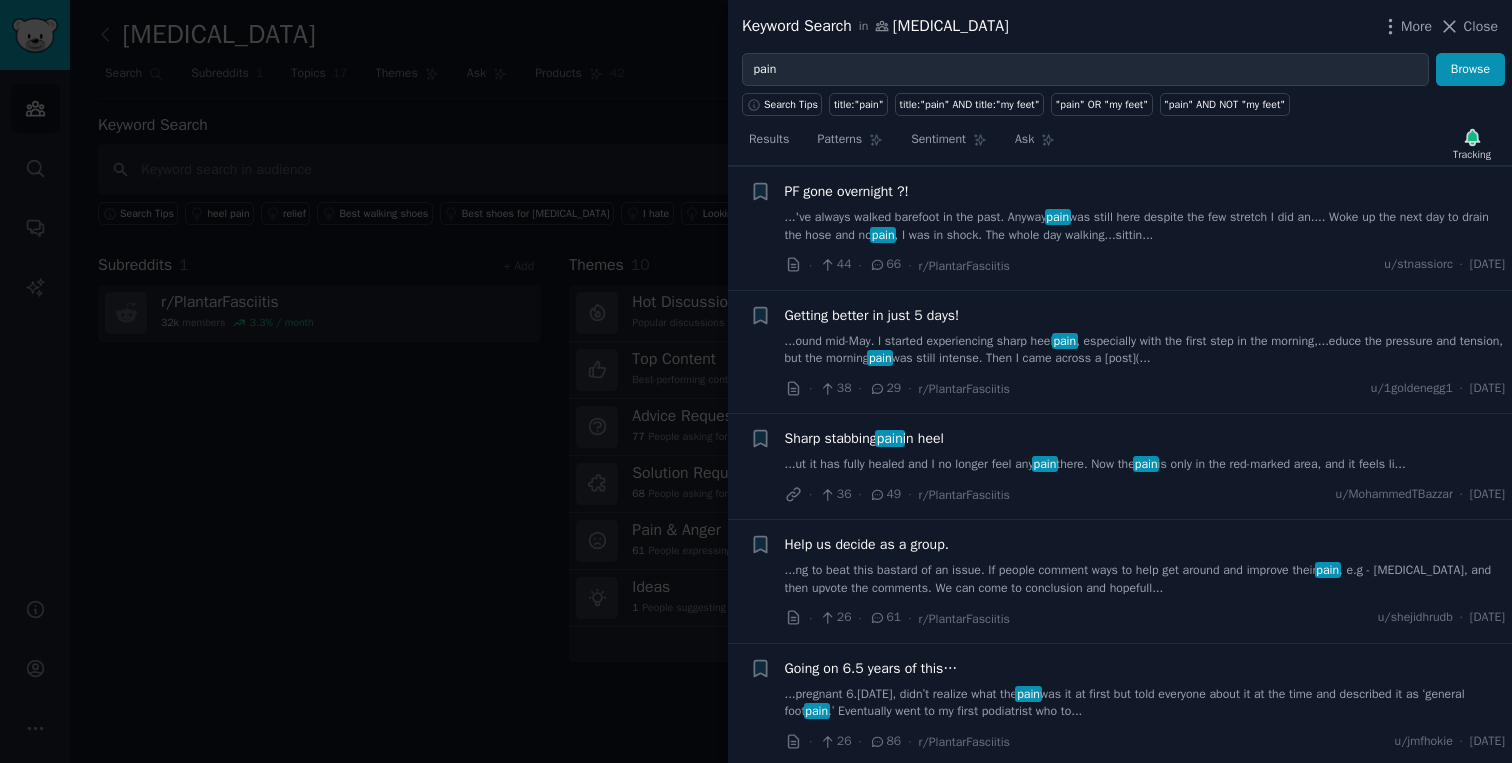 click on "...'ve always walked barefoot in the past.
Anyway  pain  was still here despite the few stretch I did an.... Woke up the next day to drain the hose and no  pain , I was in shock. The whole day walking...sittin..." at bounding box center [1145, 226] 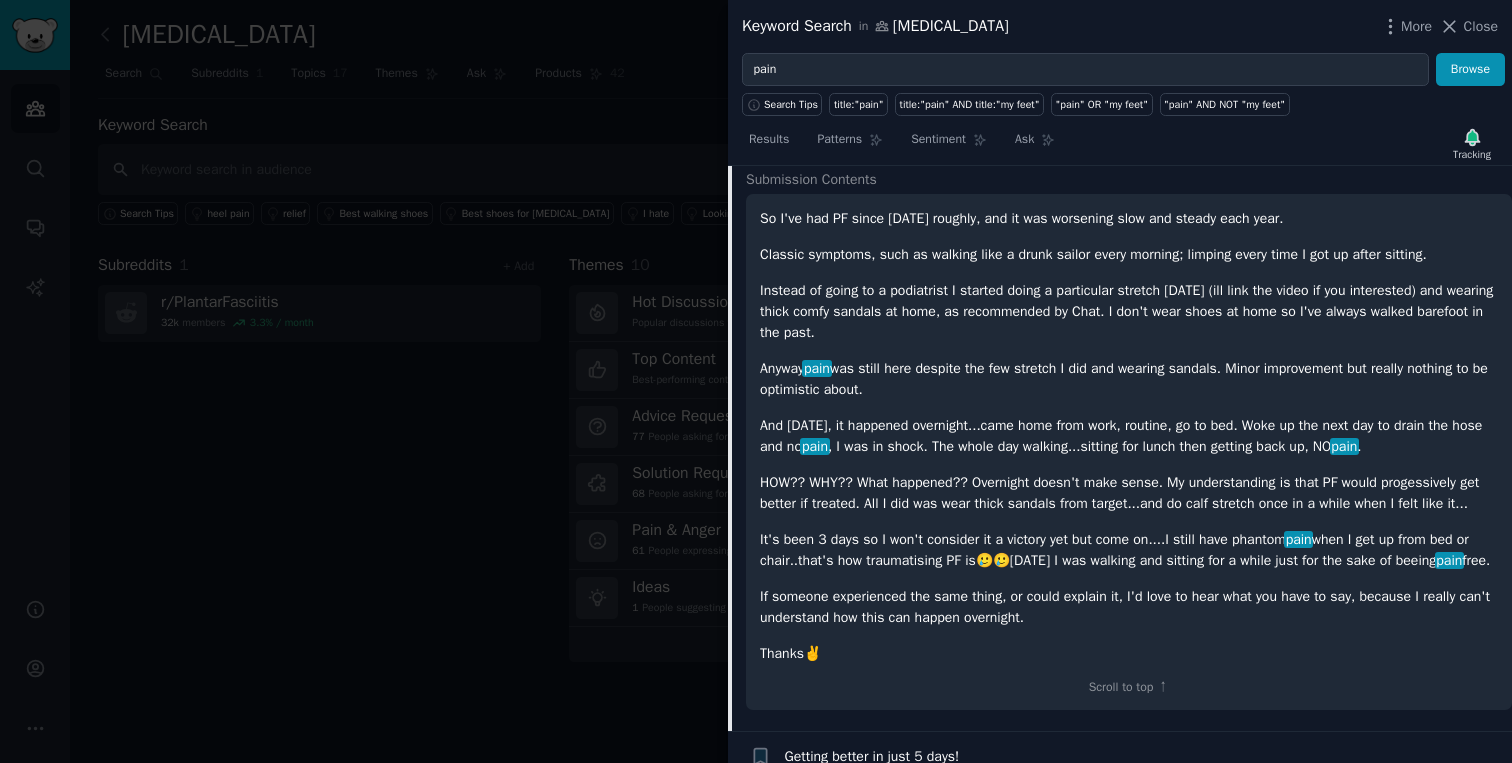 scroll, scrollTop: 947, scrollLeft: 0, axis: vertical 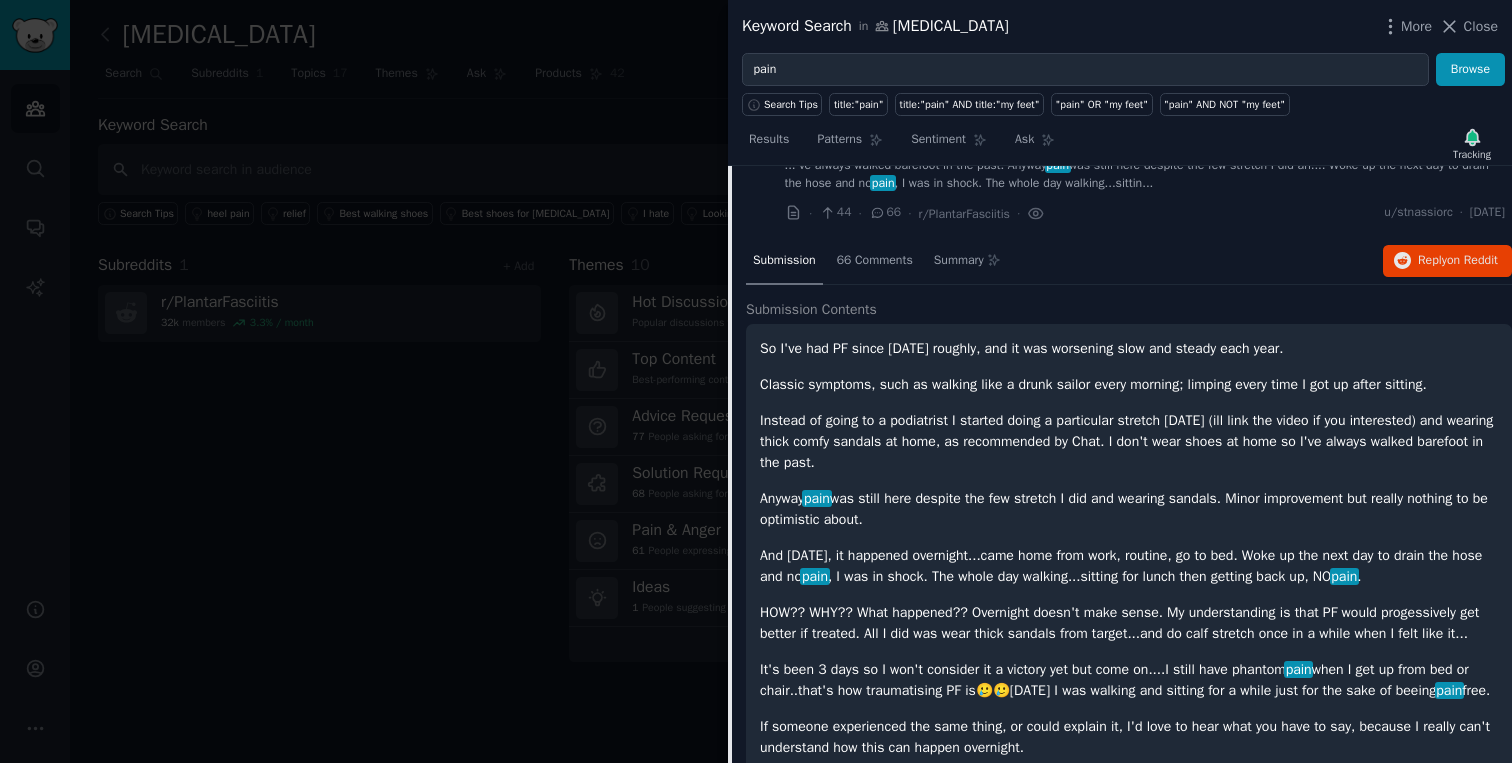 click on "So I've had PF since 2020 roughly, and it was worsening slow and steady each year." at bounding box center (1129, 348) 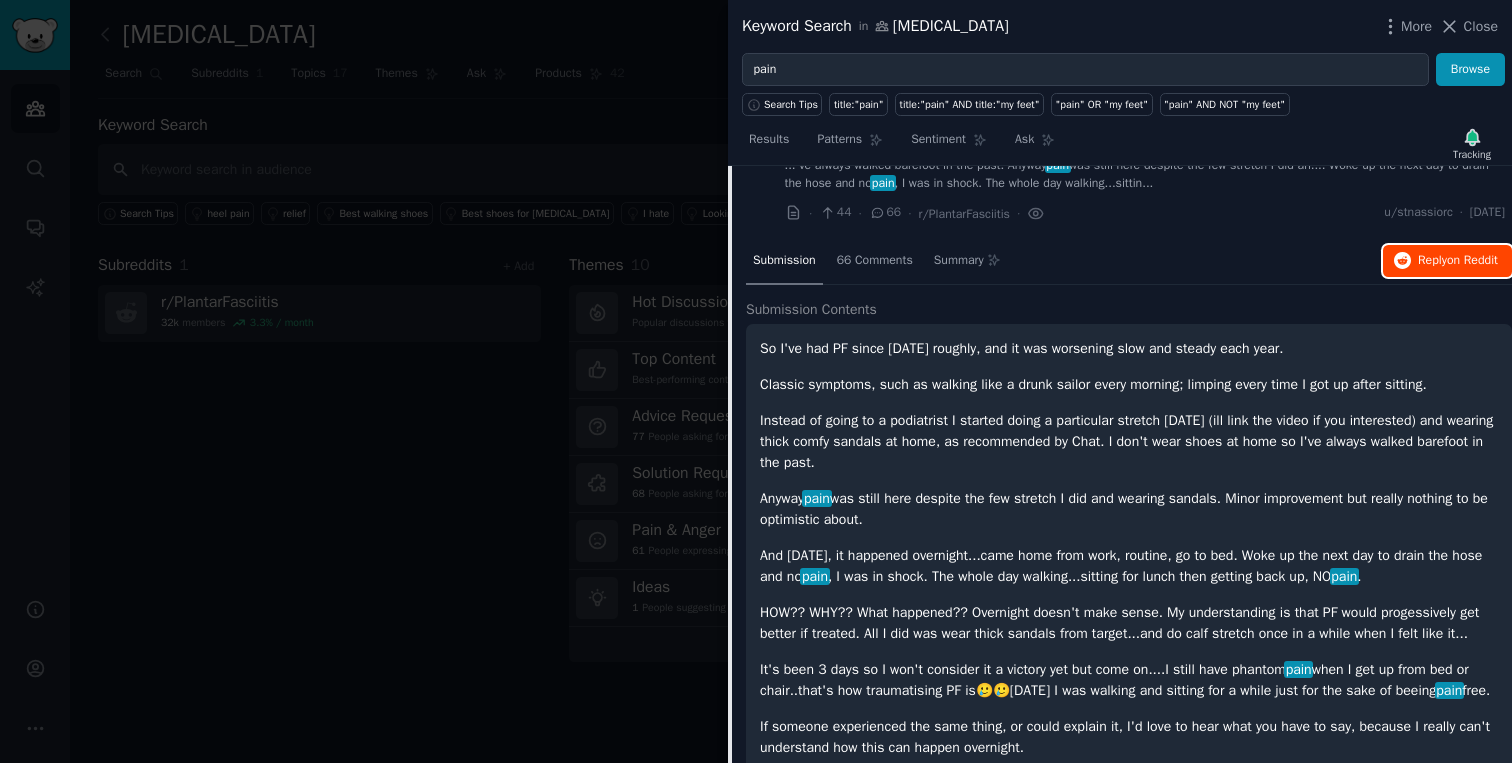 click on "Reply  on Reddit" at bounding box center (1458, 261) 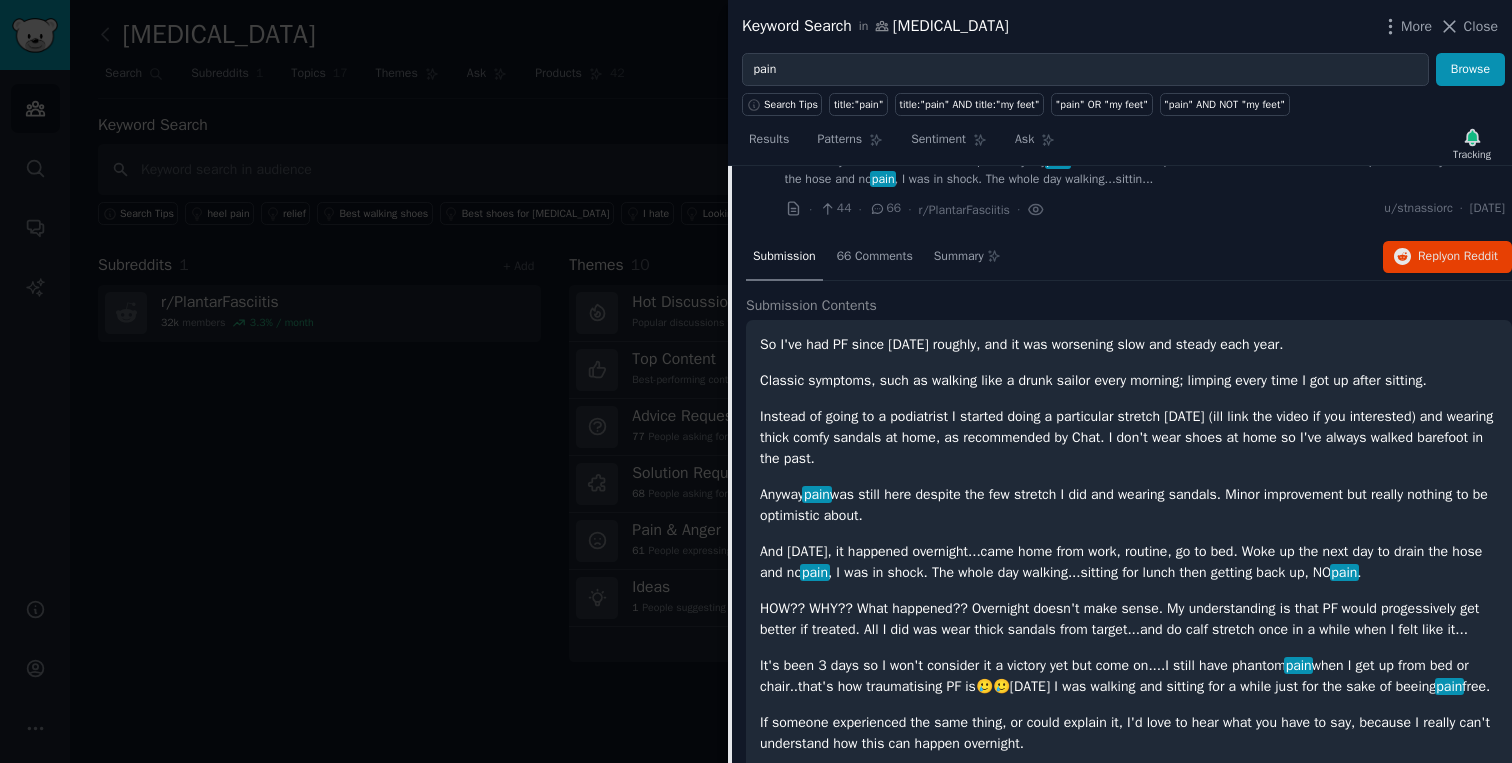 click on "So I've had PF since 2020 roughly, and it was worsening slow and steady each year." at bounding box center (1129, 344) 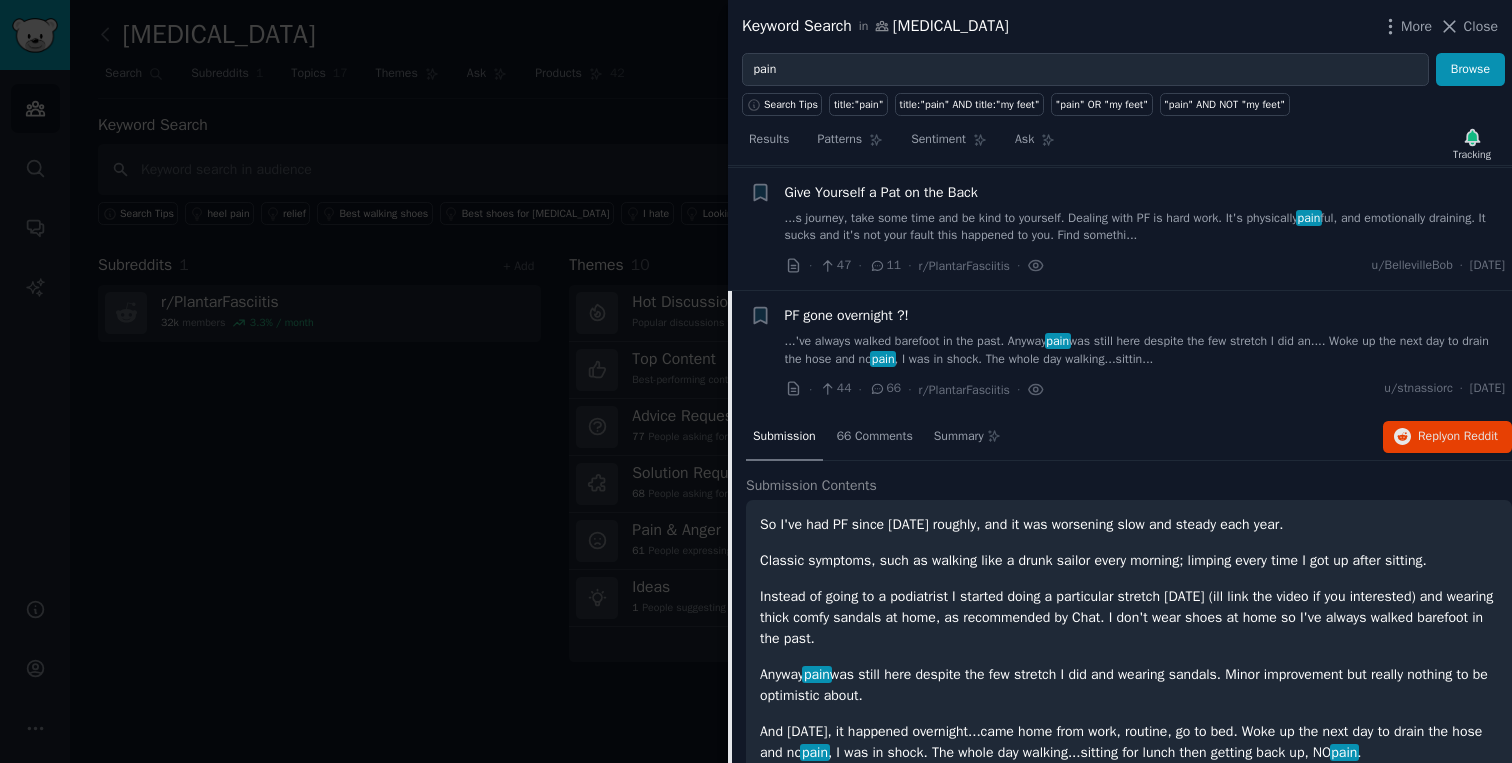 scroll, scrollTop: 721, scrollLeft: 0, axis: vertical 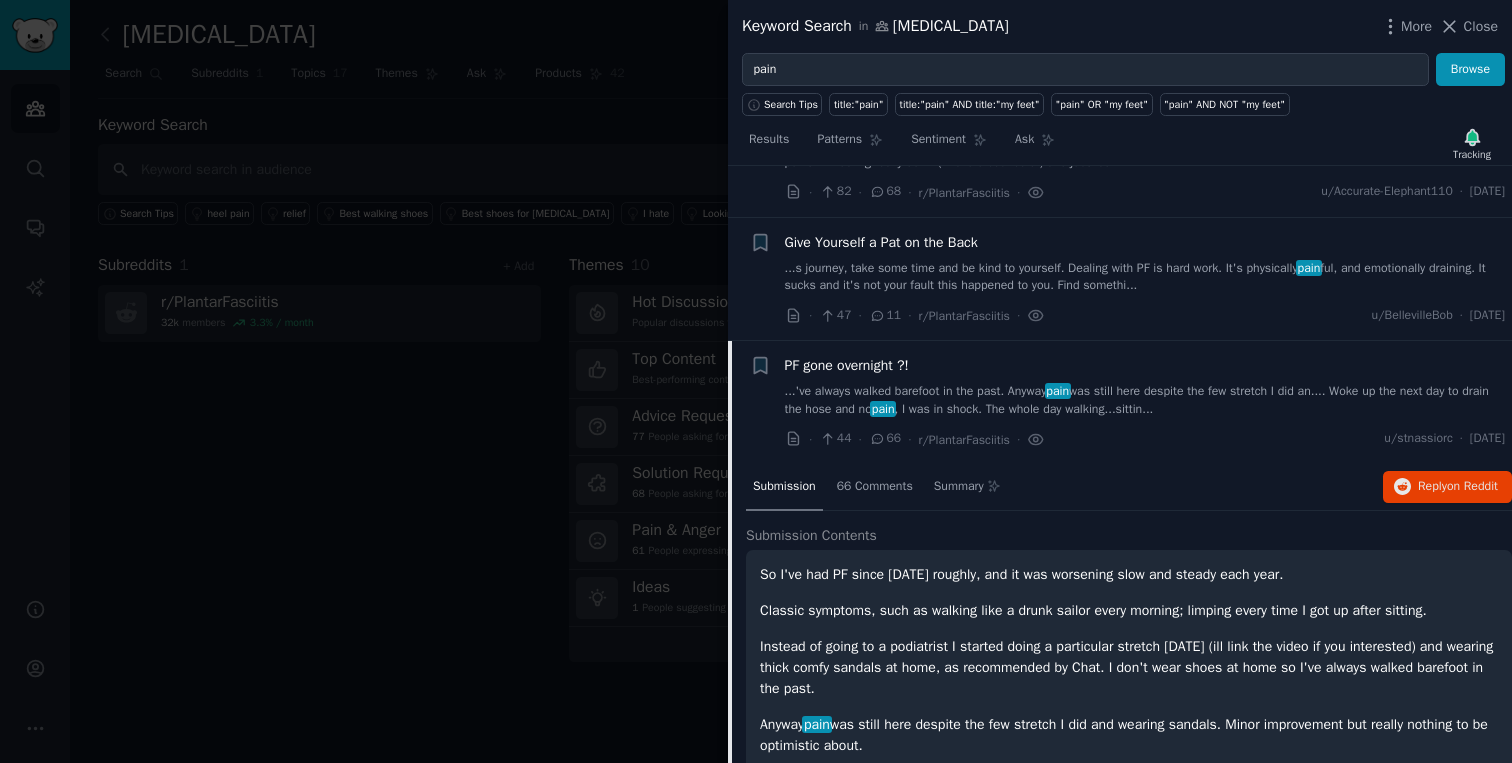click on "PF gone overnight ?!" at bounding box center [847, 365] 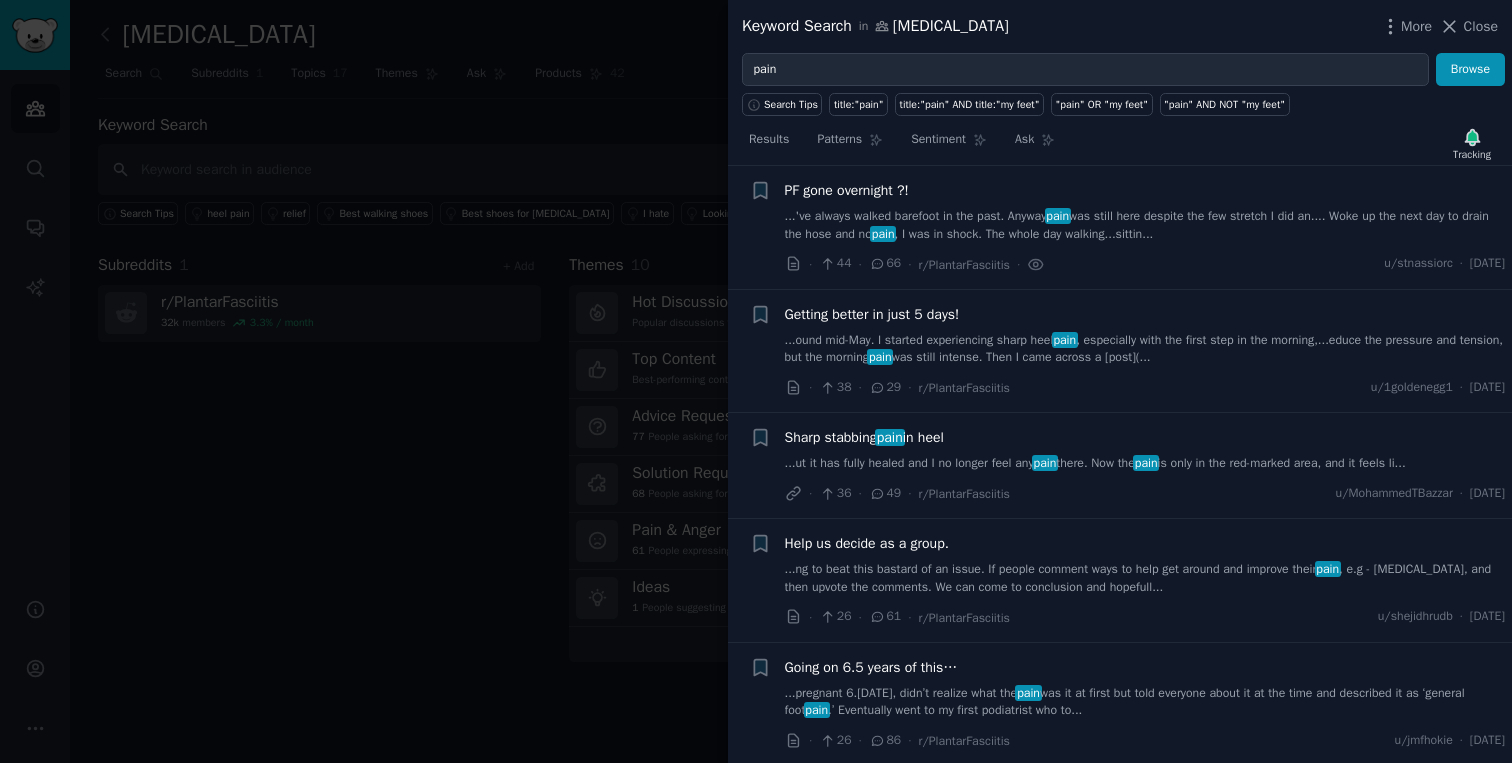 scroll, scrollTop: 939, scrollLeft: 0, axis: vertical 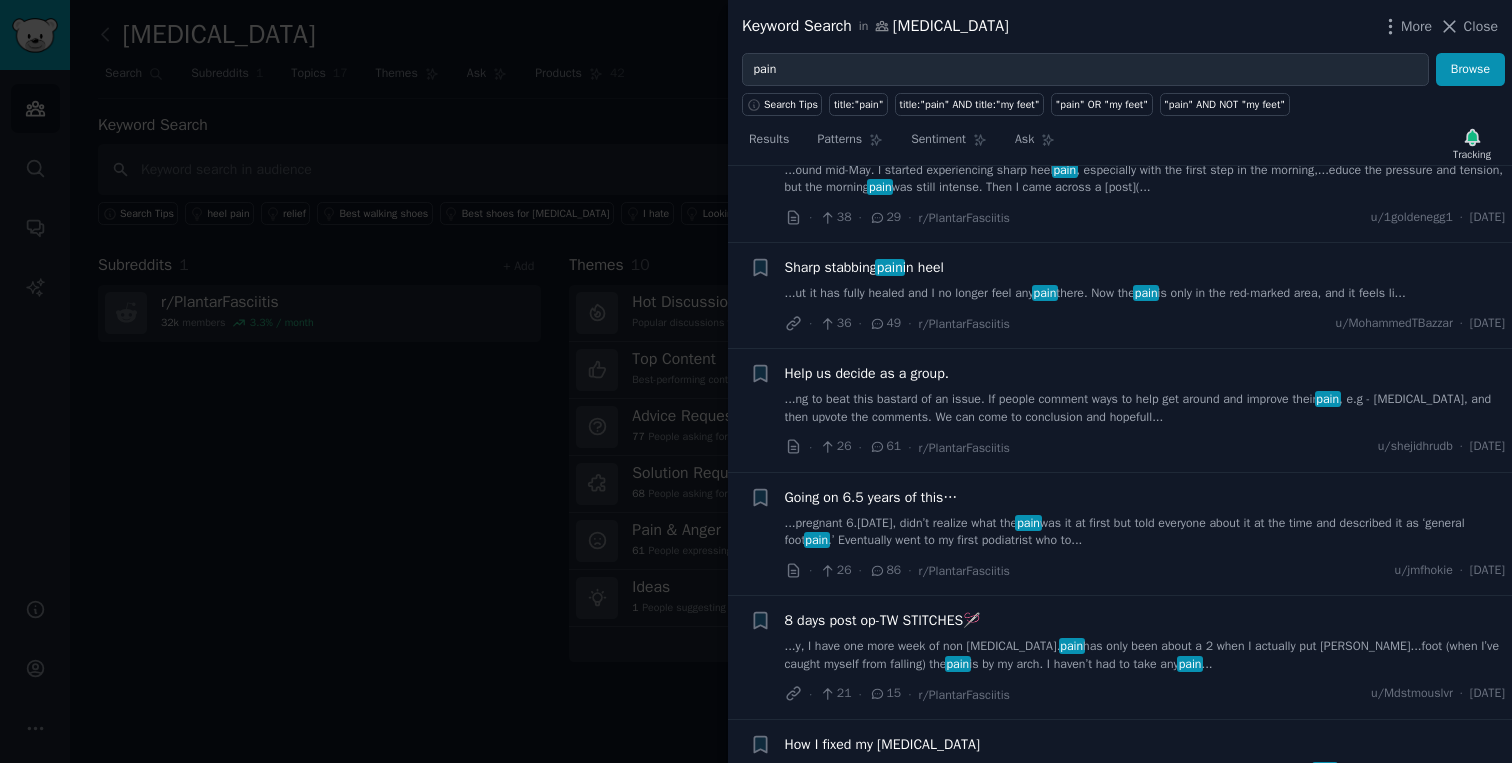 click on "...ut it has fully healed and I no longer feel any  pain  there.
Now the  pain  is only in the red-marked area, and it feels li..." at bounding box center [1145, 294] 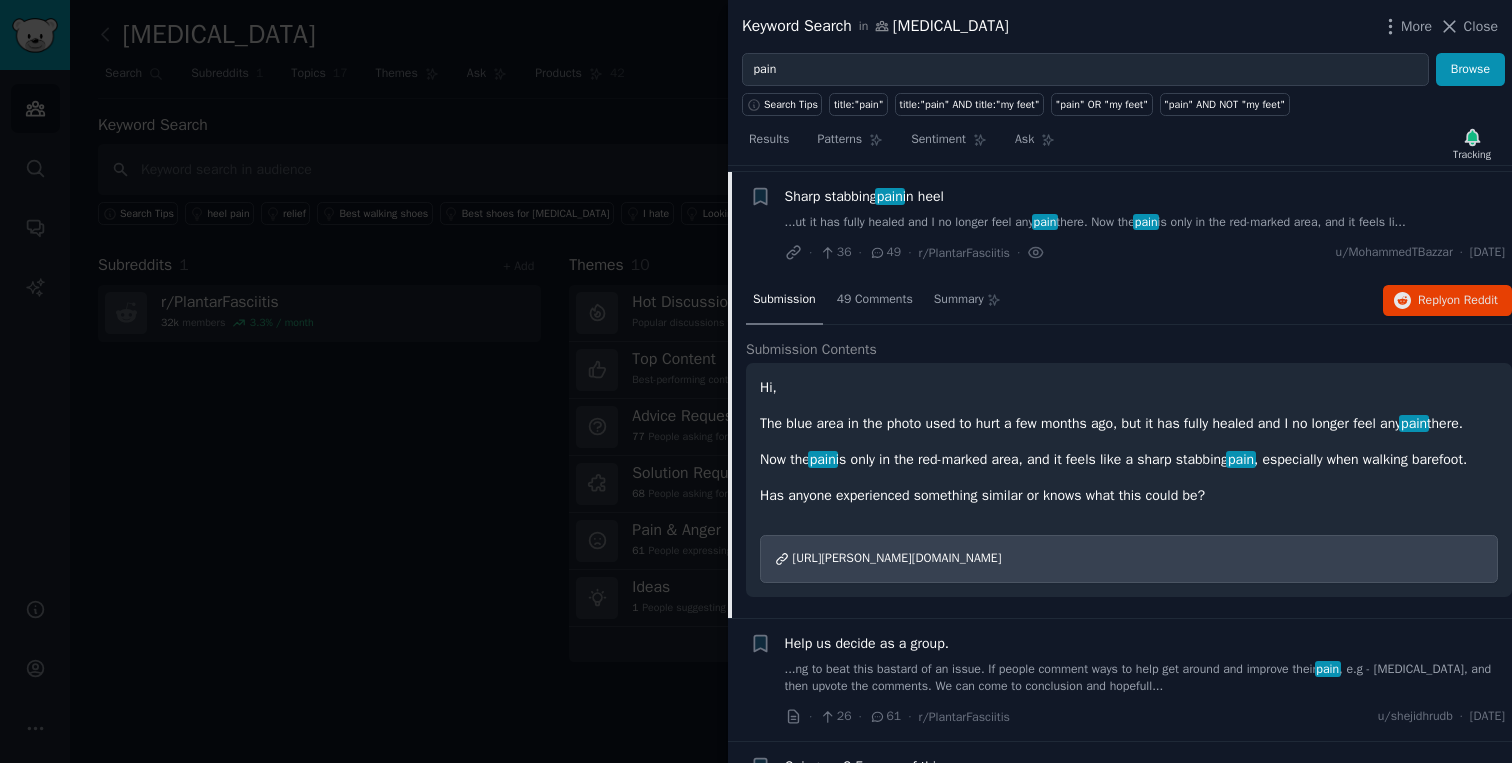 scroll, scrollTop: 1143, scrollLeft: 0, axis: vertical 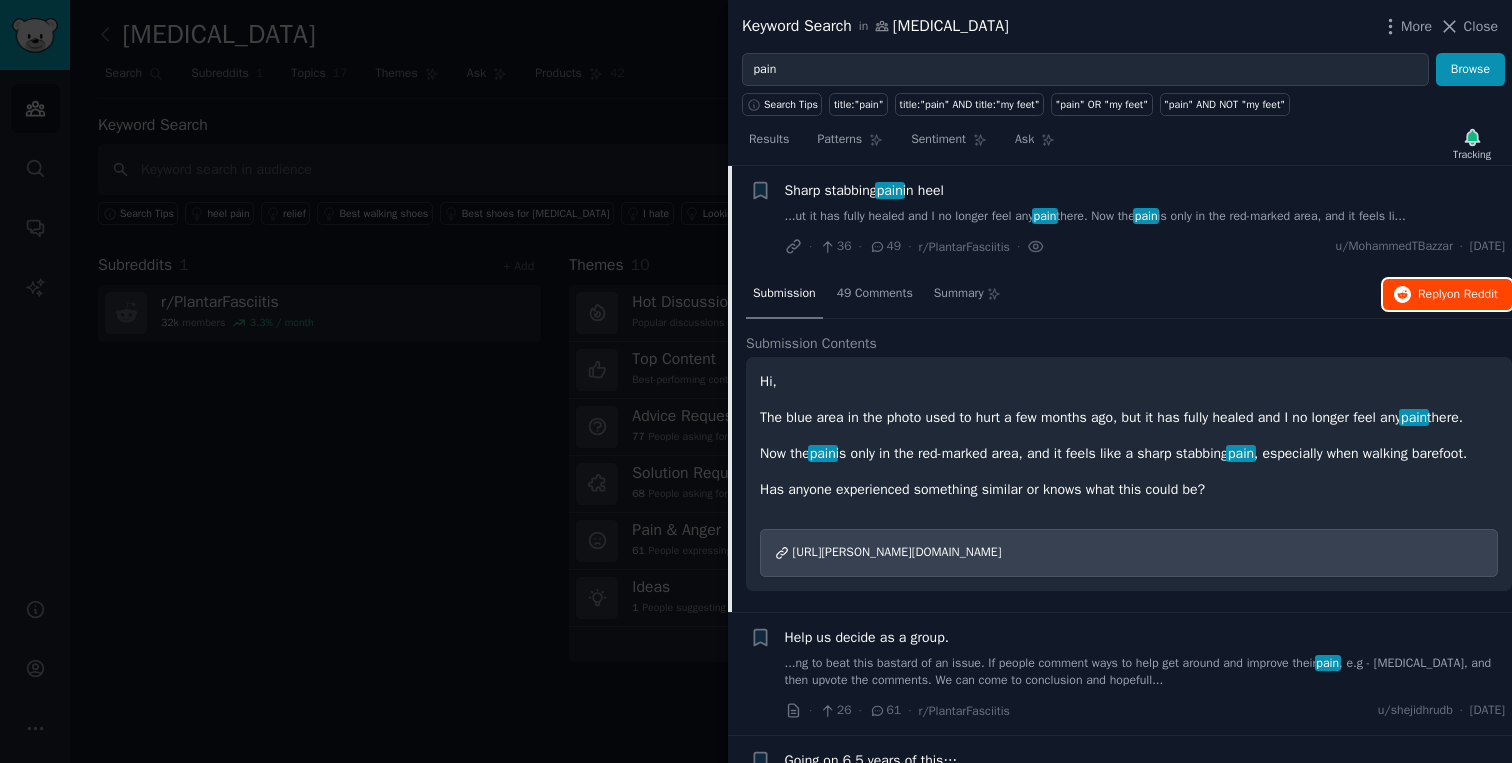 click on "Reply  on Reddit" at bounding box center (1447, 295) 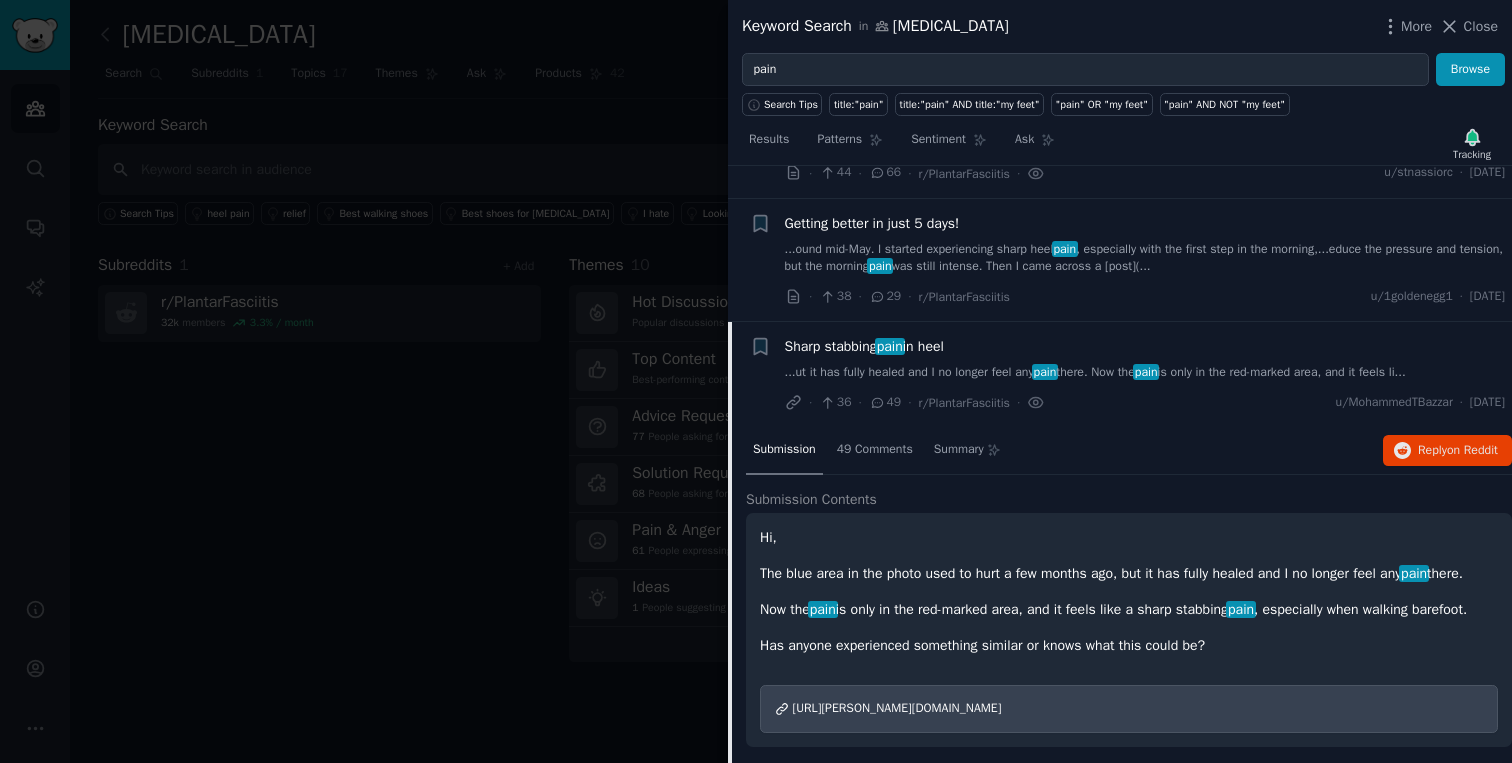 click on "...ut it has fully healed and I no longer feel any  pain  there.
Now the  pain  is only in the red-marked area, and it feels li..." at bounding box center [1145, 373] 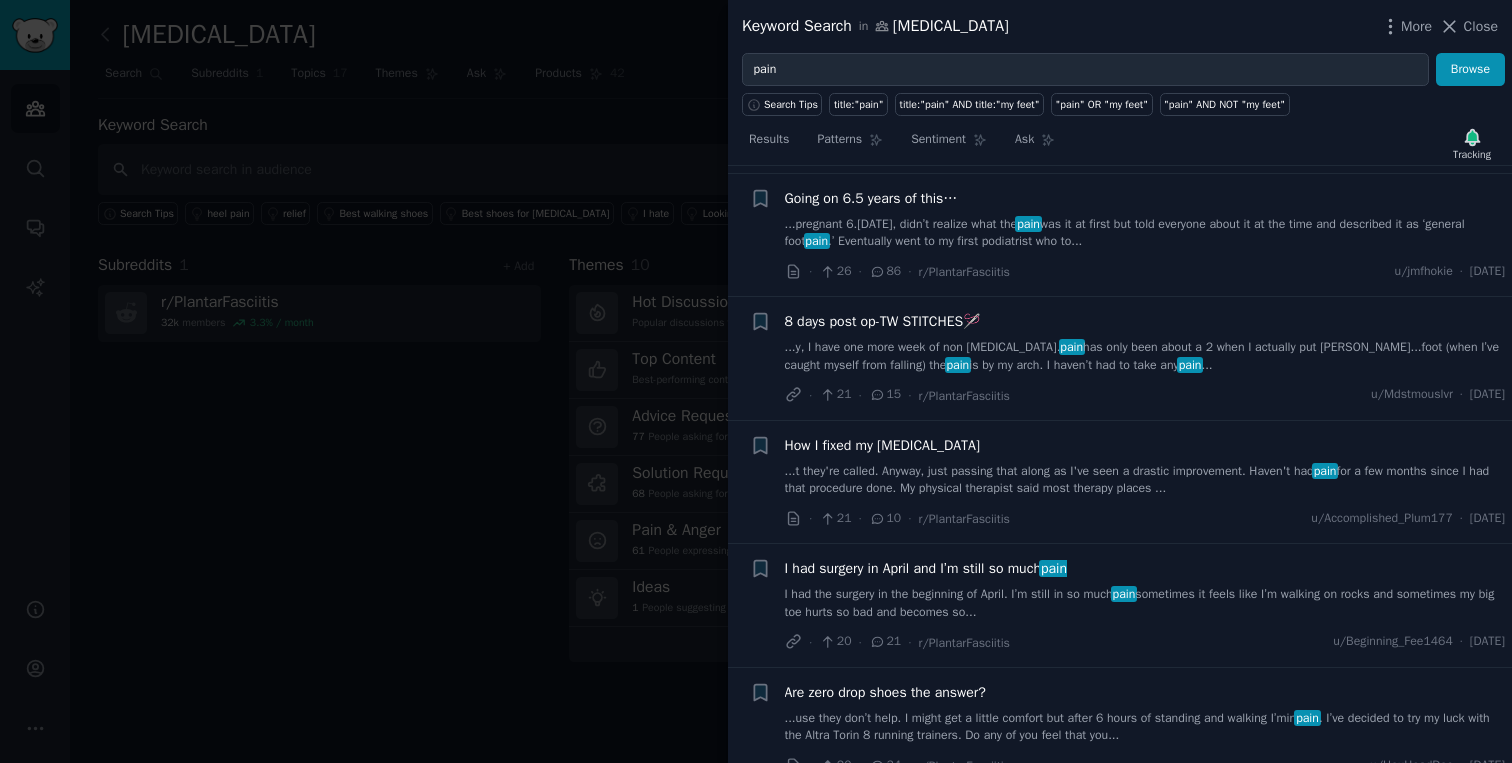 scroll, scrollTop: 1336, scrollLeft: 0, axis: vertical 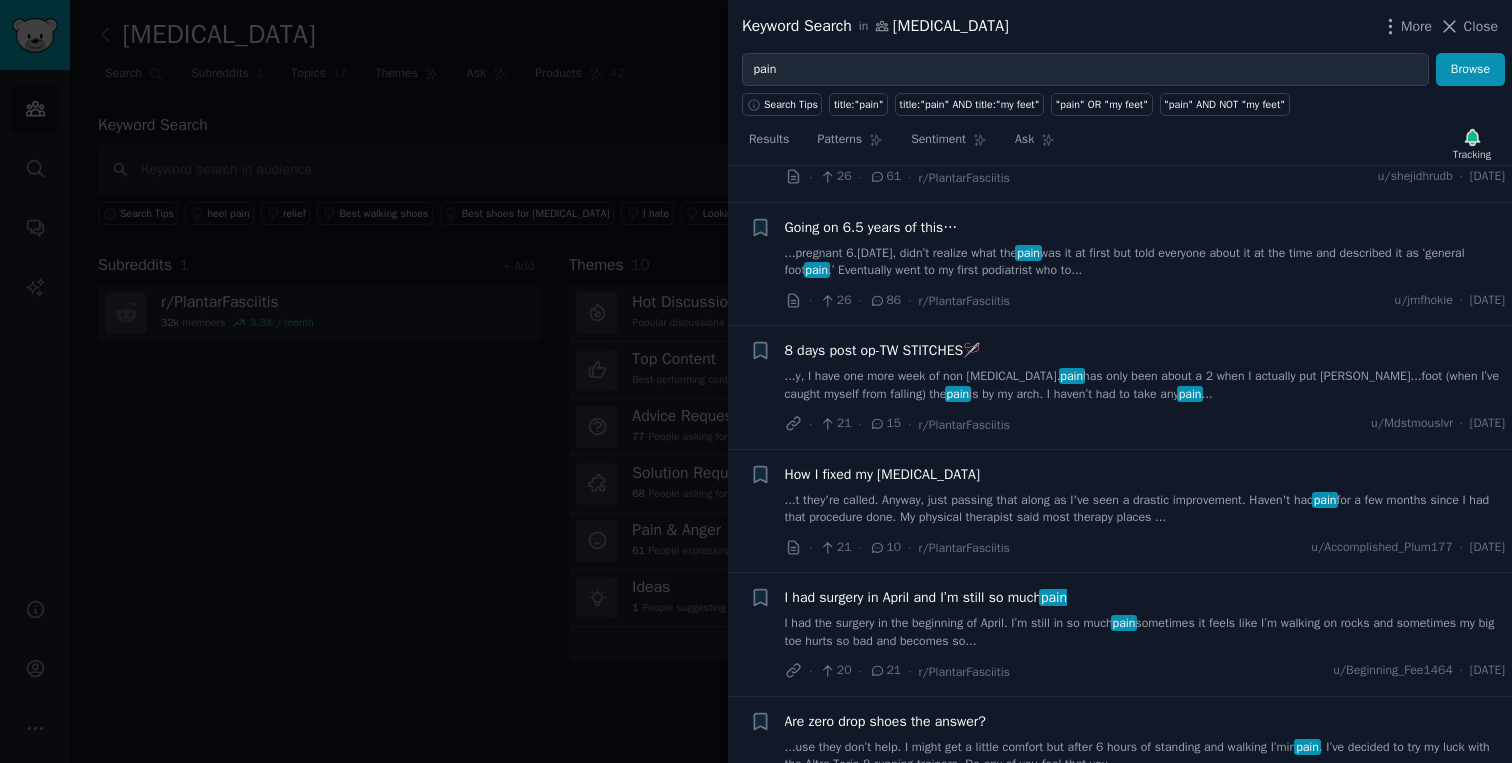 click on "...t they're called. Anyway, just passing that along as I've seen a drastic improvement. Haven't had  pain  for a few months since I had that procedure done. My physical therapist said most therapy places ..." at bounding box center [1145, 509] 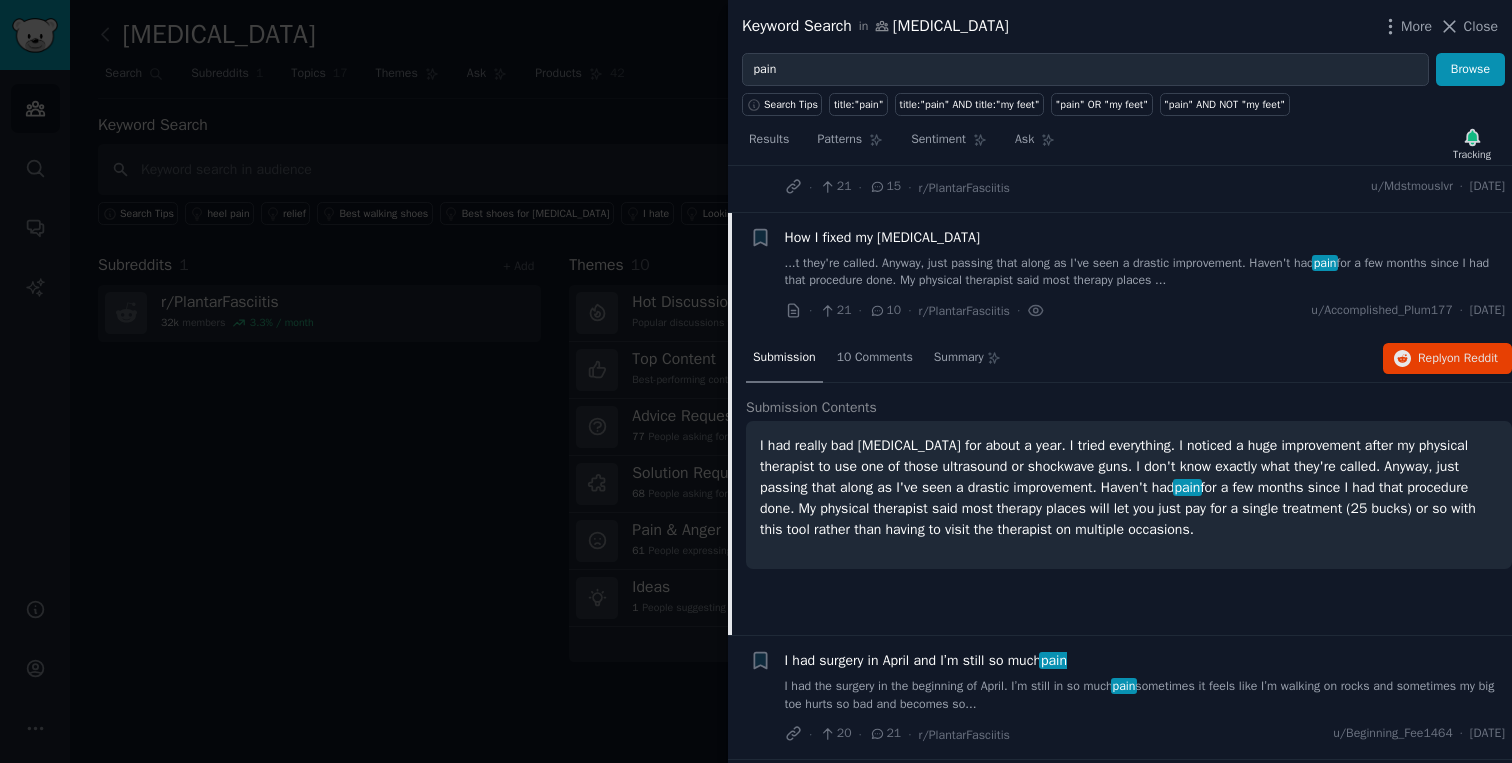 scroll, scrollTop: 1571, scrollLeft: 0, axis: vertical 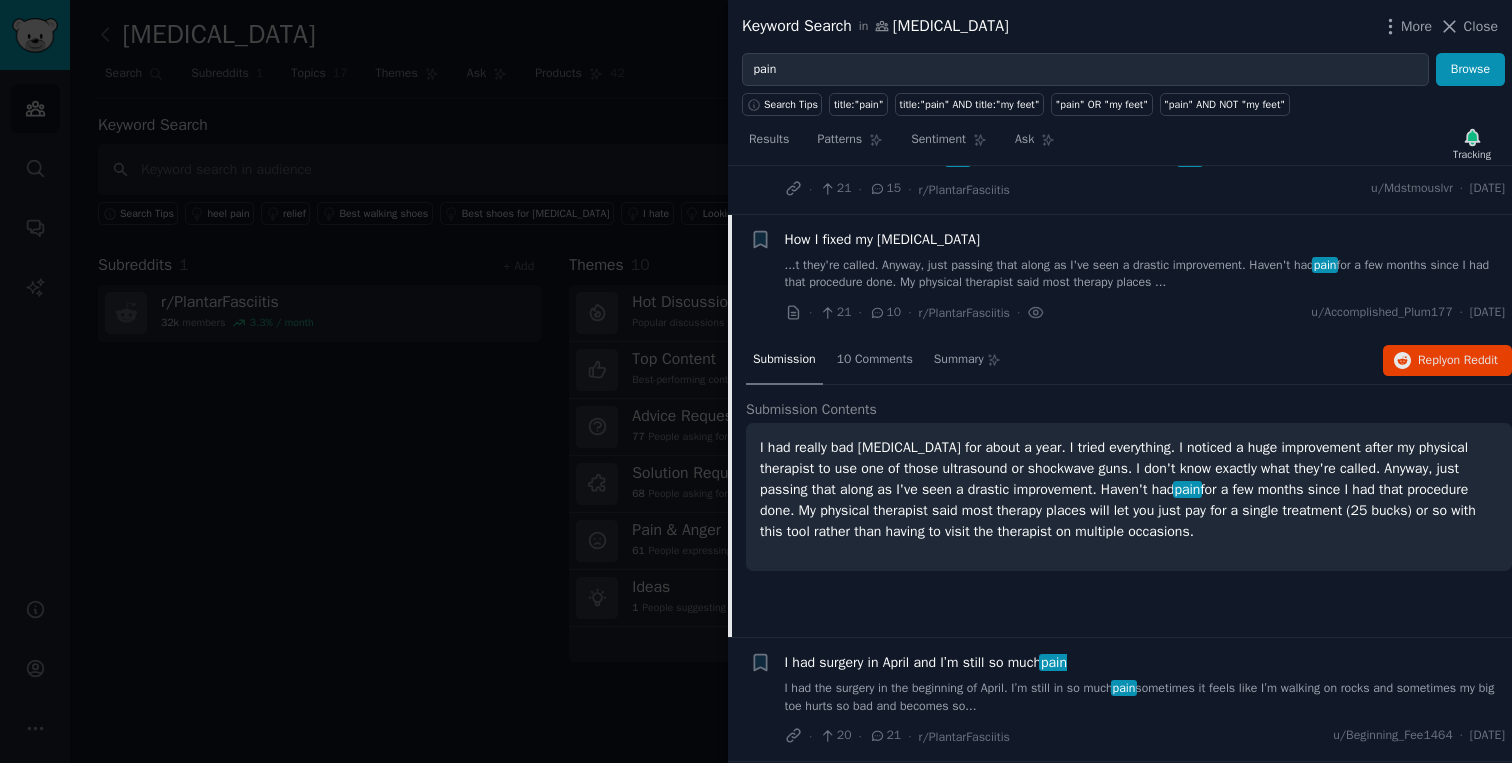 click on "How I fixed my plantar fasciitis" at bounding box center [883, 239] 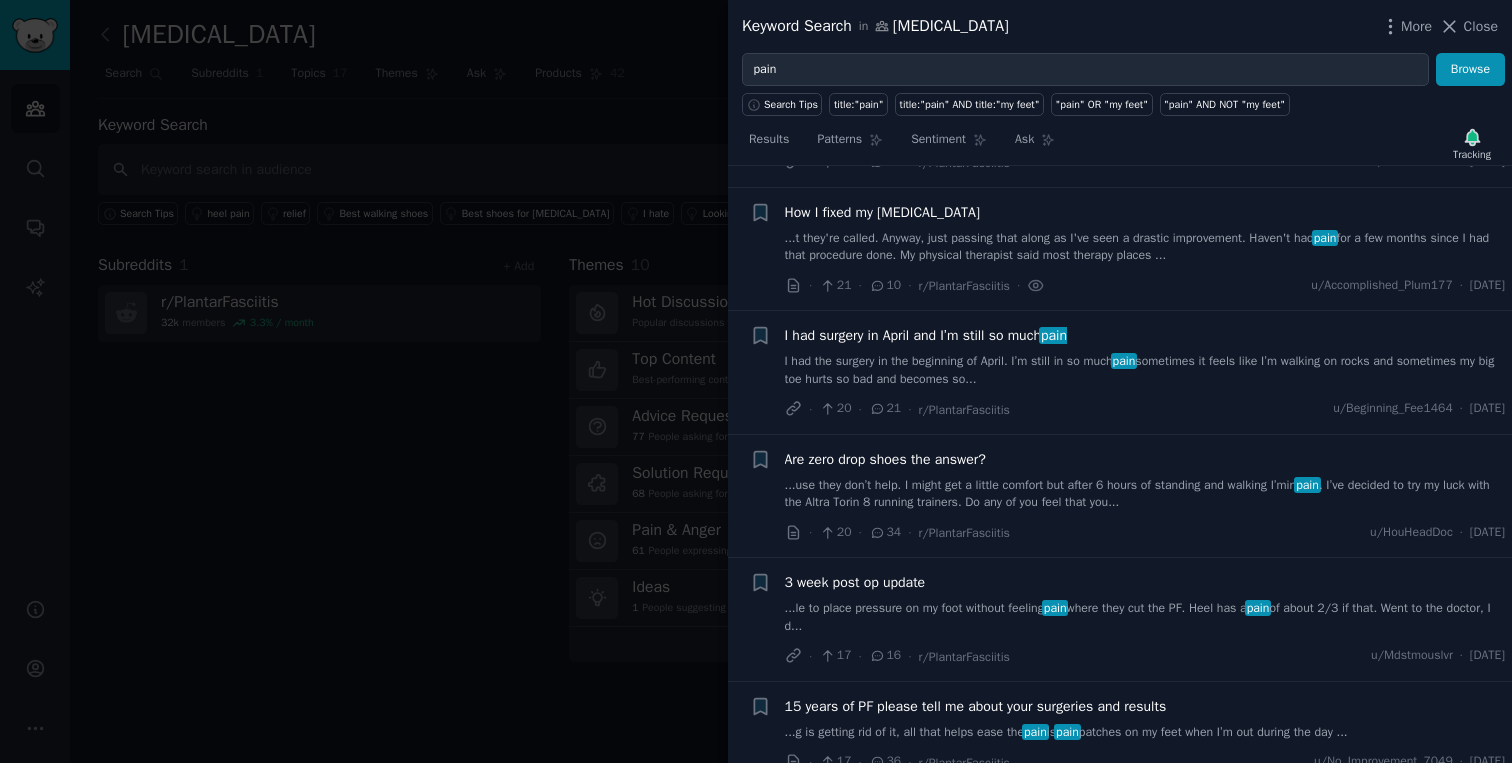 scroll, scrollTop: 1619, scrollLeft: 0, axis: vertical 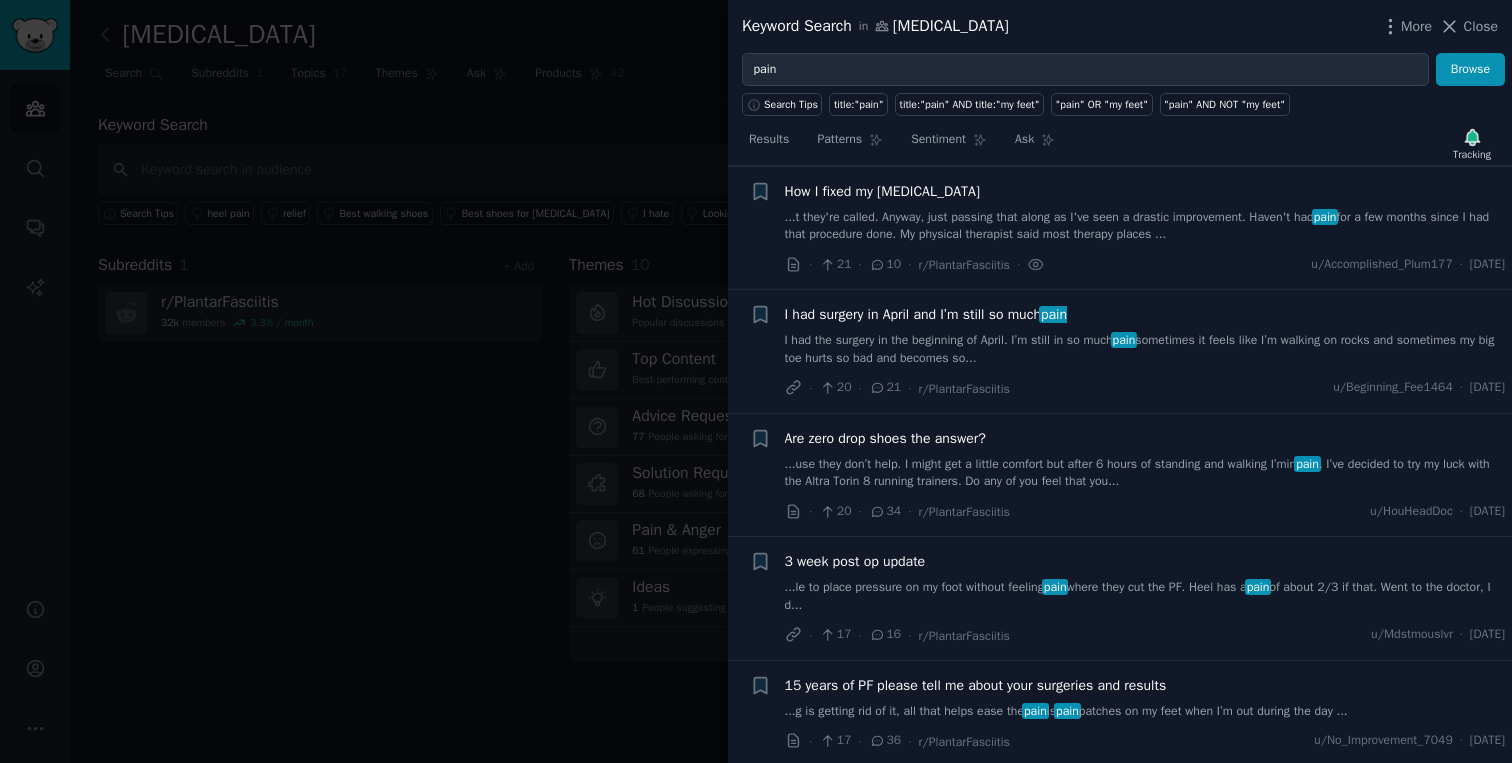 click on "I had the surgery in the beginning of April. I’m still in so much  pain  sometimes it feels like I’m walking on rocks and sometimes my big toe hurts so bad and becomes so..." at bounding box center (1145, 349) 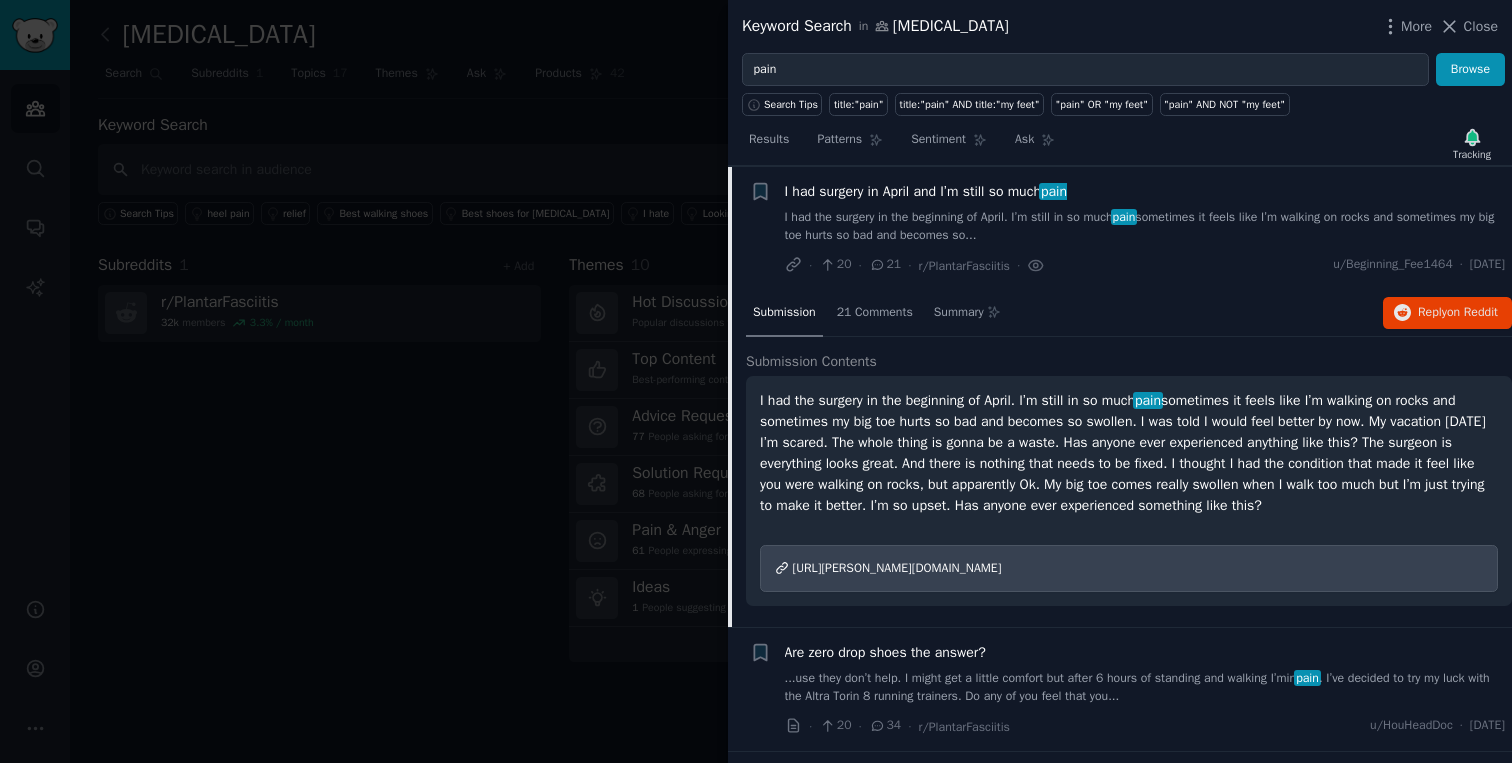 scroll, scrollTop: 1743, scrollLeft: 0, axis: vertical 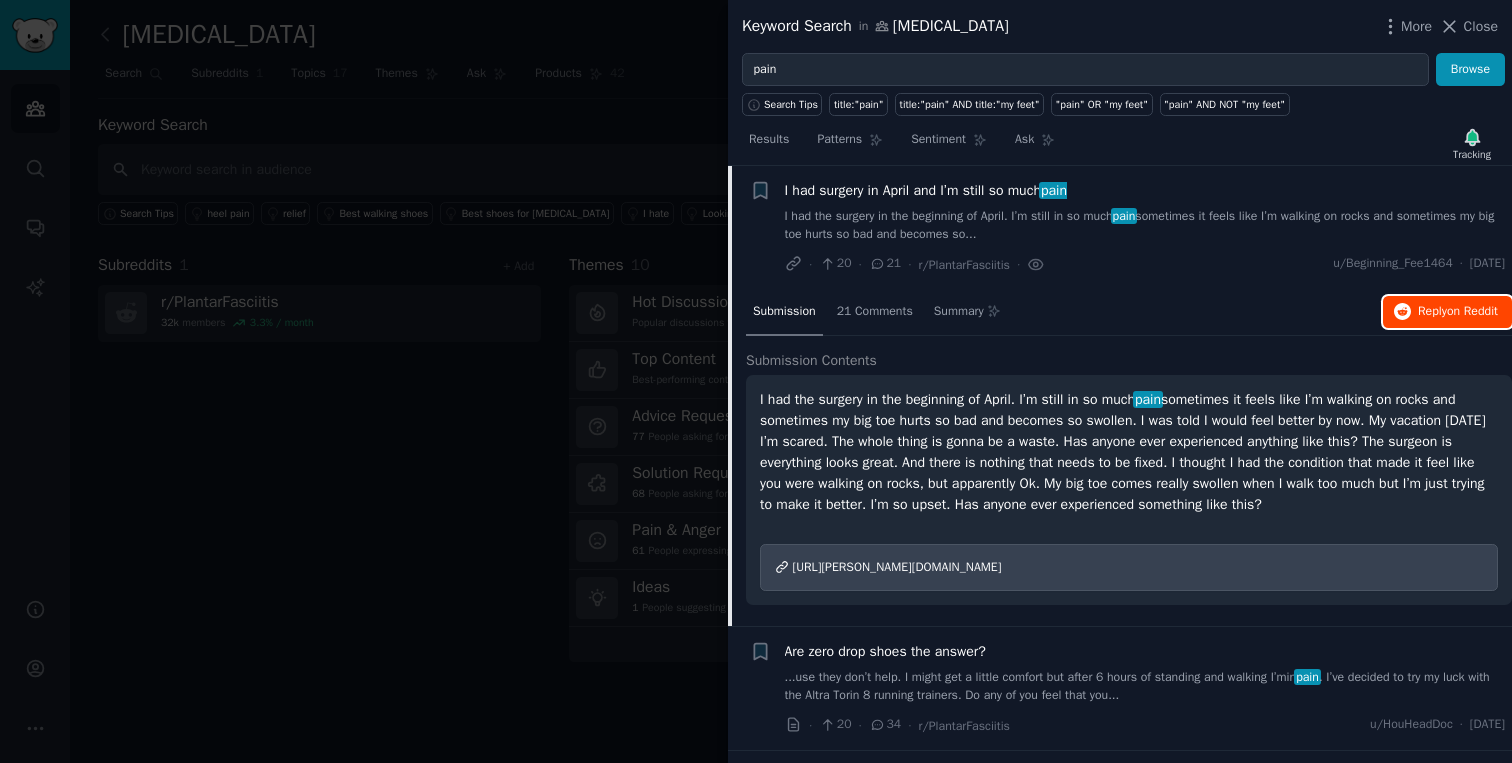 click 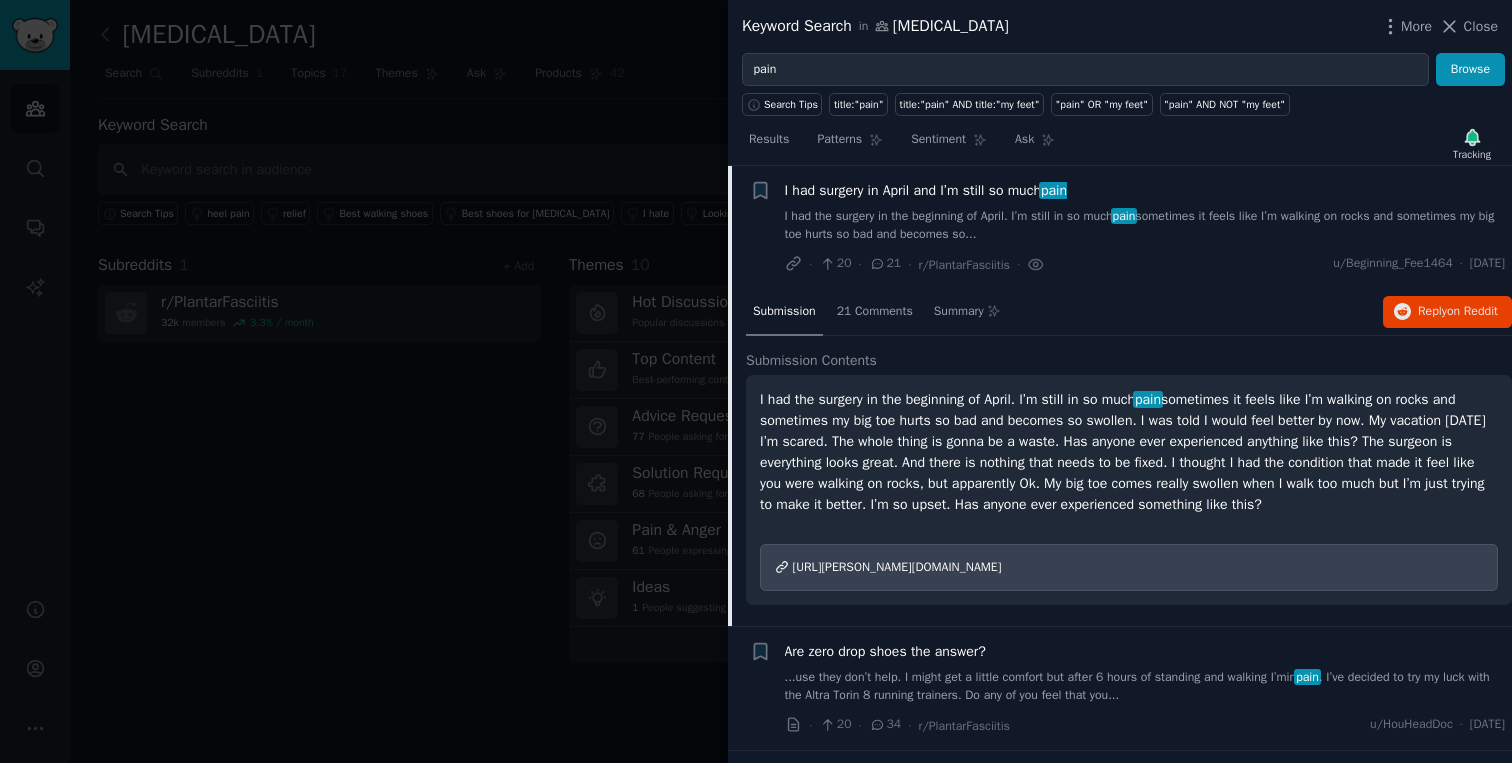 click on "I had surgery in April and I’m still so much  pain" at bounding box center [926, 190] 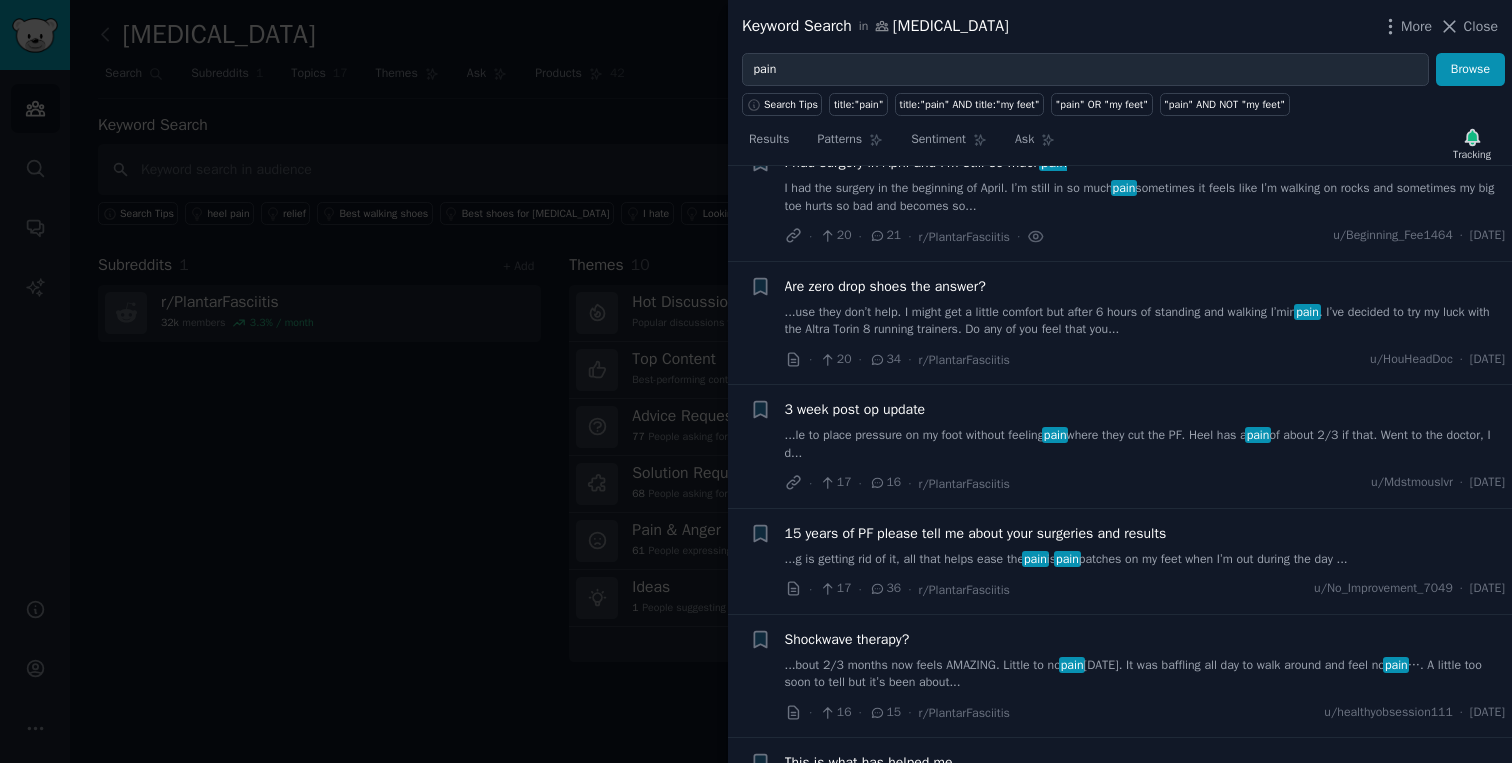 scroll, scrollTop: 1791, scrollLeft: 0, axis: vertical 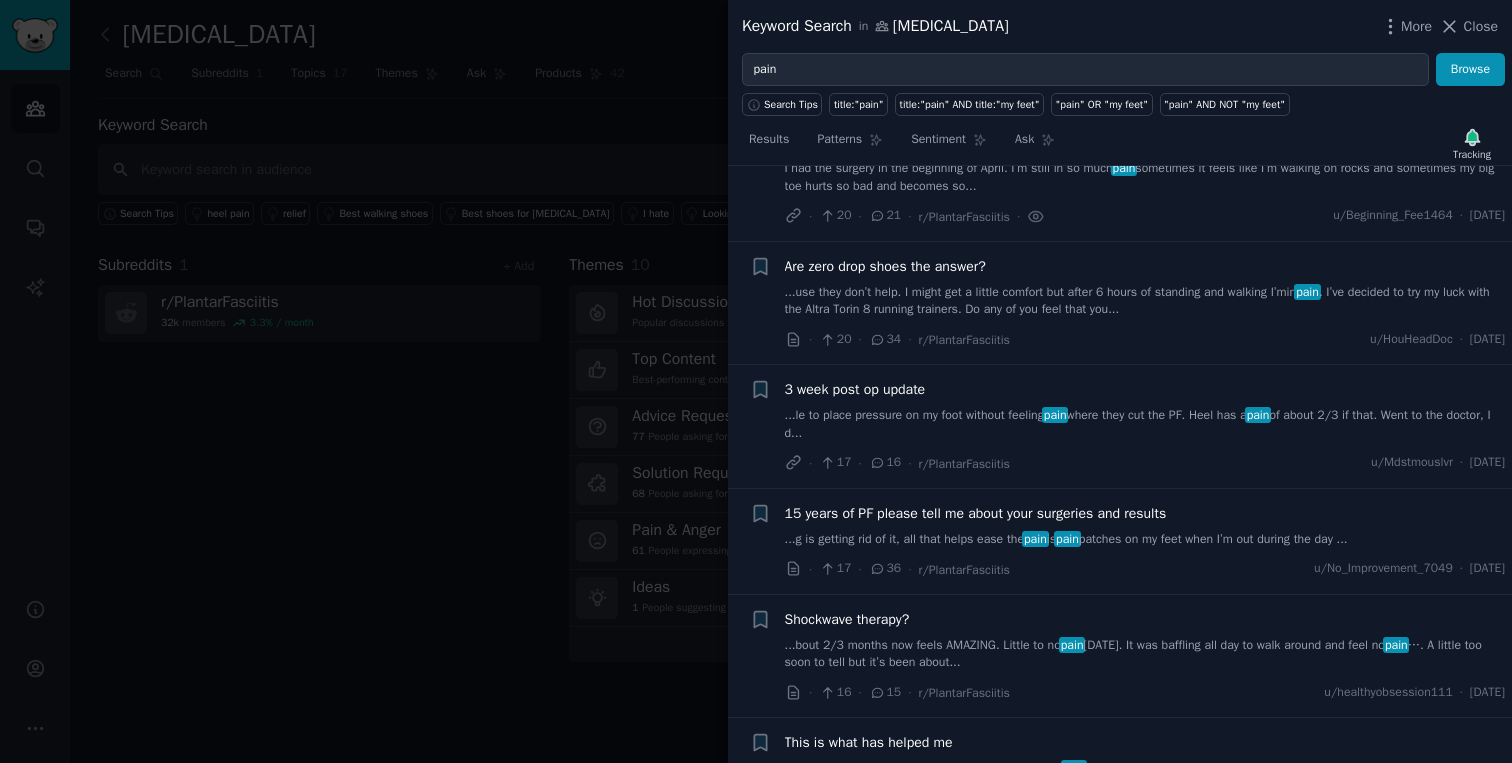click on "...use they don’t help. I might get a little comfort but after 6 hours of standing and walking I’min  pain . I’ve decided to try my luck with the Altra Torin 8 running trainers. Do any of you feel that you..." at bounding box center [1145, 301] 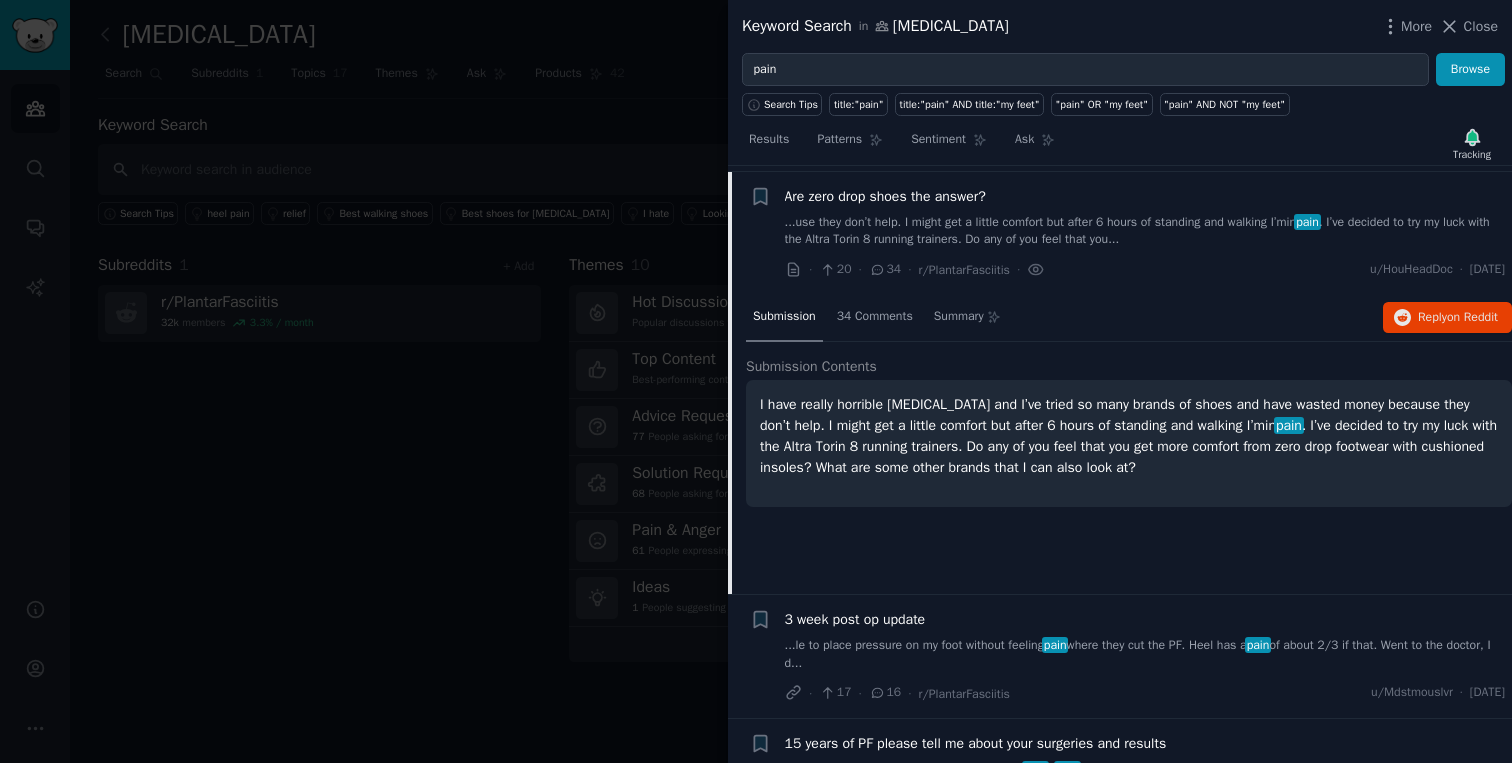 scroll, scrollTop: 1866, scrollLeft: 0, axis: vertical 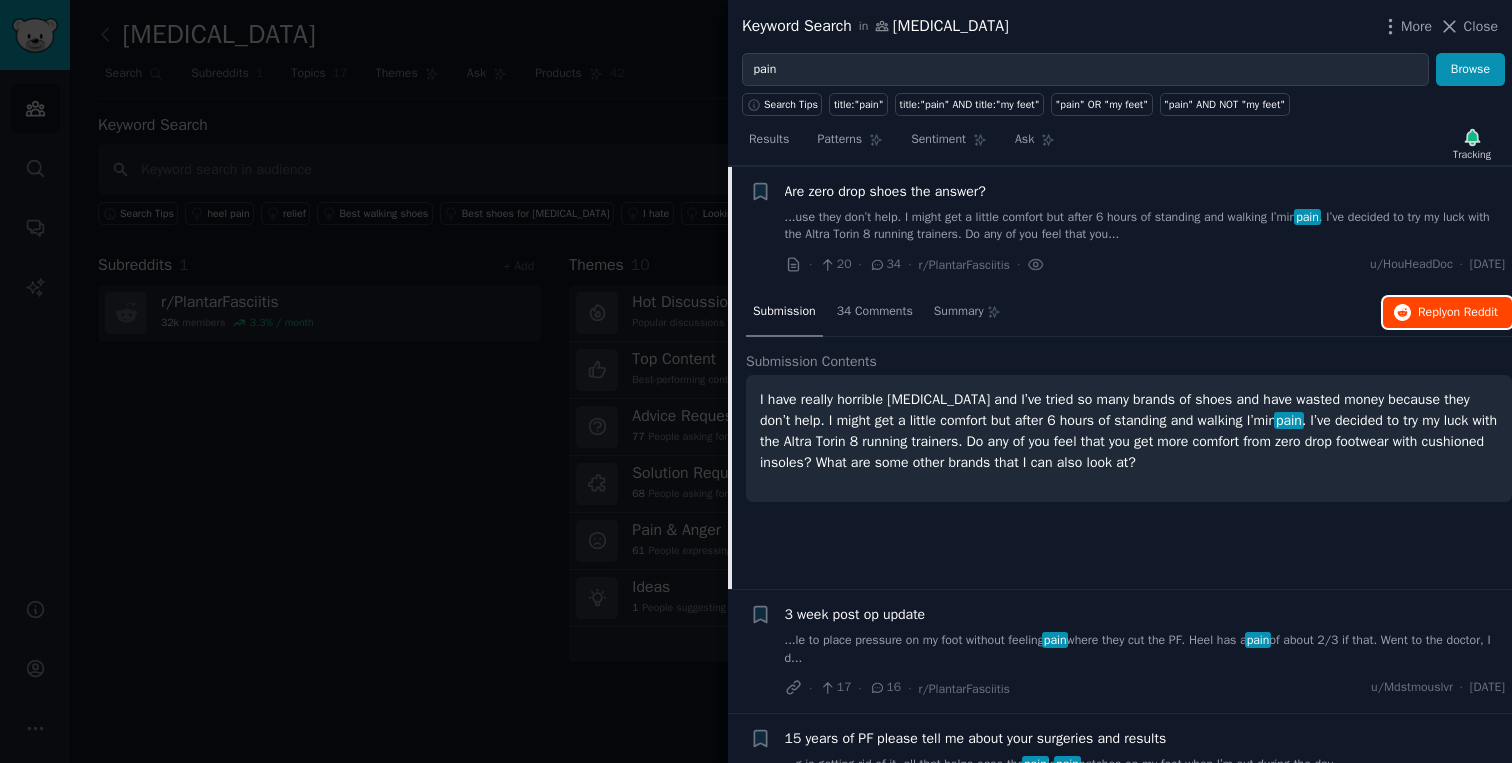 click 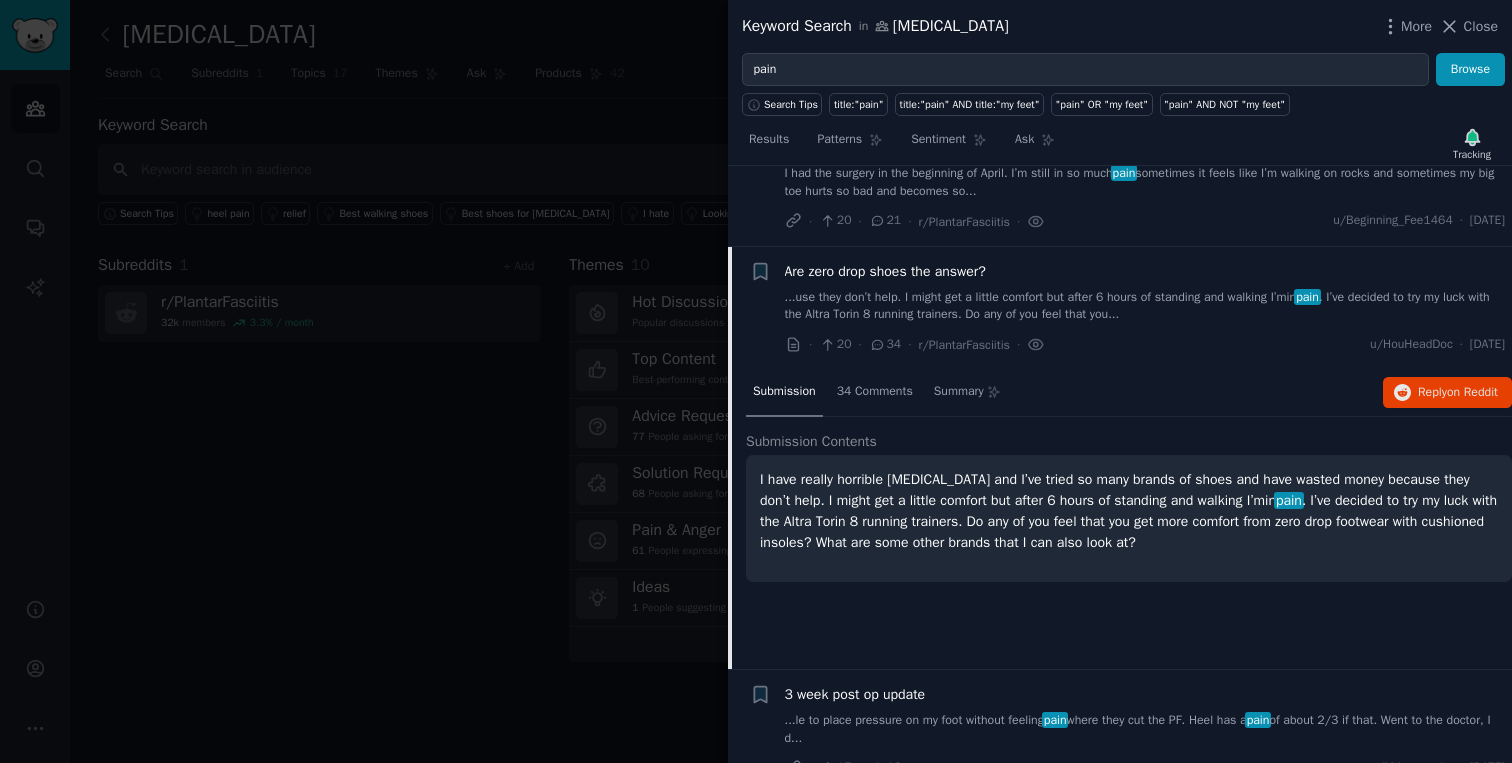 click on "Are zero drop shoes the answer?" at bounding box center (885, 271) 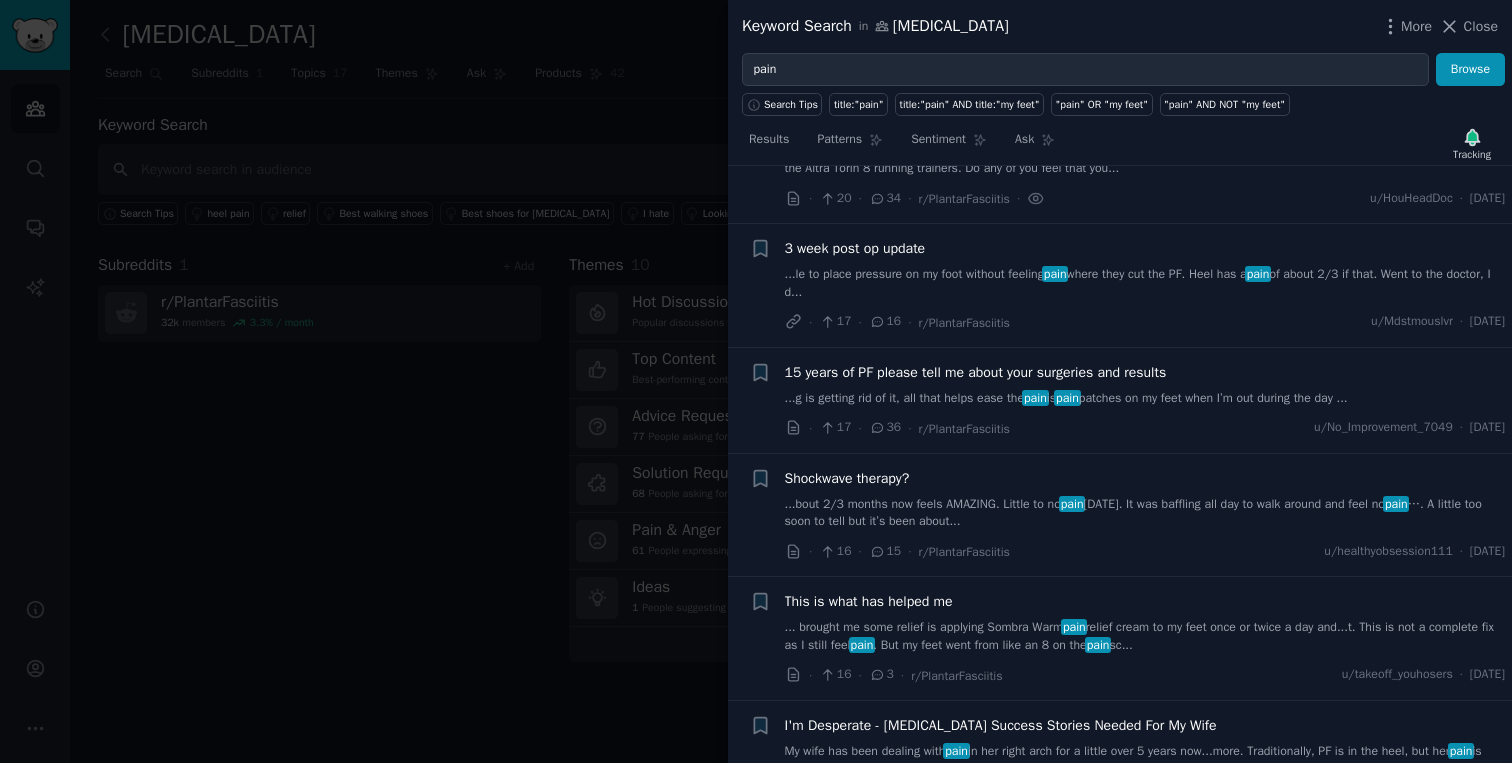 scroll, scrollTop: 1951, scrollLeft: 0, axis: vertical 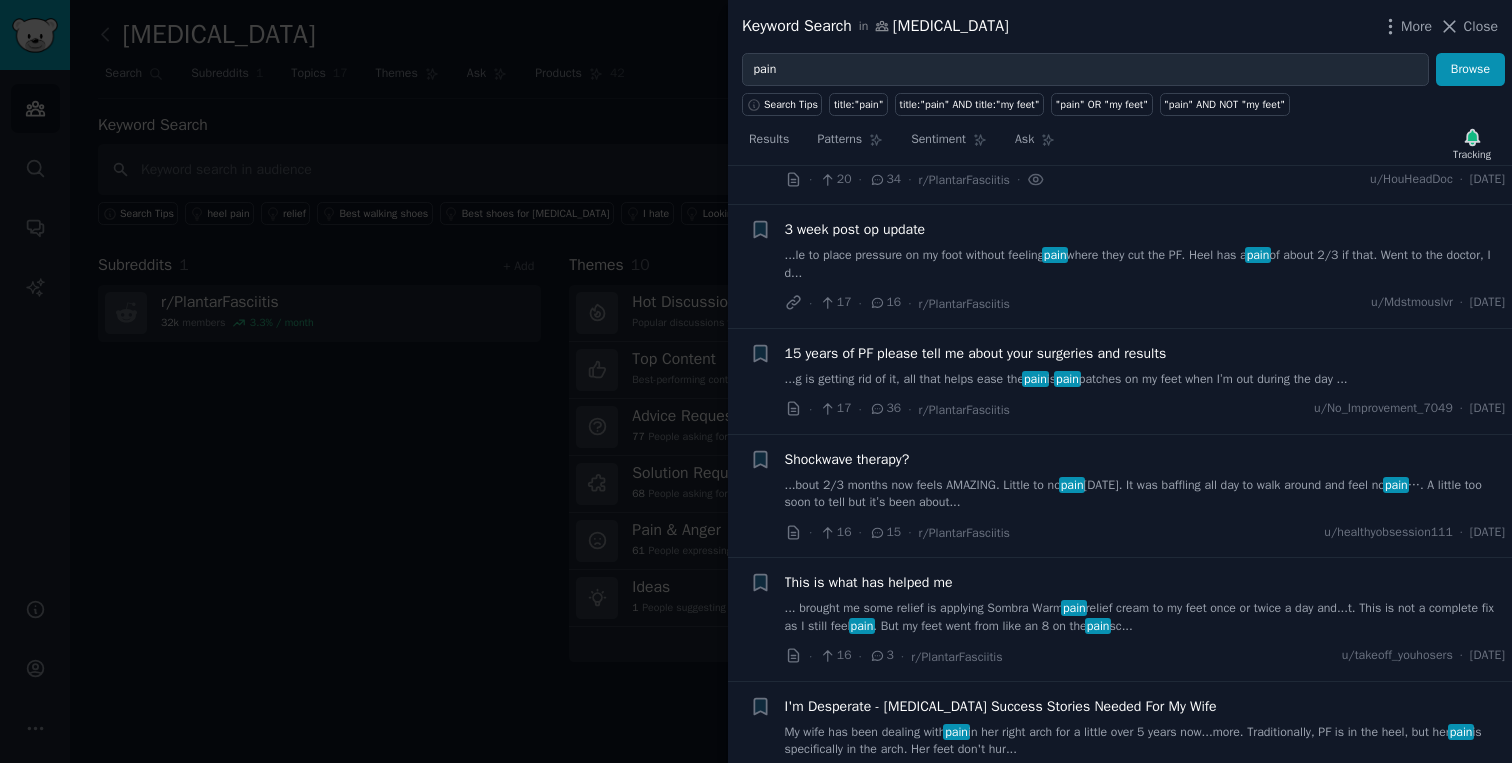 click on "...le to place pressure on my foot without feeling  pain  where they cut the PF. Heel has a  pain  of about 2/3 if that.
Went to the doctor, I d..." at bounding box center (1145, 264) 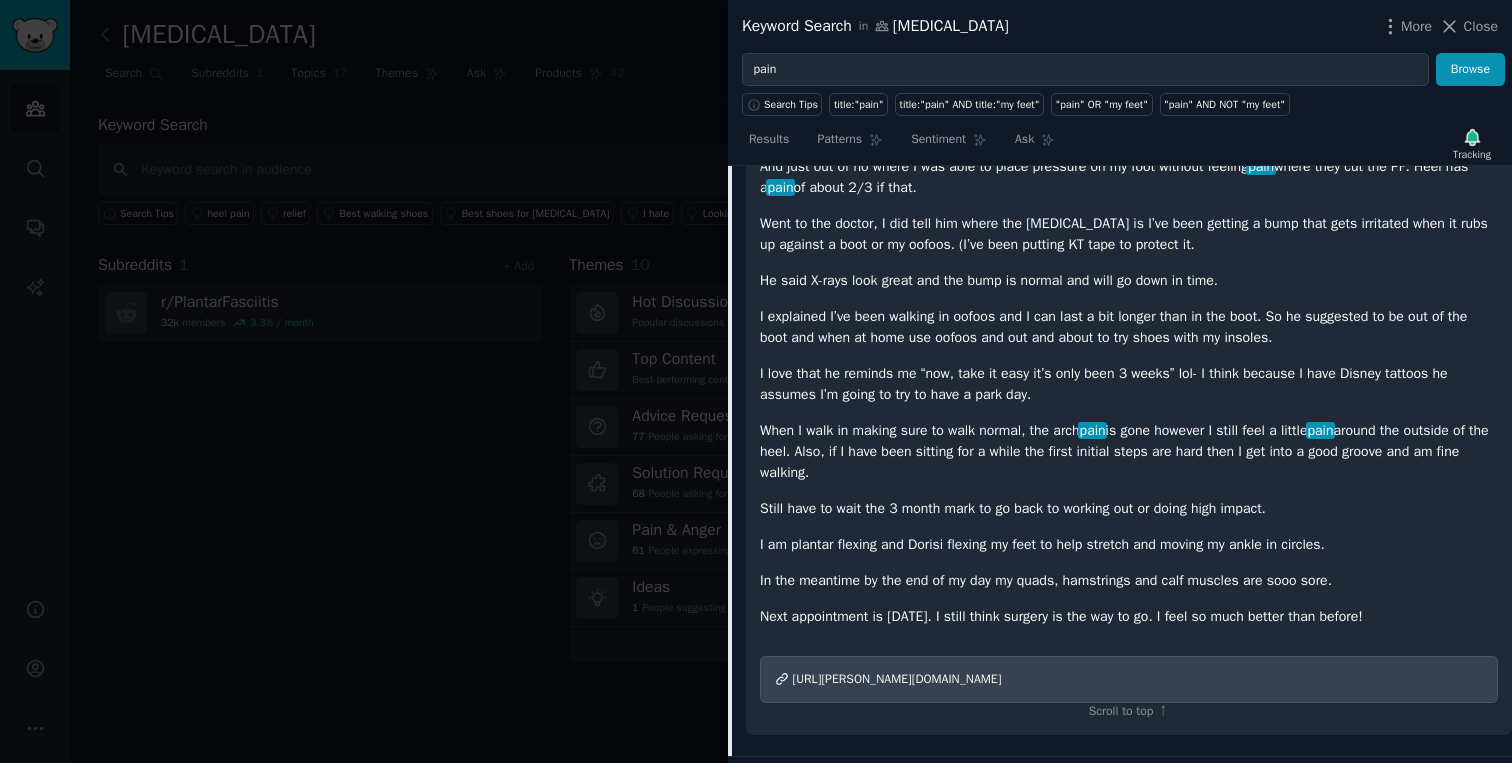 scroll, scrollTop: 2190, scrollLeft: 0, axis: vertical 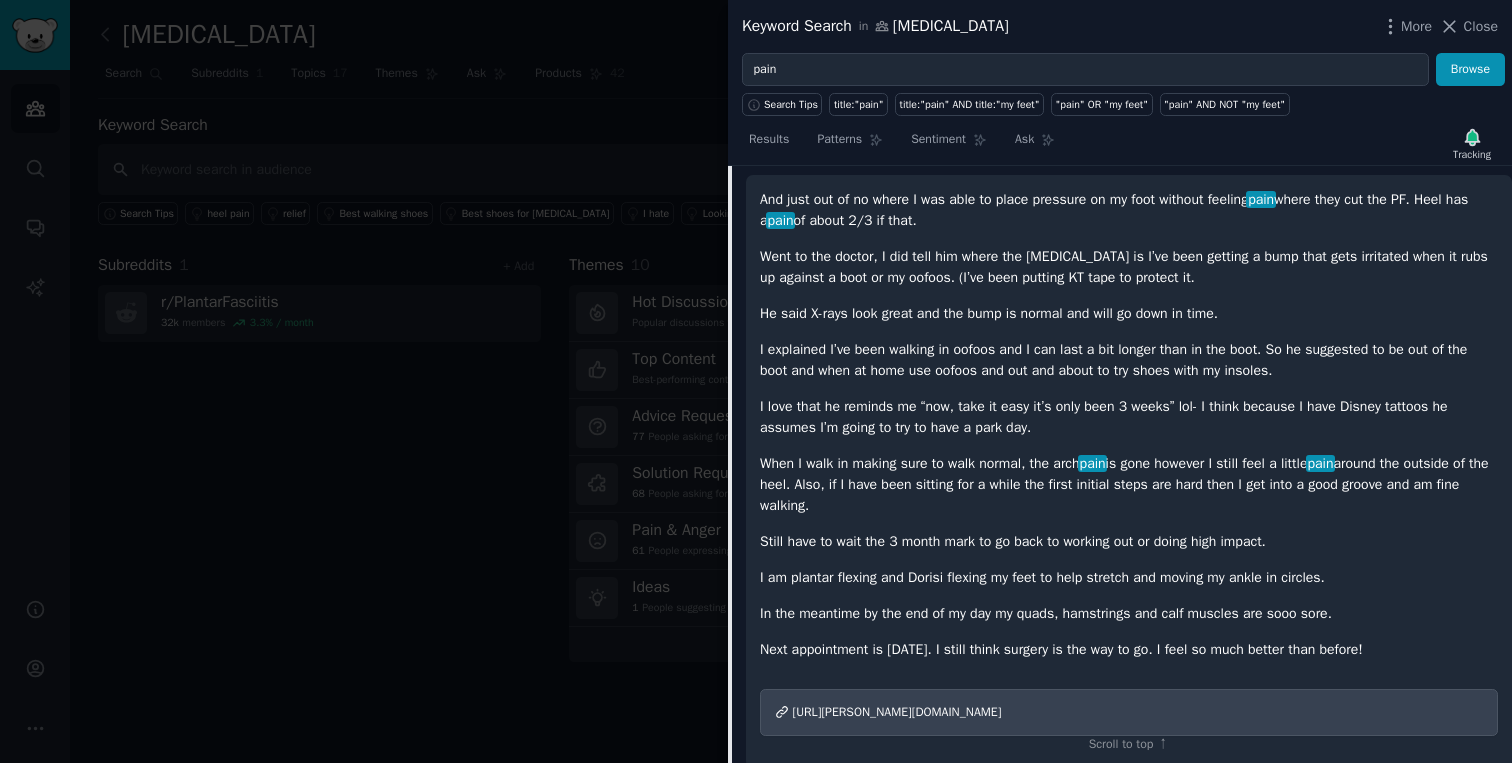 click on "And just out of no where I was able to place pressure on my foot without feeling  pain  where they cut the PF. Heel has a  pain  of about 2/3 if that." at bounding box center (1129, 210) 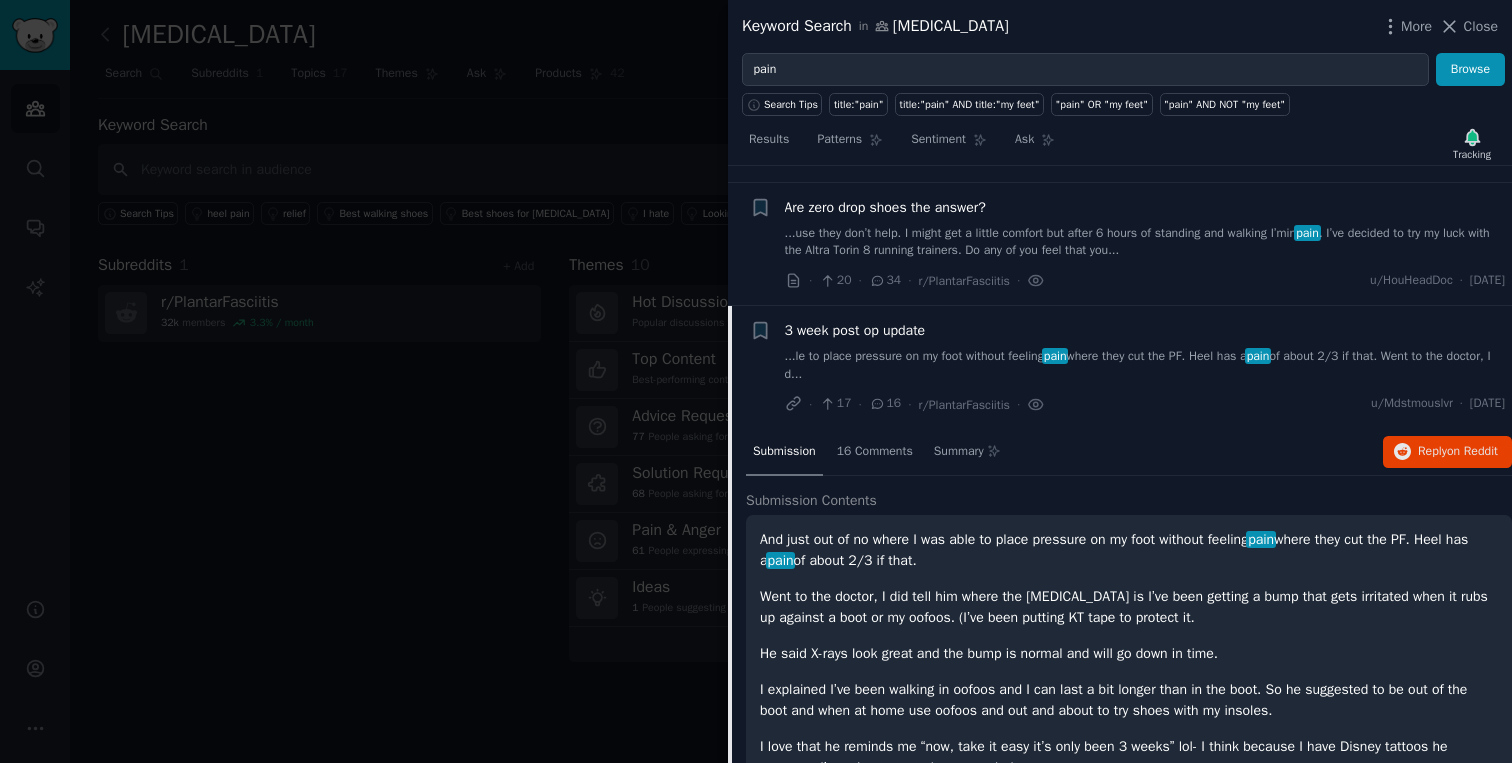 click on "...le to place pressure on my foot without feeling  pain  where they cut the PF. Heel has a  pain  of about 2/3 if that.
Went to the doctor, I d..." at bounding box center [1145, 365] 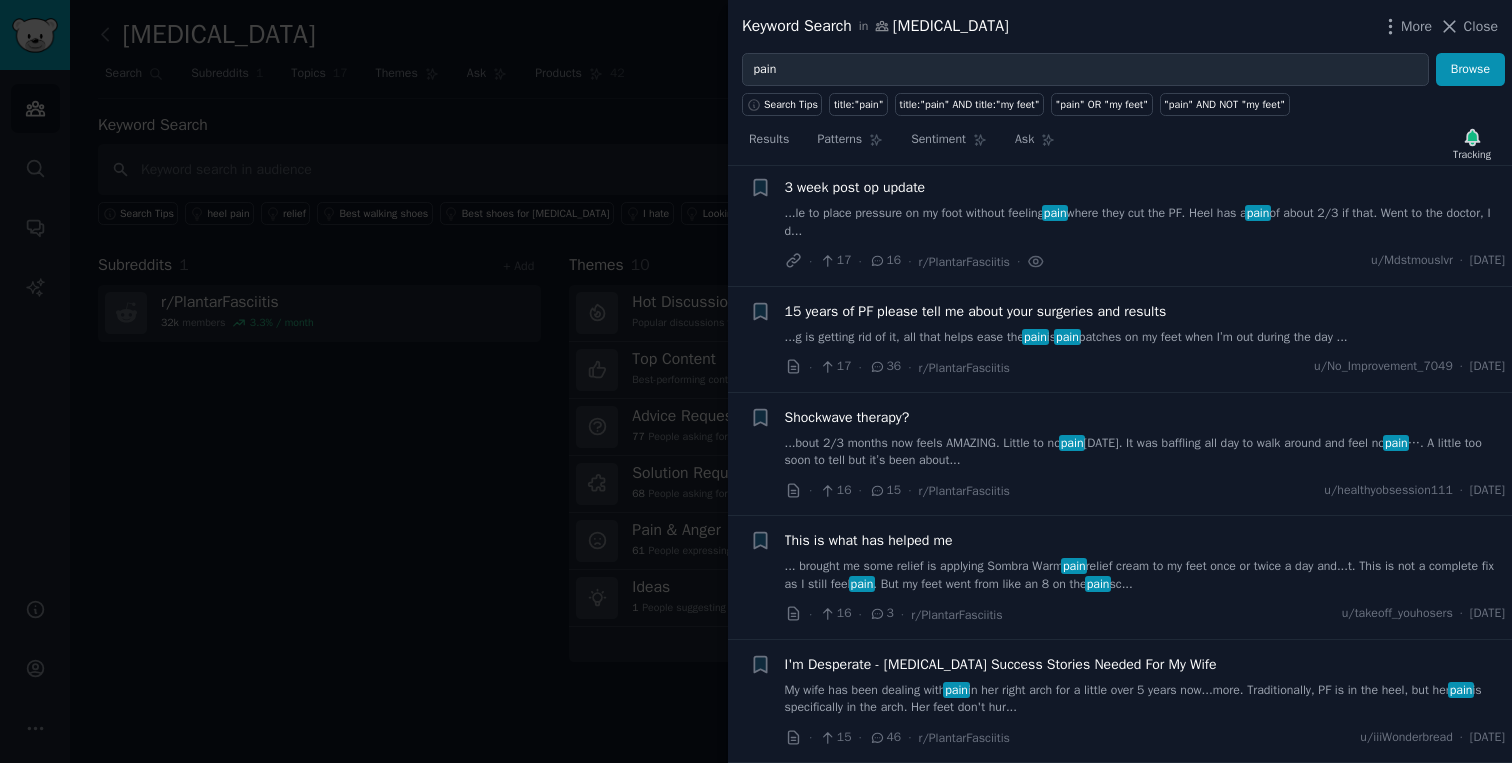 scroll, scrollTop: 2010, scrollLeft: 0, axis: vertical 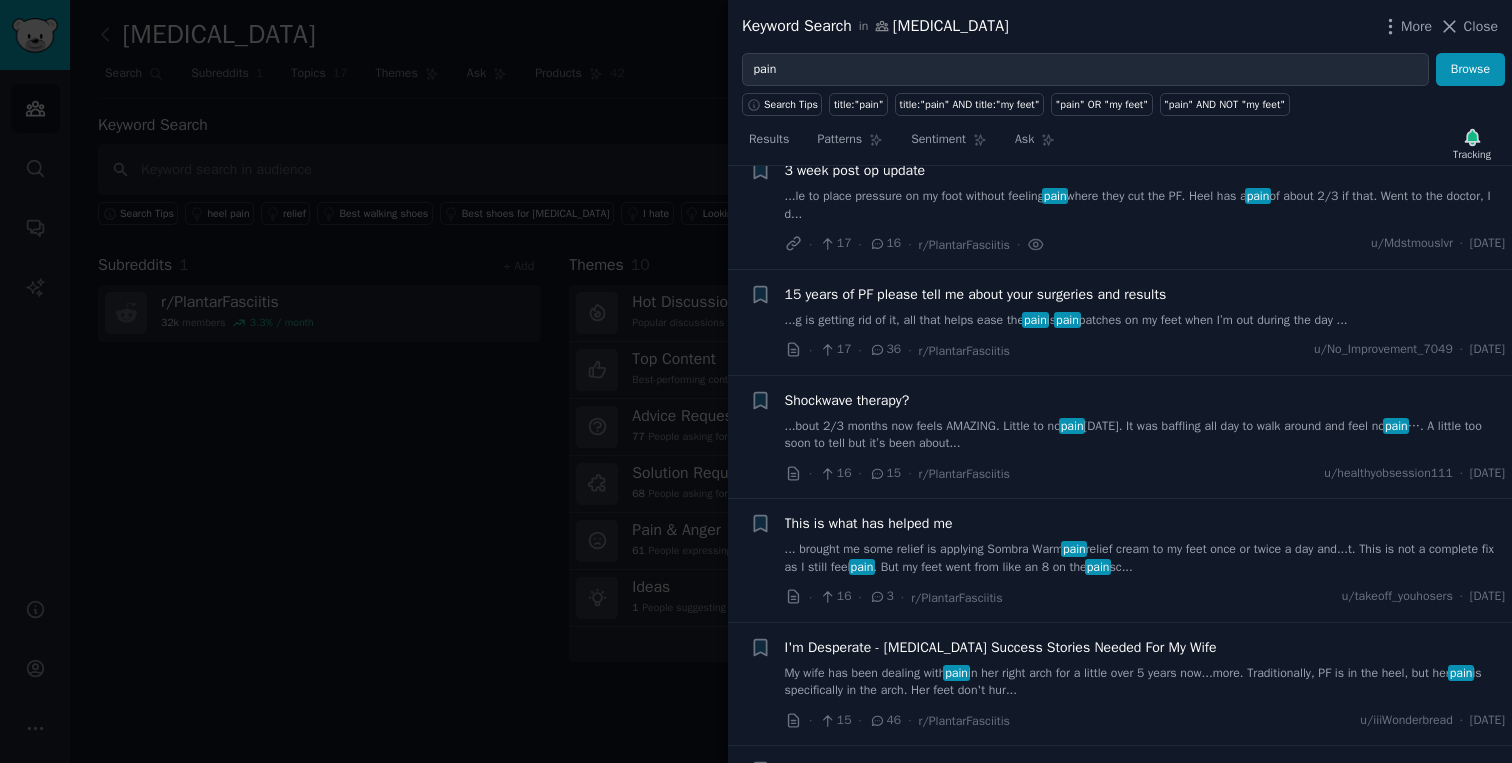 click on "15 years of PF please tell me about your surgeries and results ...g is getting rid of it, all that helps ease the  pain  is  pain  patches on my feet when I’m out during the day ..." at bounding box center (1145, 307) 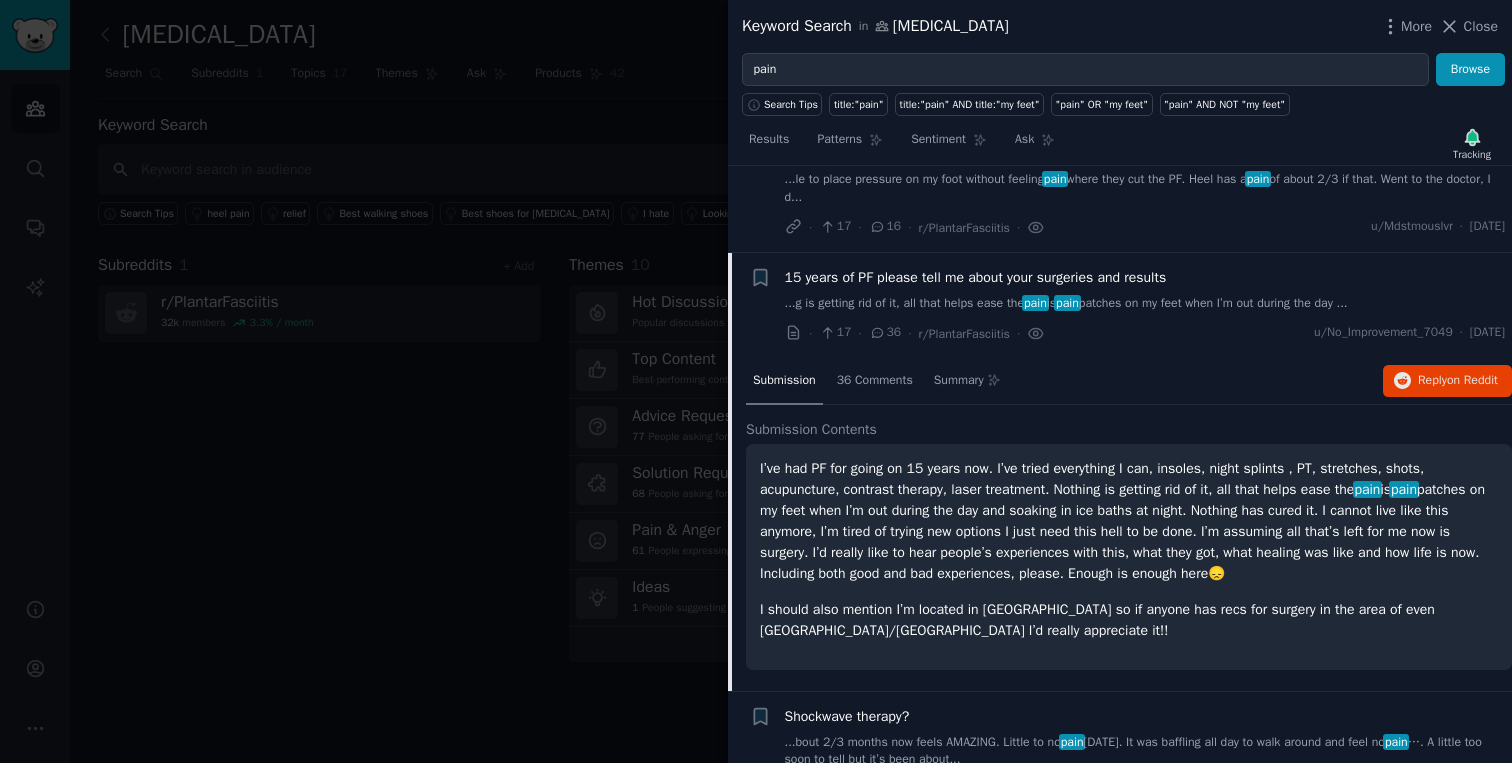 scroll, scrollTop: 2113, scrollLeft: 0, axis: vertical 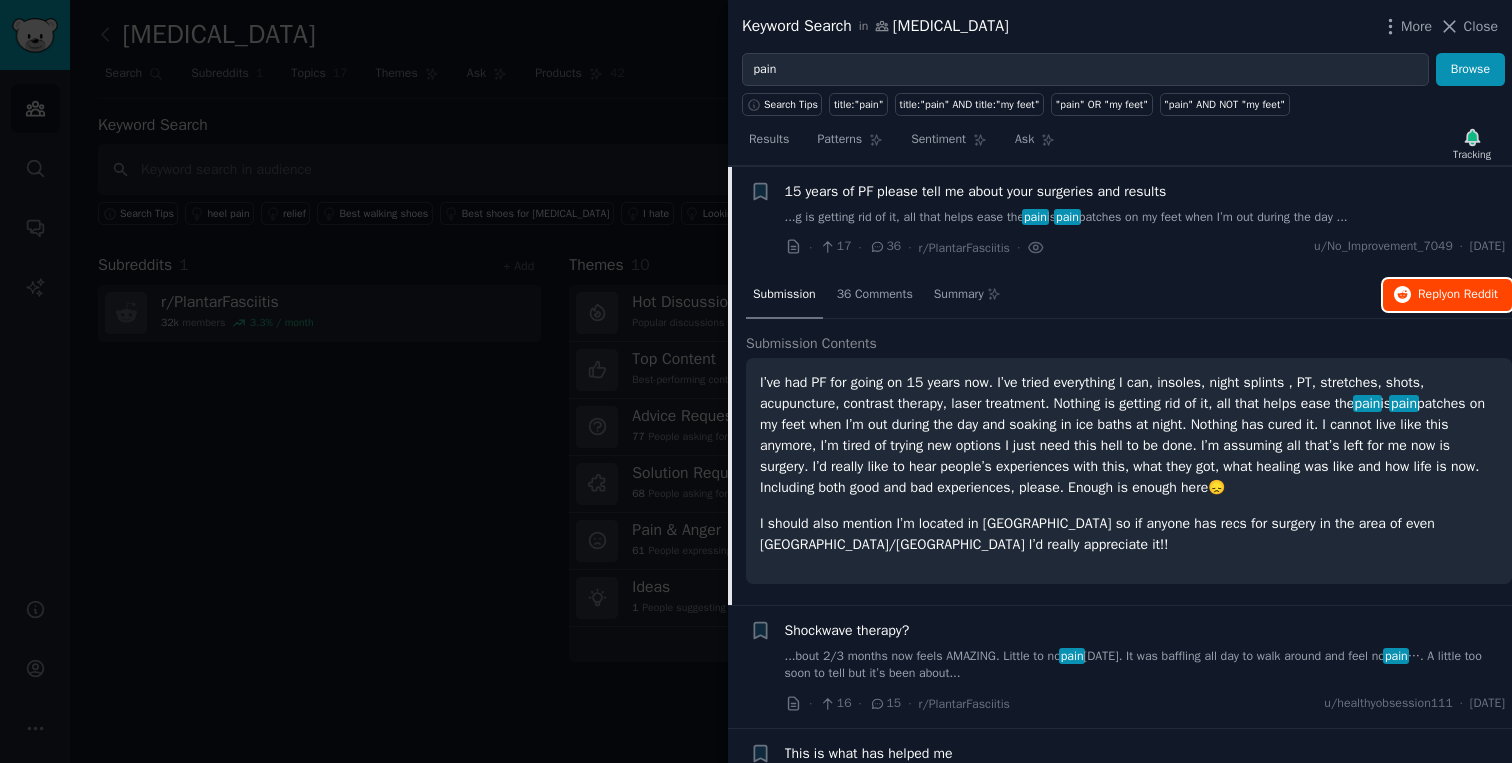 click on "Reply  on Reddit" at bounding box center [1447, 295] 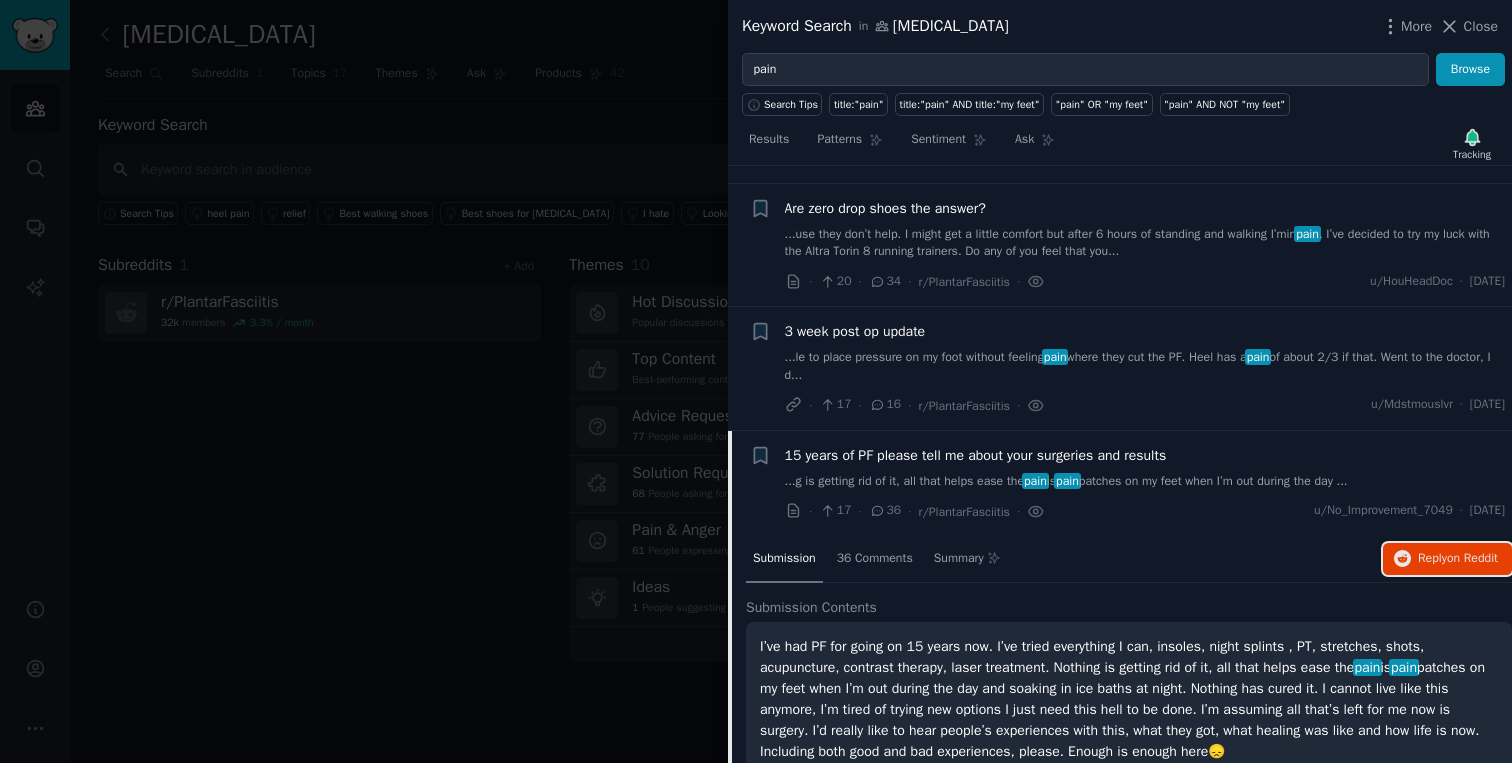 scroll, scrollTop: 1868, scrollLeft: 0, axis: vertical 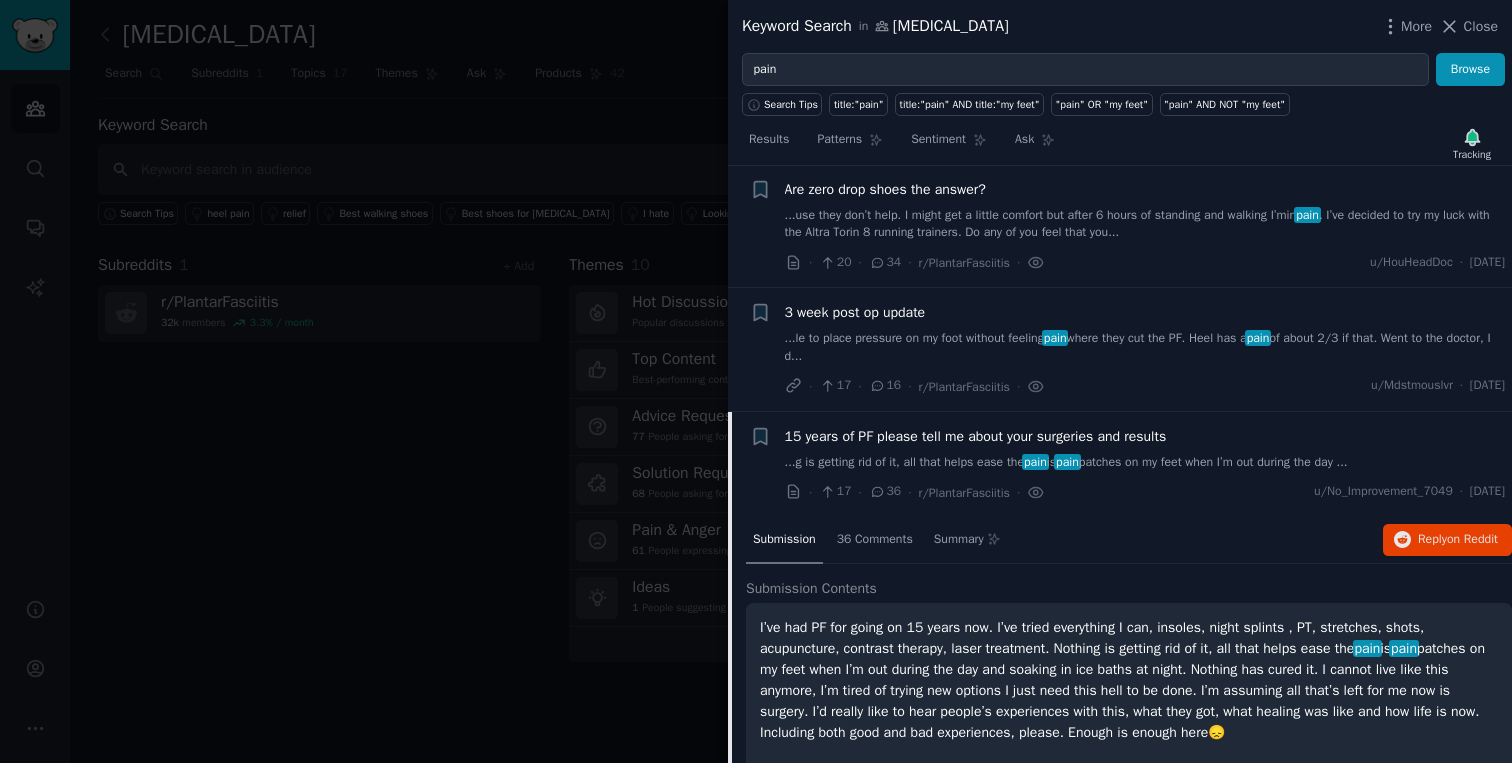 click on "15 years of PF please tell me about your surgeries and results" at bounding box center [976, 436] 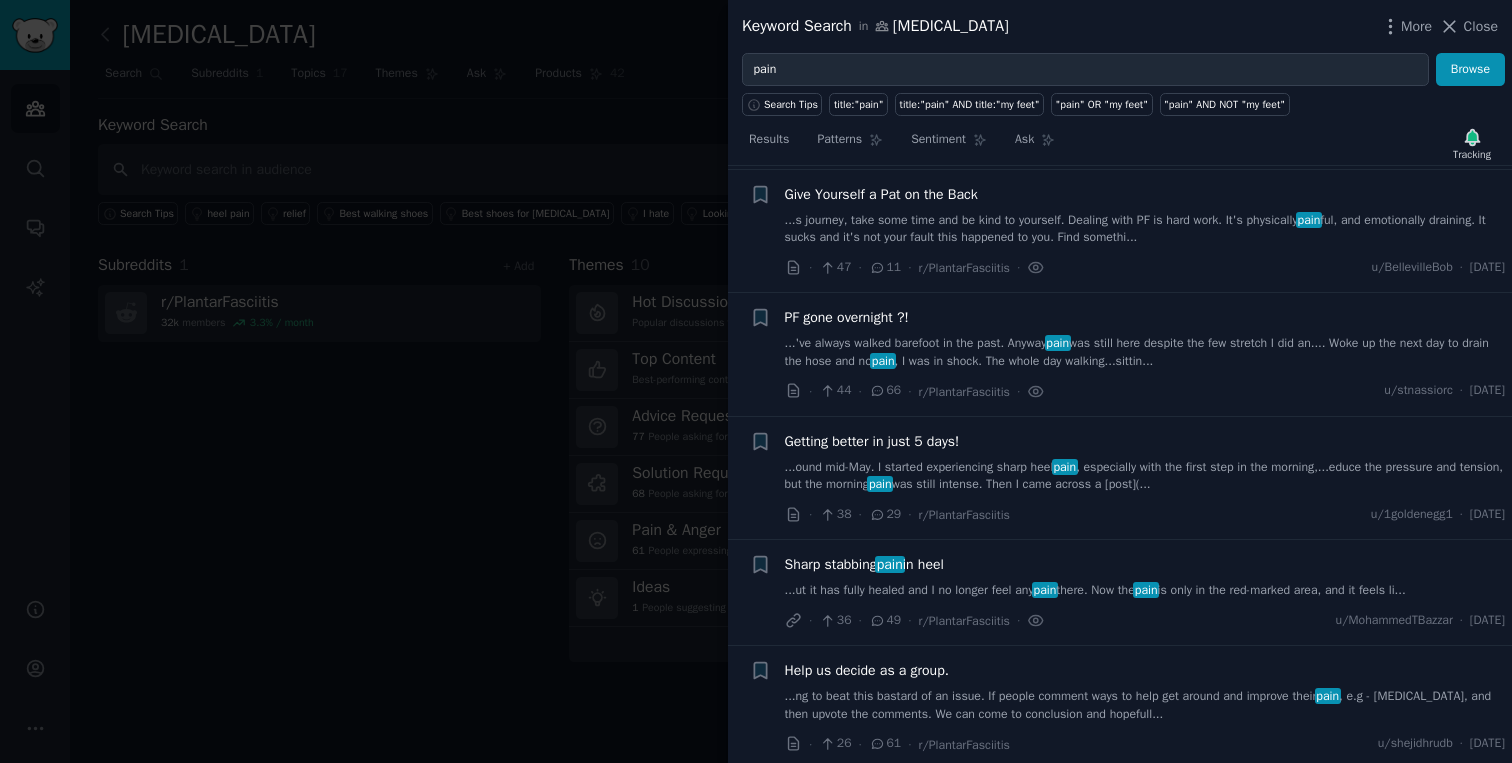 scroll, scrollTop: 0, scrollLeft: 0, axis: both 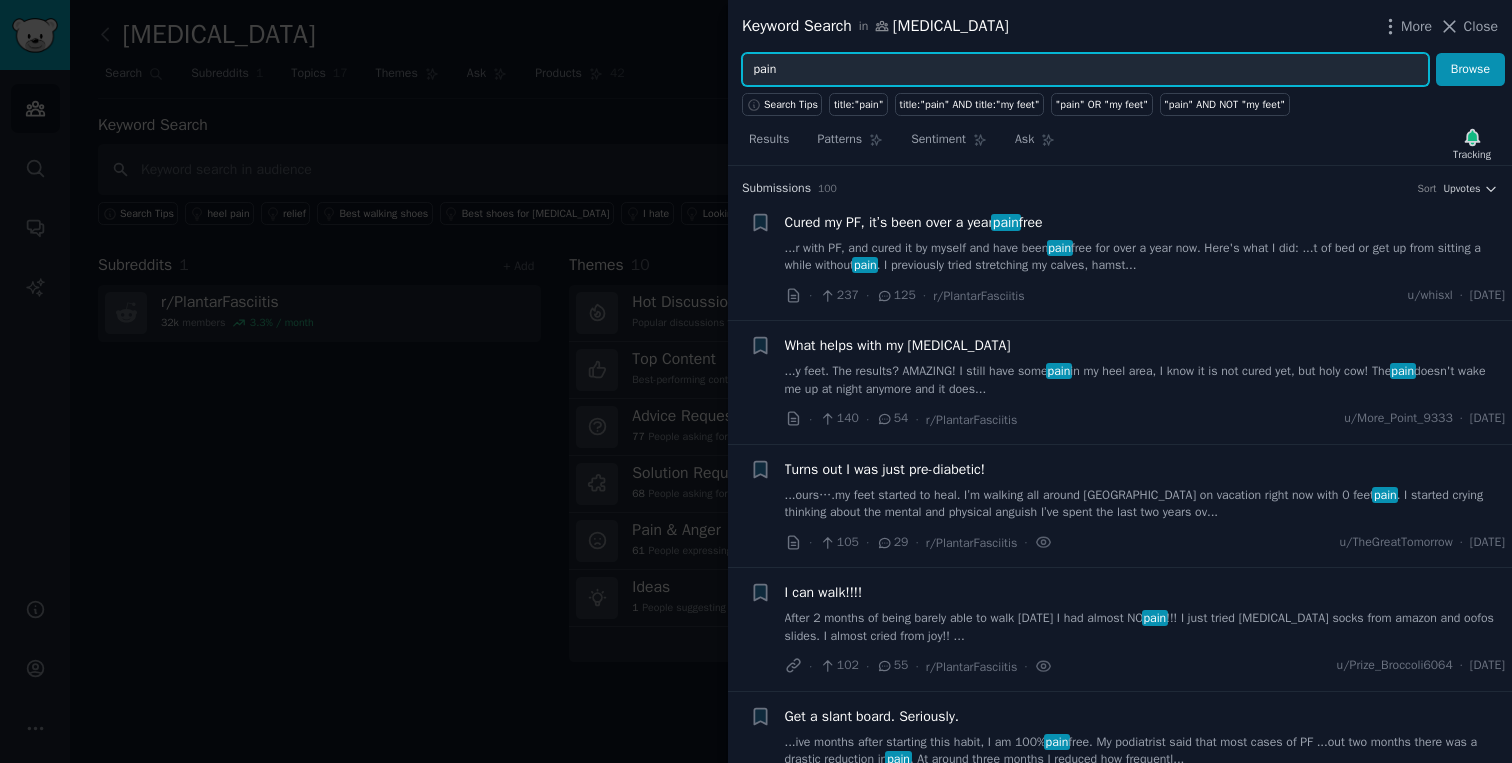 click on "pain" at bounding box center (1085, 70) 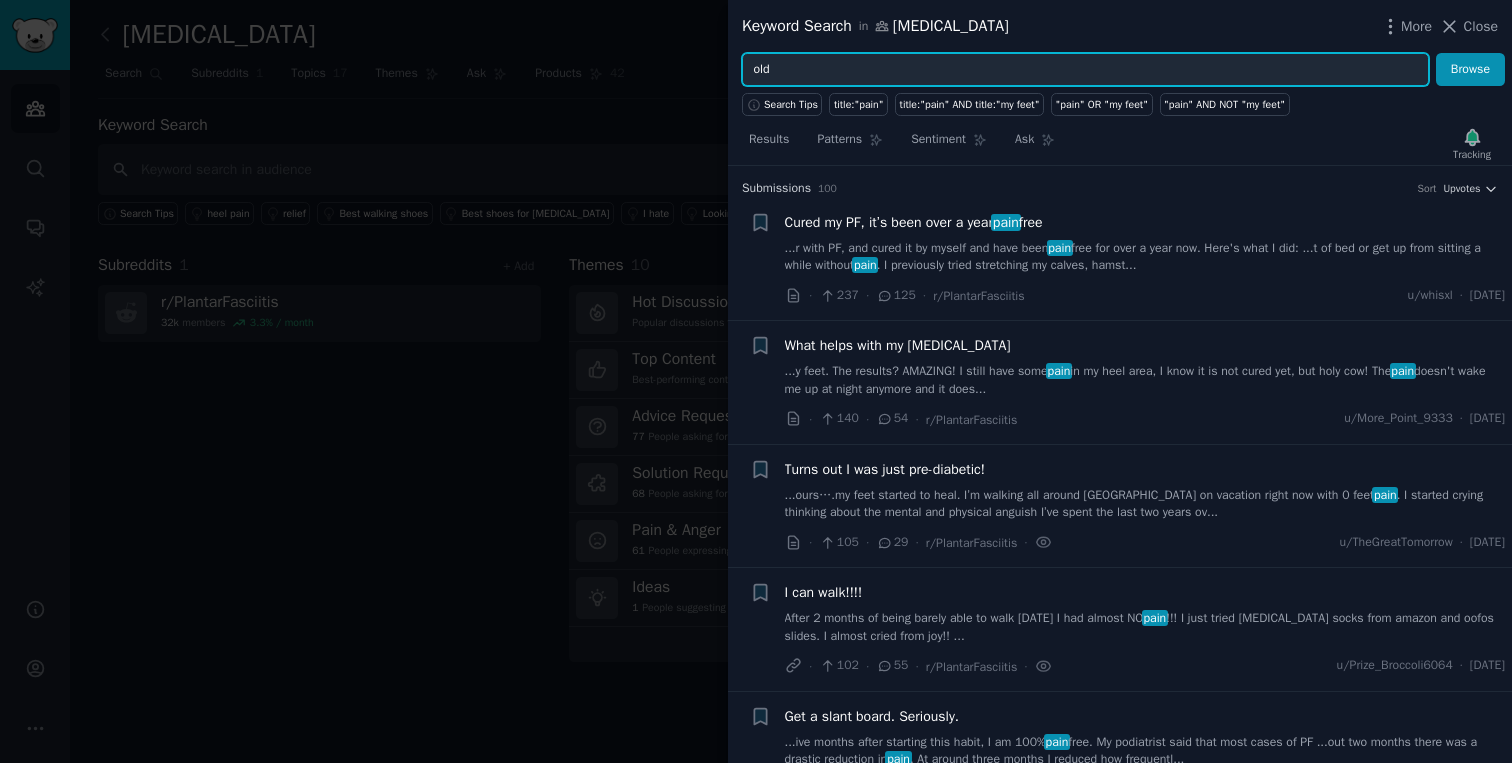 click on "Browse" at bounding box center [1470, 70] 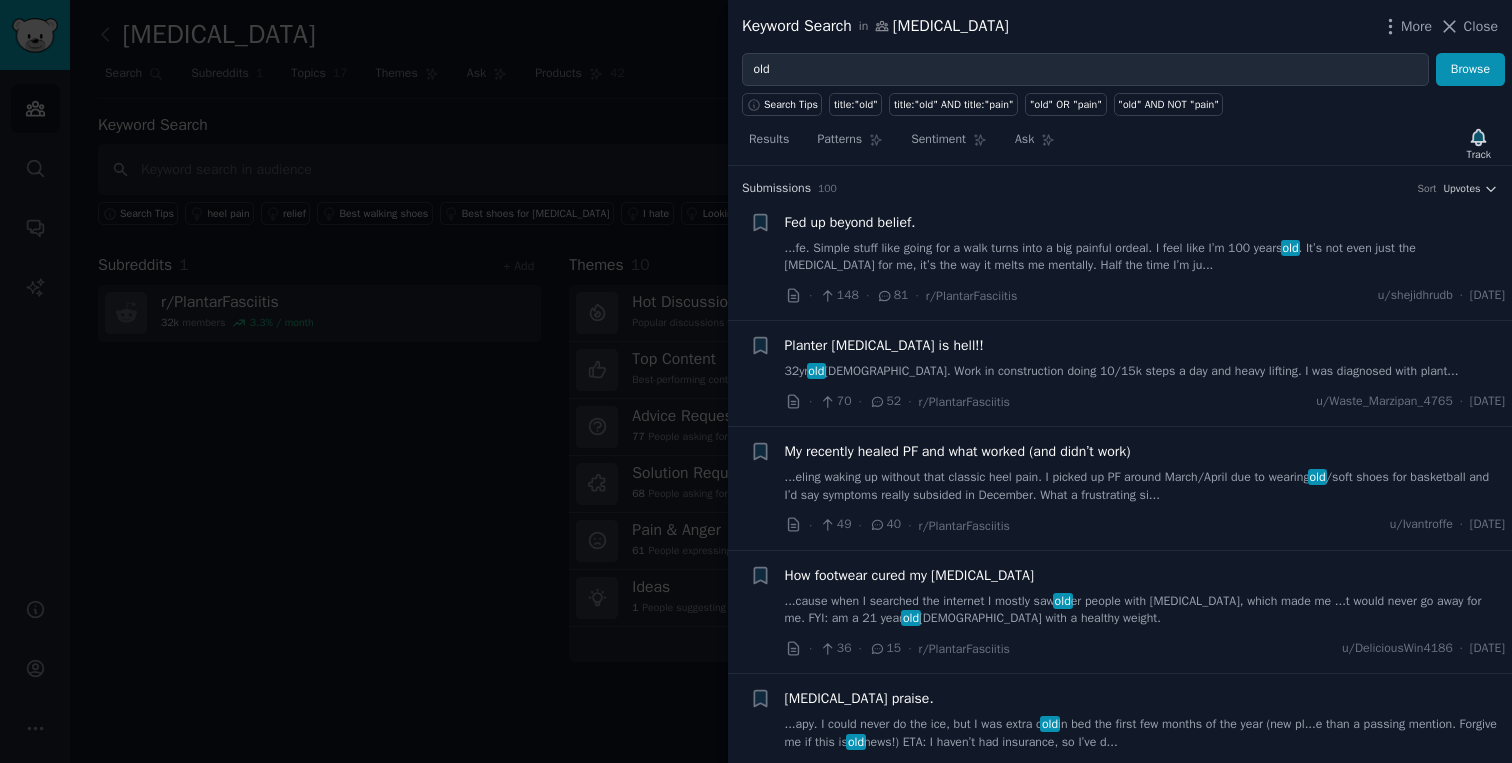 click on "Submission s 100   Sort Upvotes" at bounding box center (1120, 189) 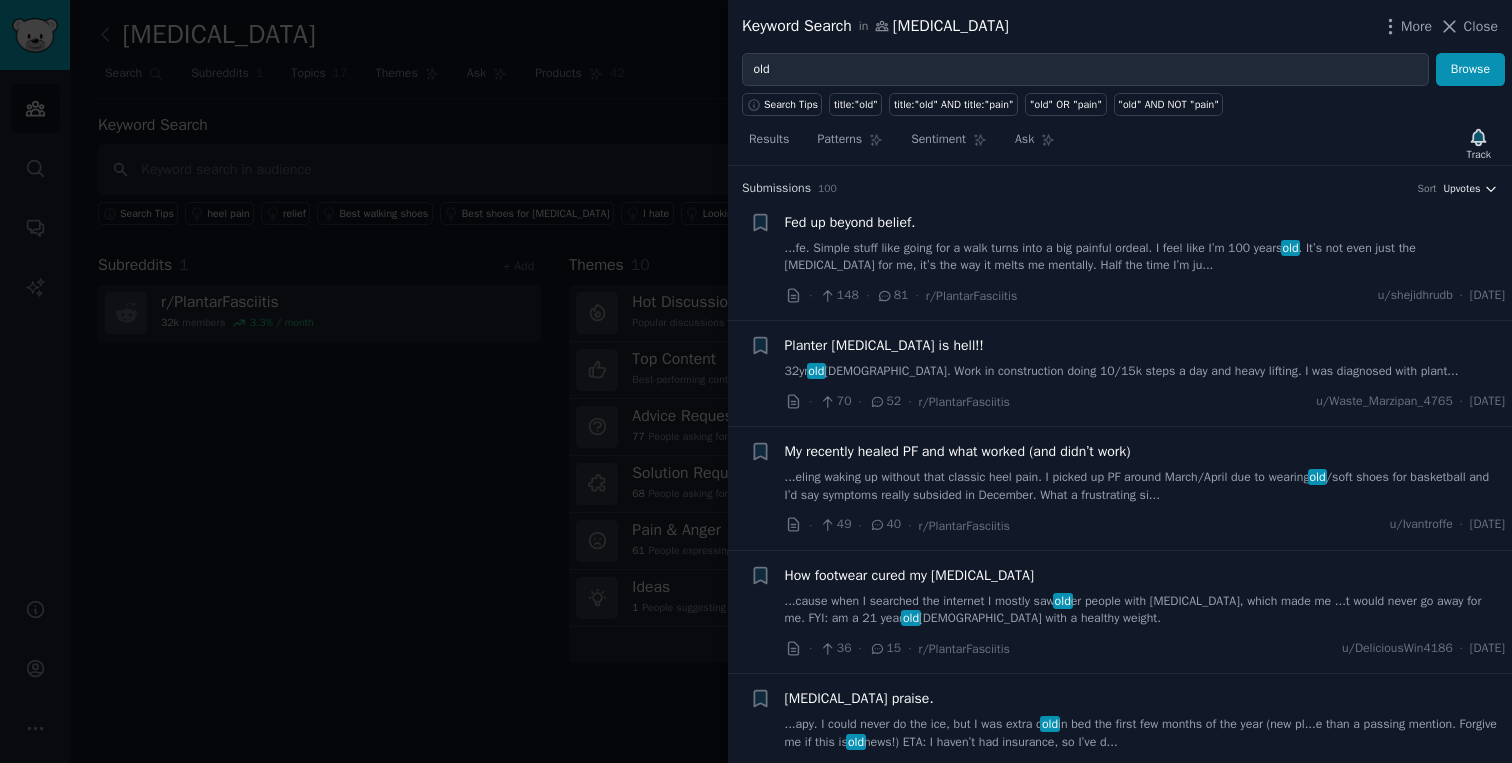 click on "Upvotes" at bounding box center [1461, 189] 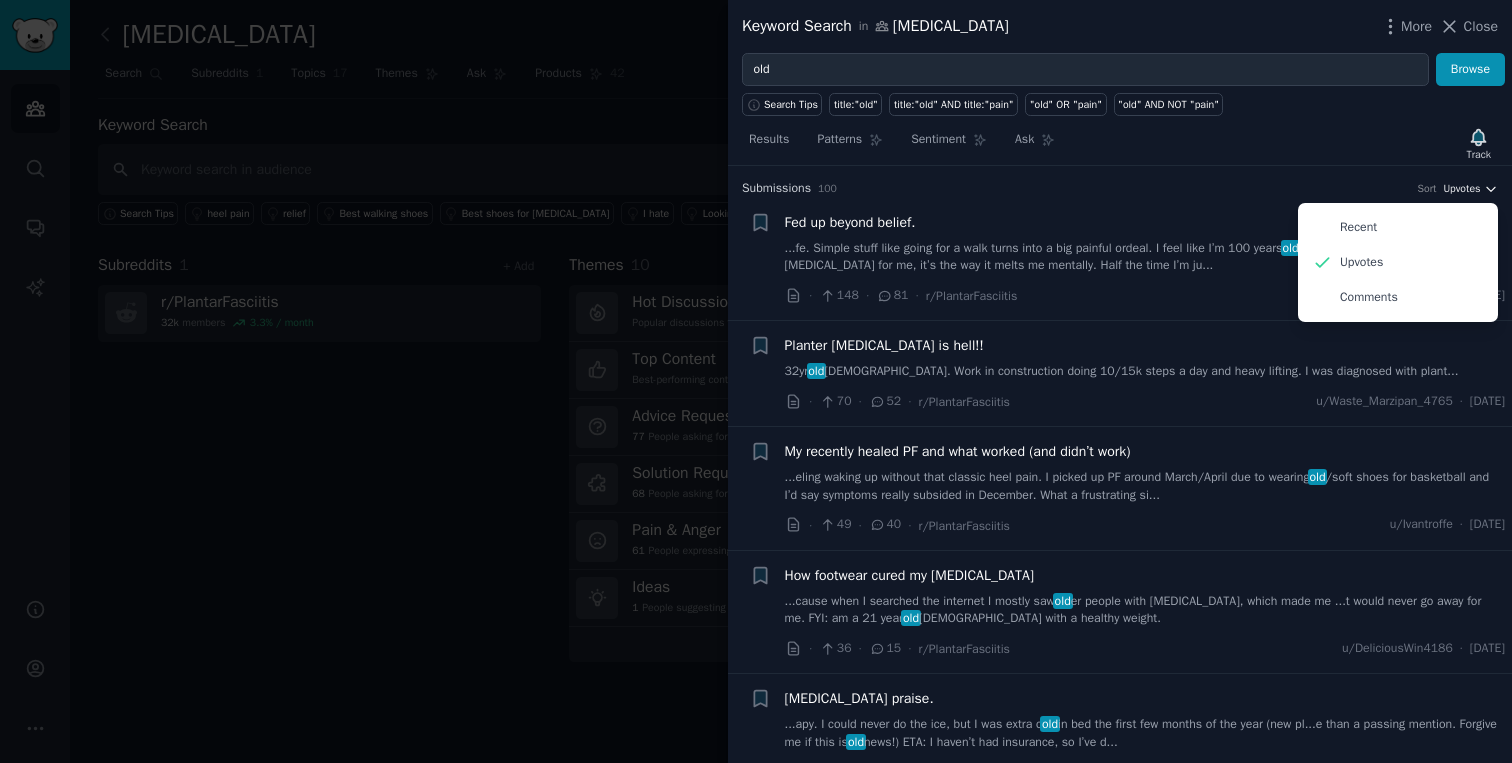 click on "Upvotes" at bounding box center [1461, 189] 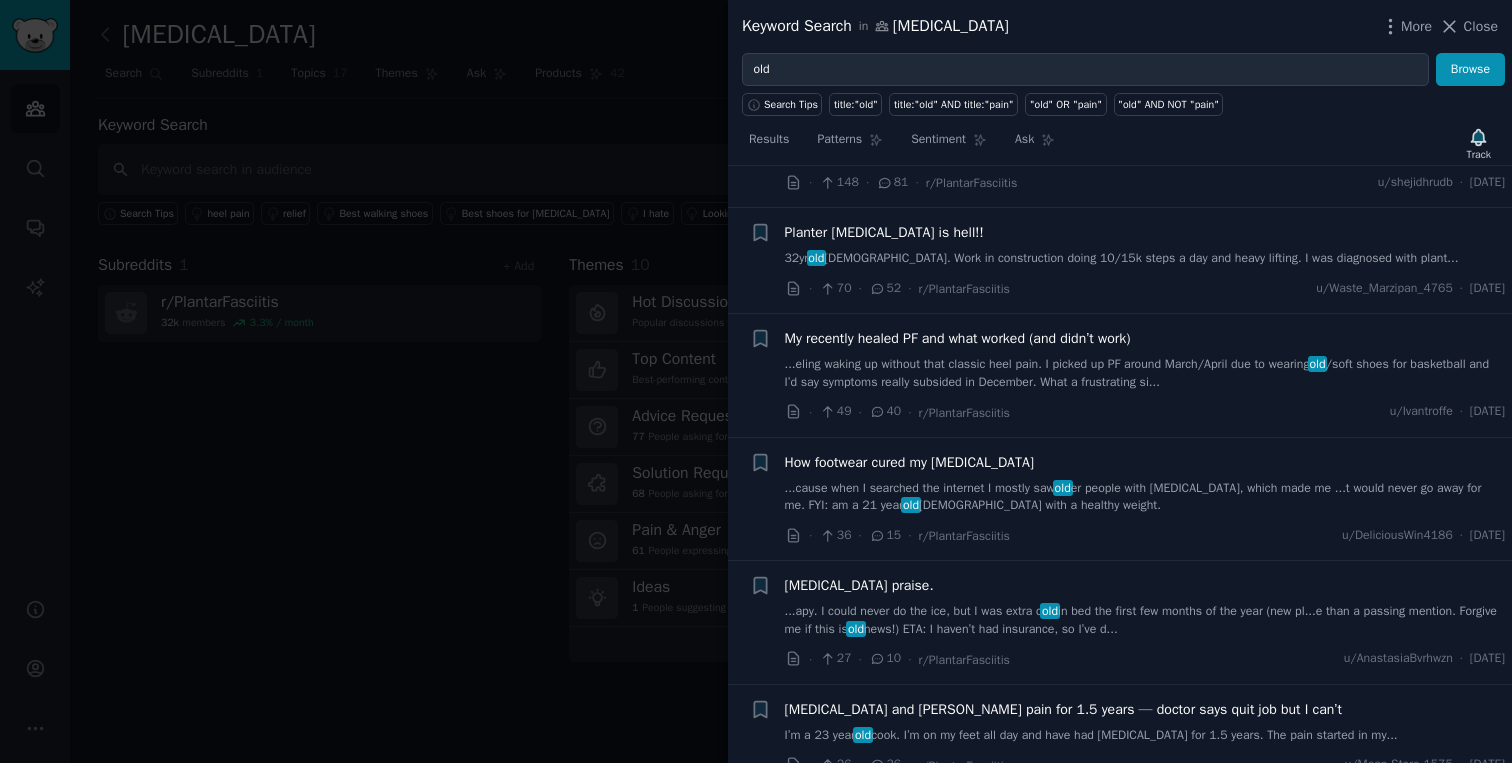 click on "...cause when I searched the internet I mostly saw  old er people with plantar fasciitis, which made me ...t would never go away for me.
FYI: am a 21 year  old  male with a healthy weight." at bounding box center [1145, 497] 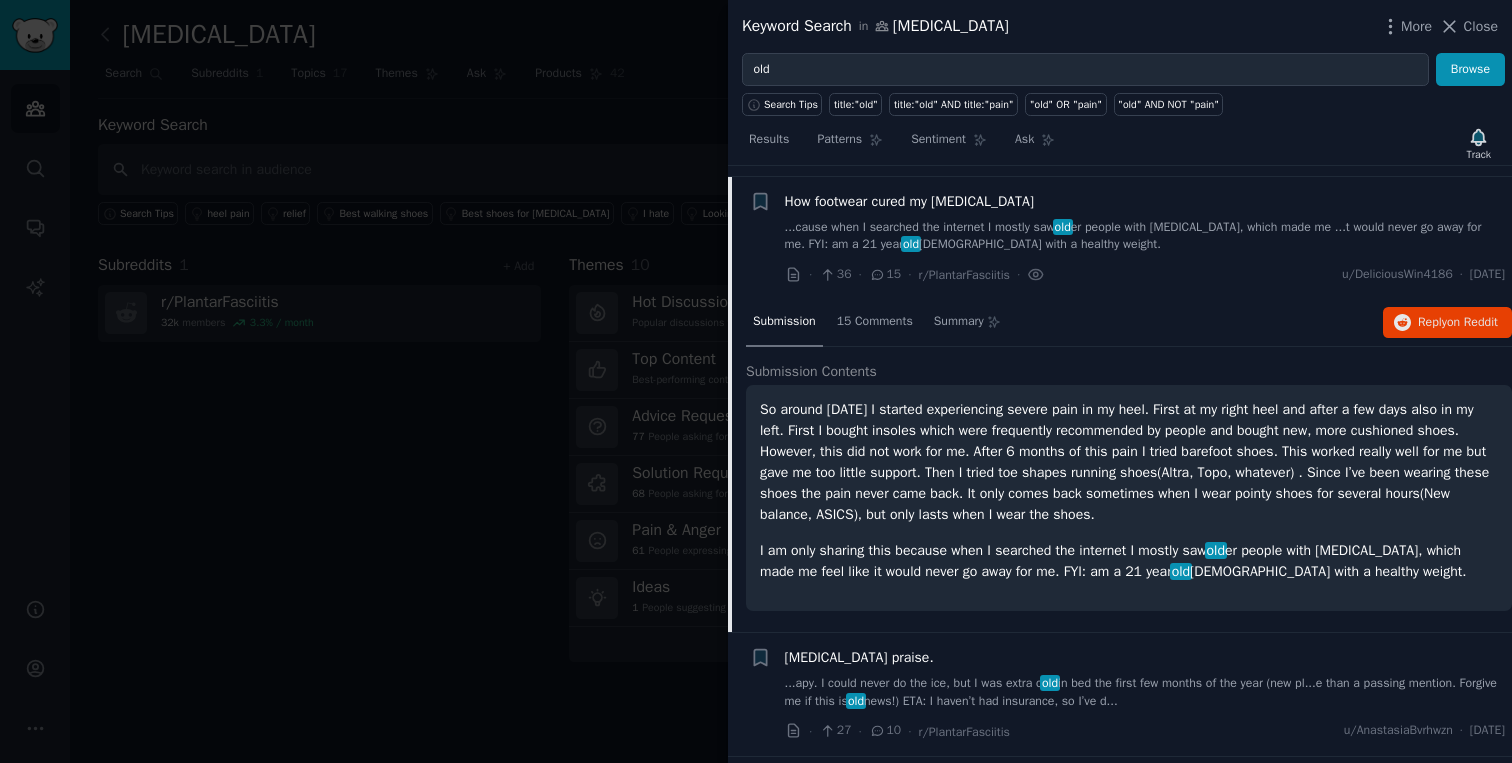 scroll, scrollTop: 266, scrollLeft: 0, axis: vertical 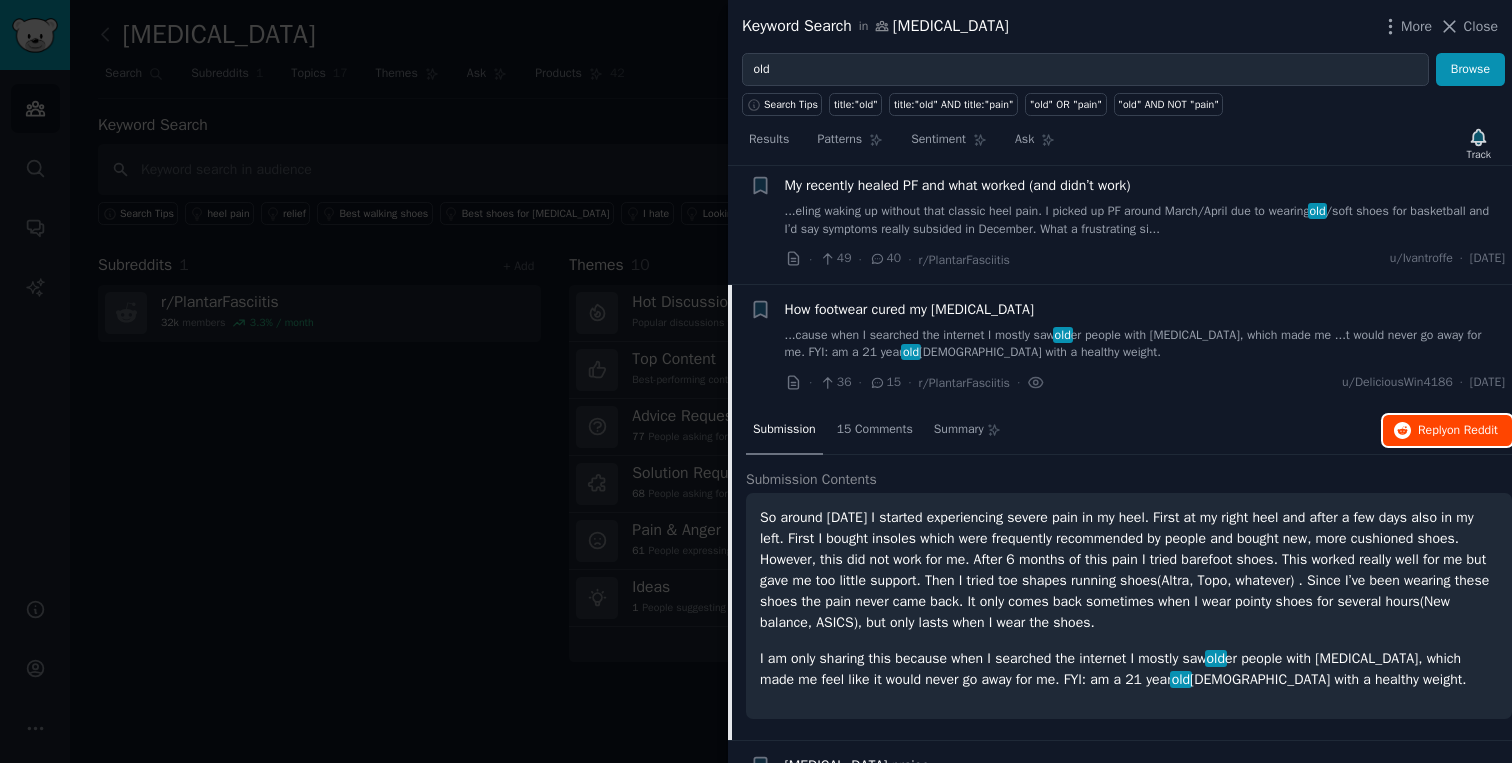 click on "Reply  on Reddit" at bounding box center (1458, 431) 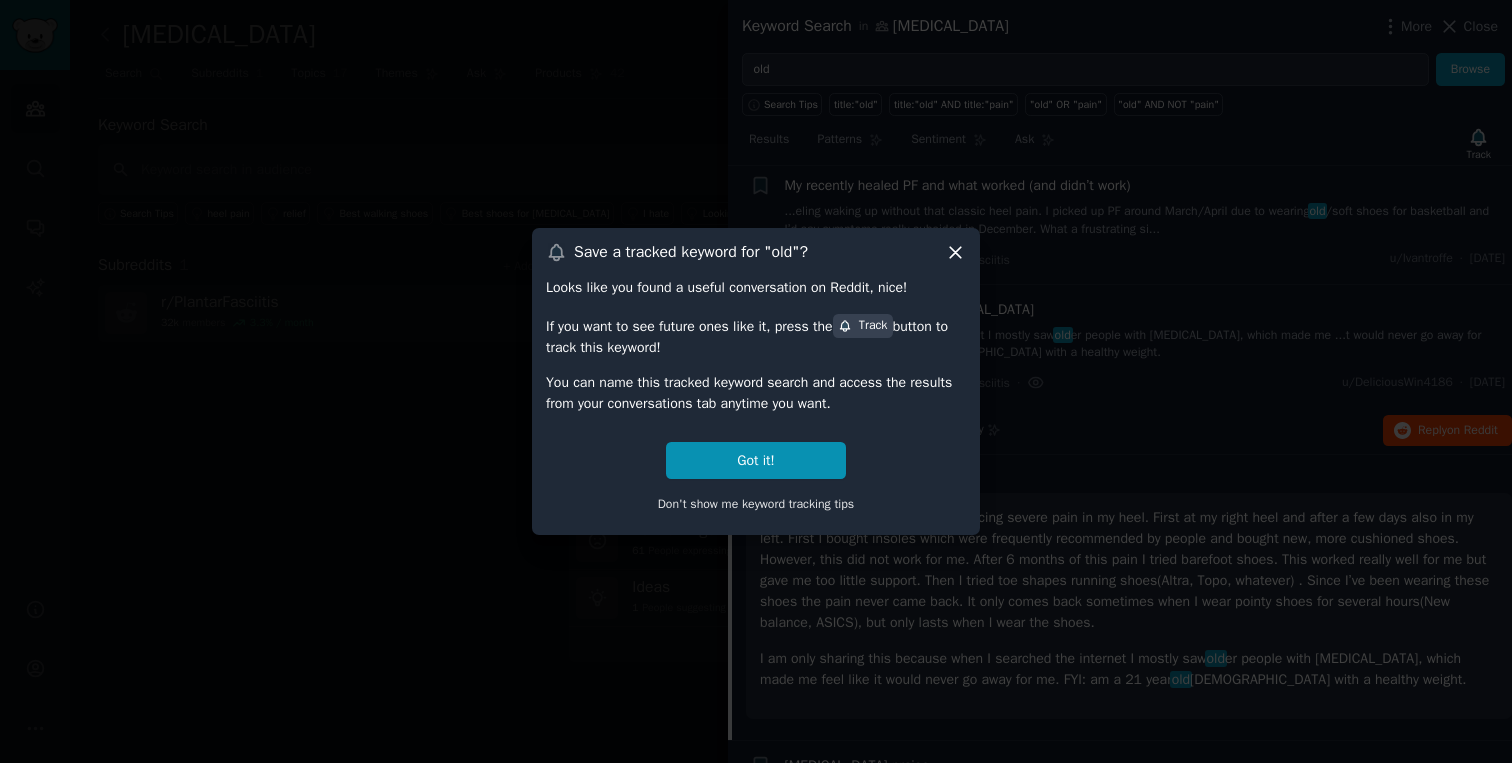click 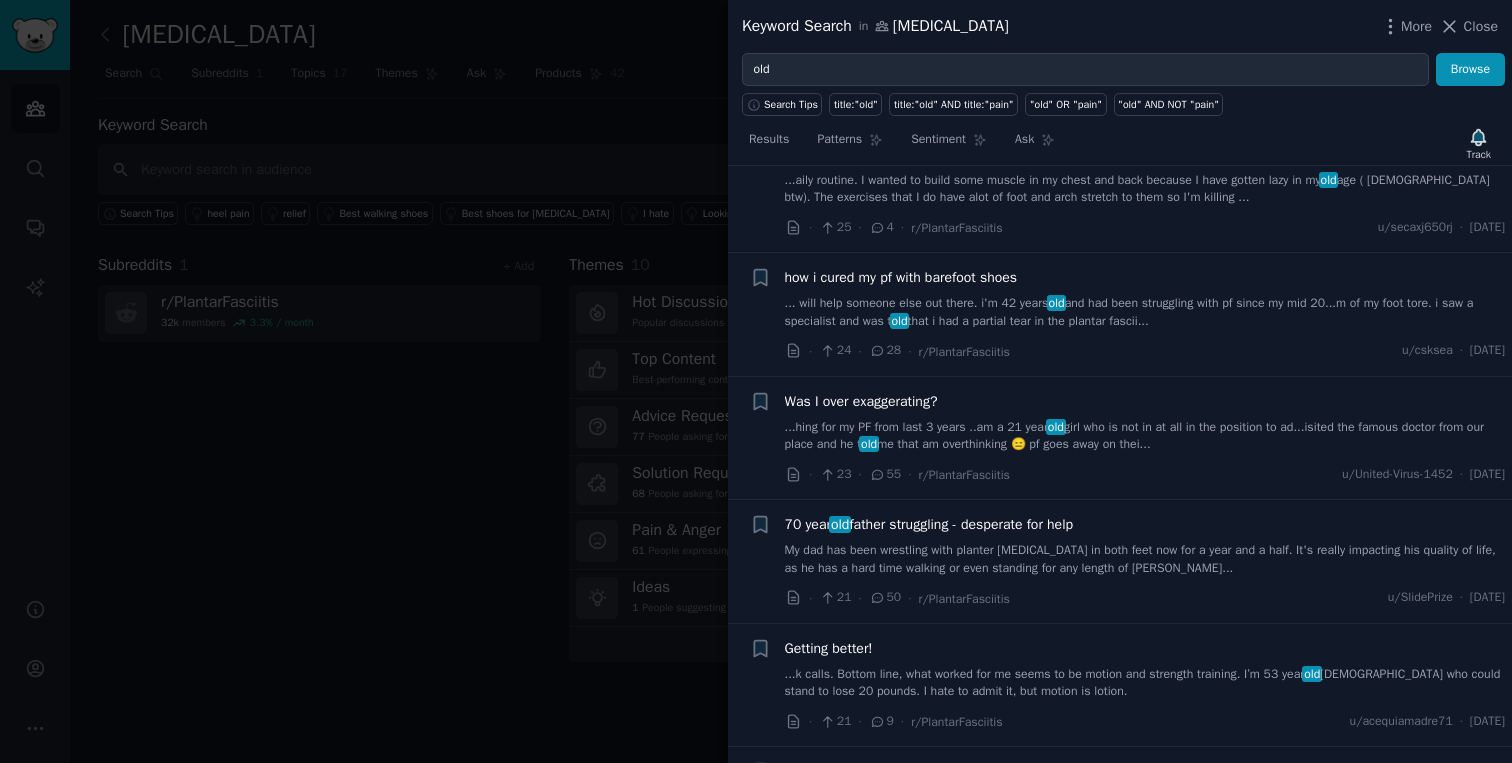 scroll, scrollTop: 1110, scrollLeft: 0, axis: vertical 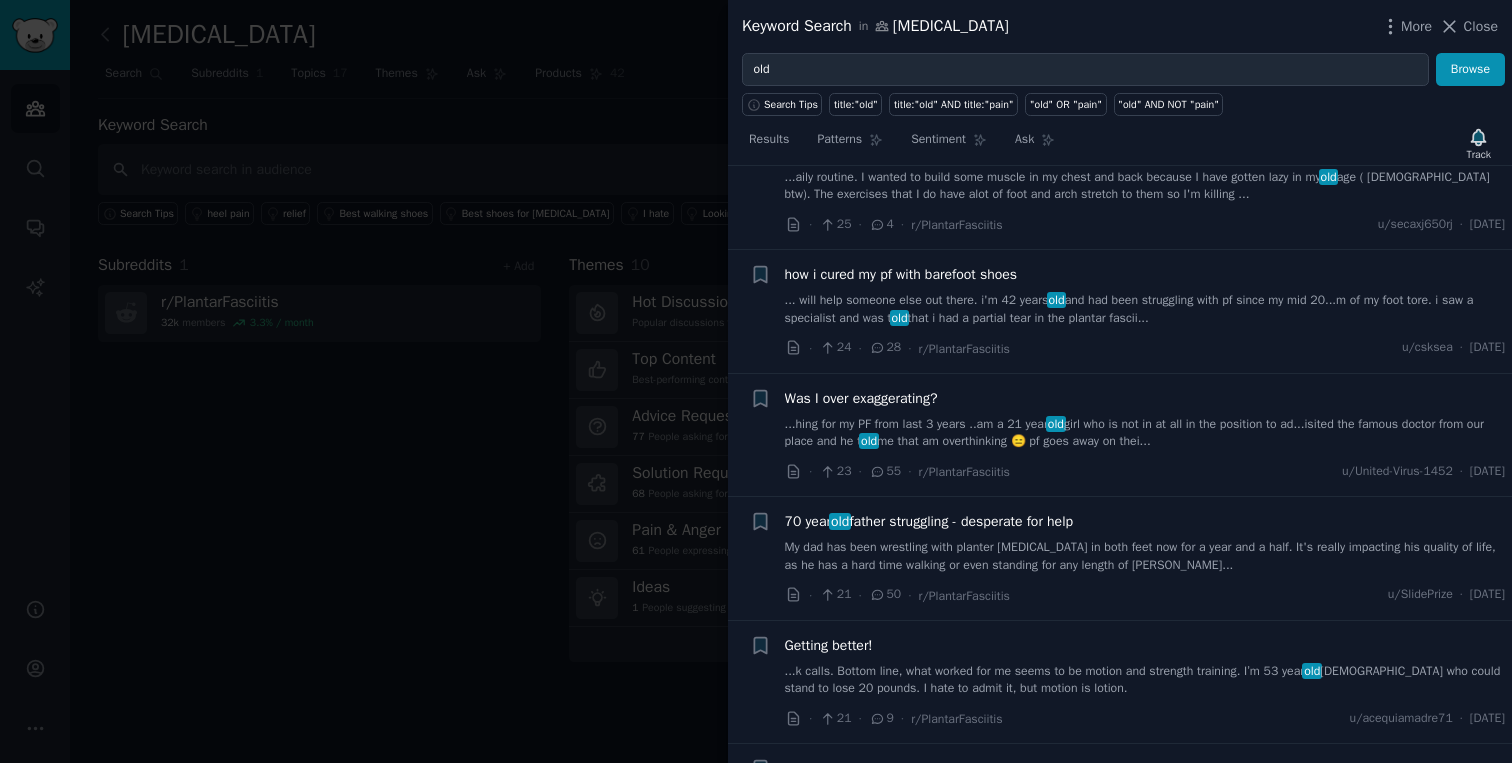 click on "...hing for my PF from last 3 years ..am a 21 year  old  girl who is not in at all in the position to ad...isited the famous doctor from our place and he t old  me that am overthinking 😑 pf goes away on thei..." at bounding box center (1145, 433) 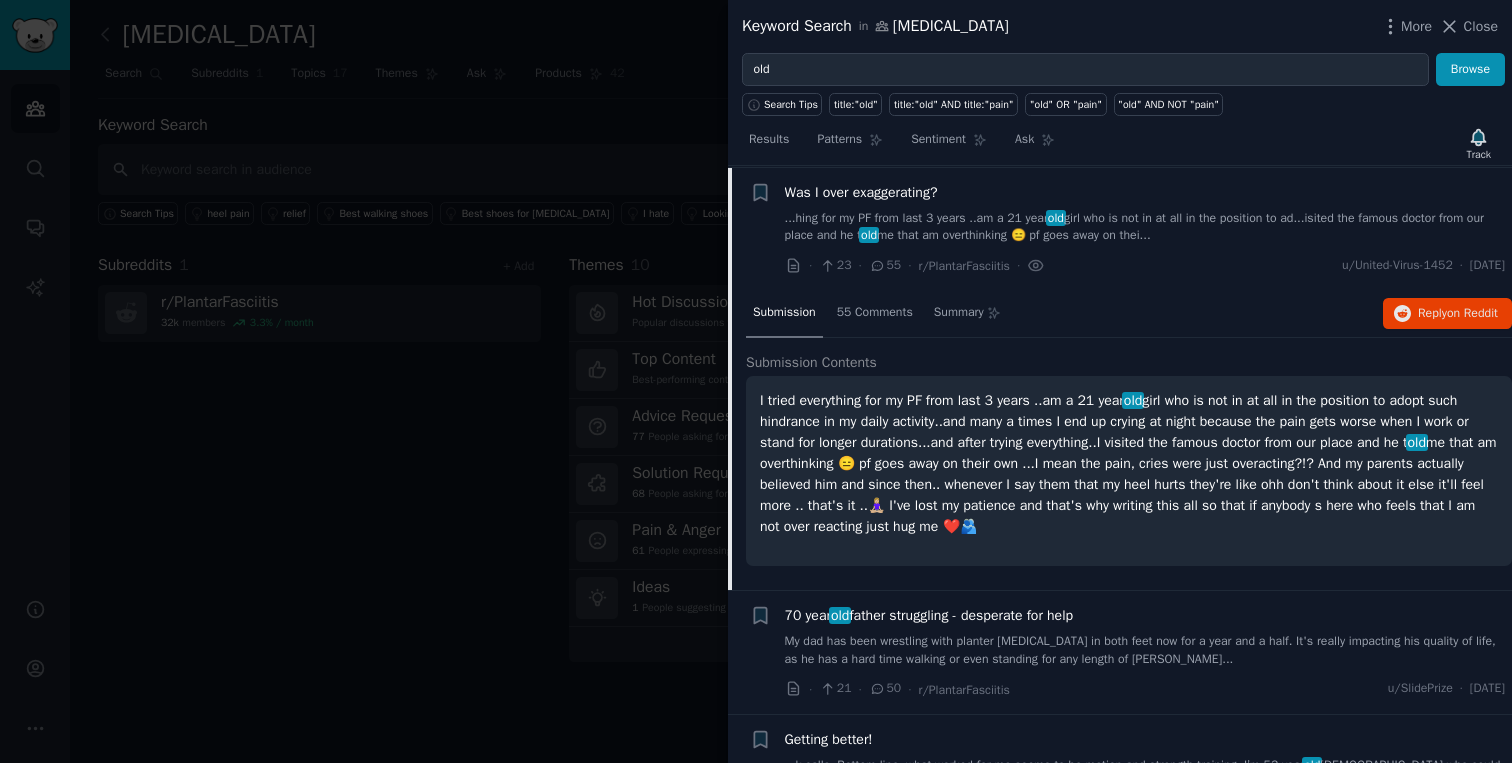 scroll, scrollTop: 984, scrollLeft: 0, axis: vertical 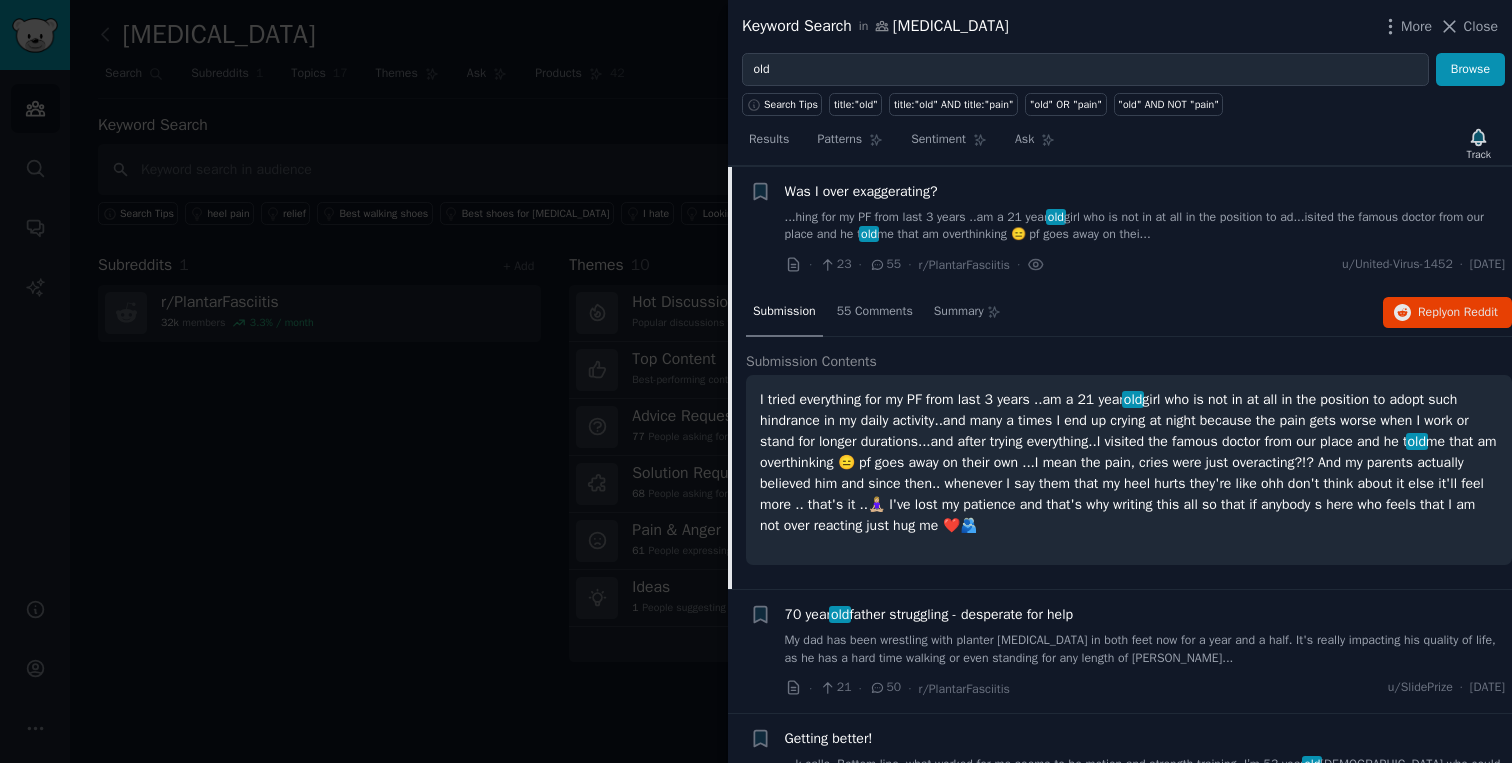 click on "Submission 55 Comments Summary Reply  on Reddit" 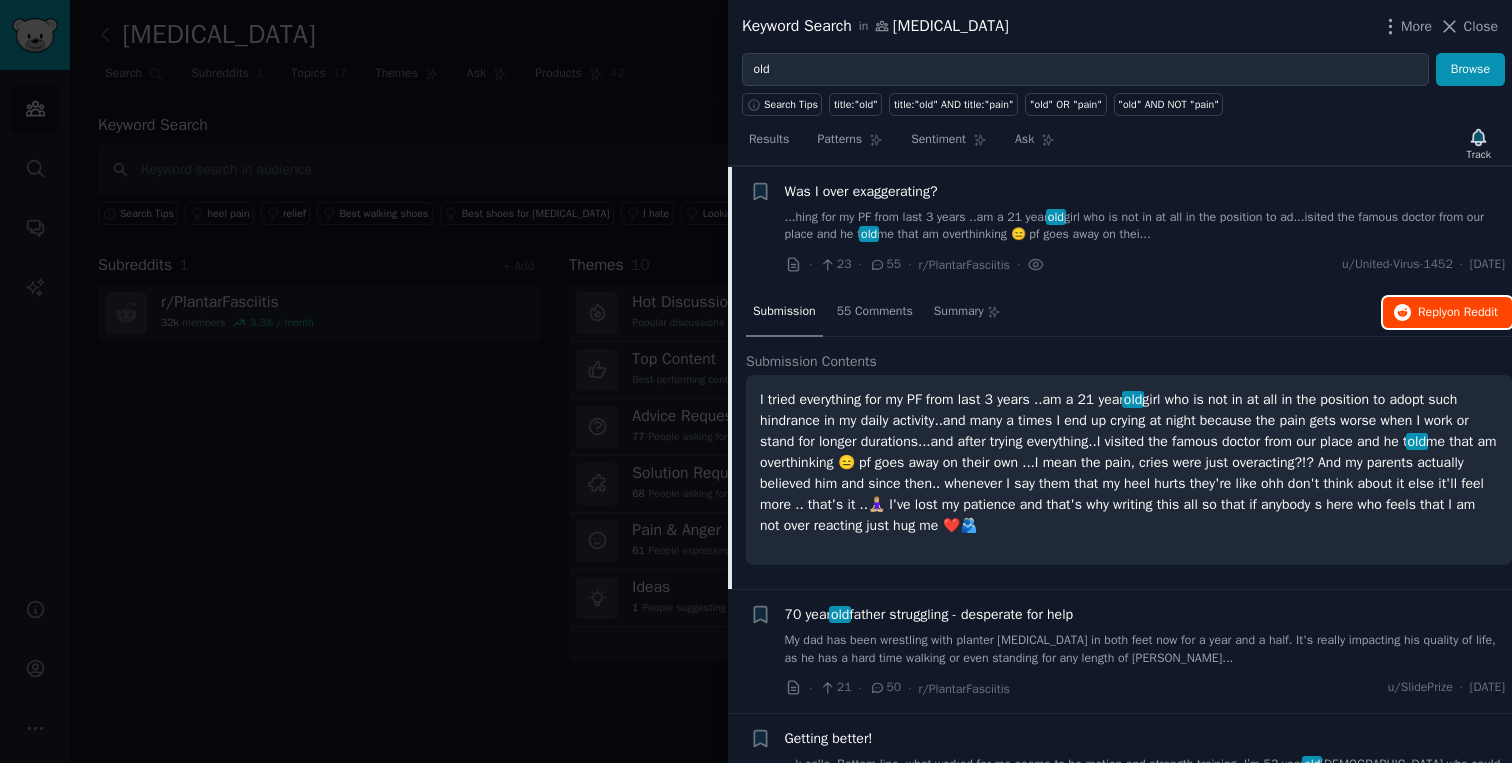 click on "Reply  on Reddit" at bounding box center (1458, 313) 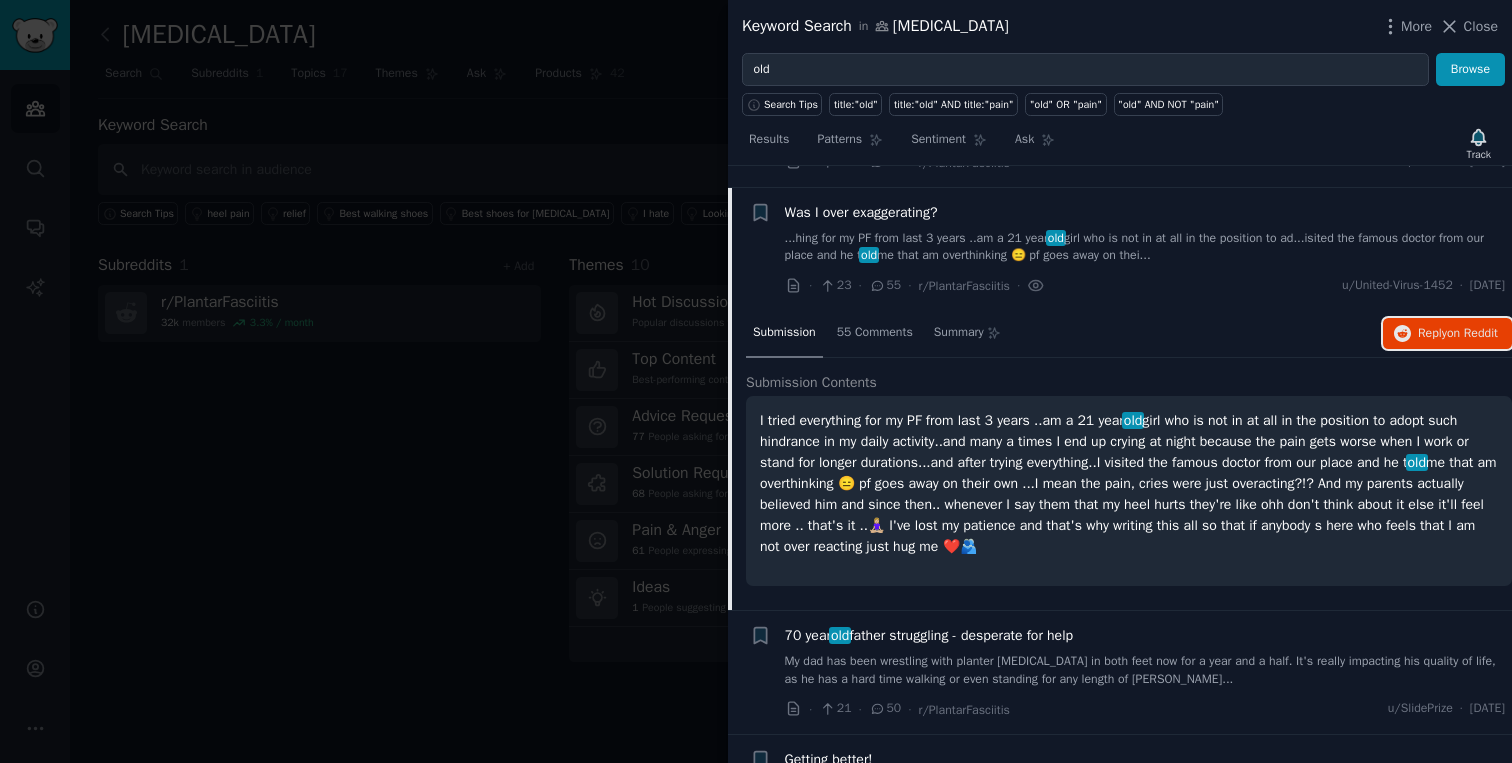 scroll, scrollTop: 952, scrollLeft: 0, axis: vertical 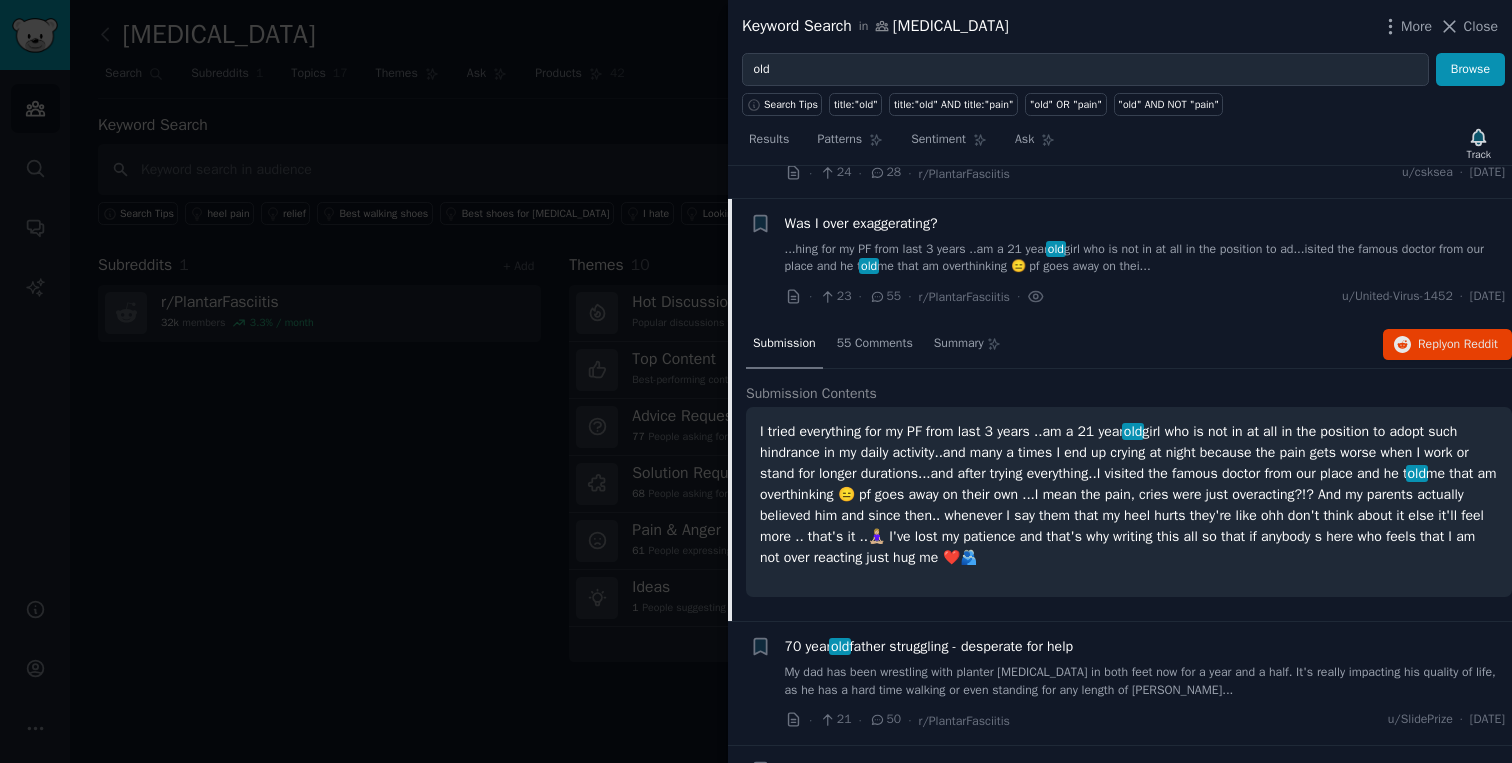 click on "Was I over exaggerating?" at bounding box center [861, 223] 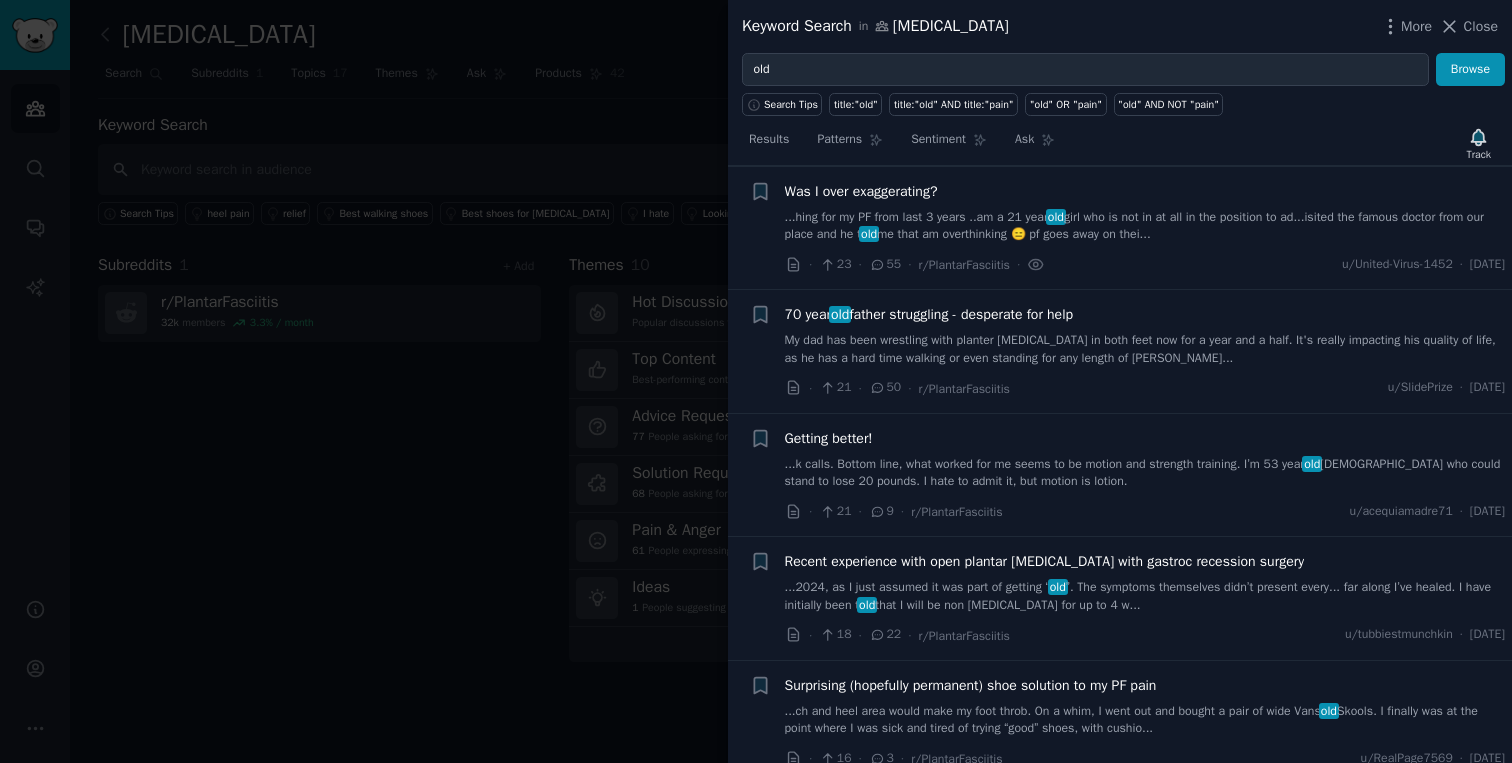 click on "70 year  old  father struggling - desperate for help" at bounding box center (929, 314) 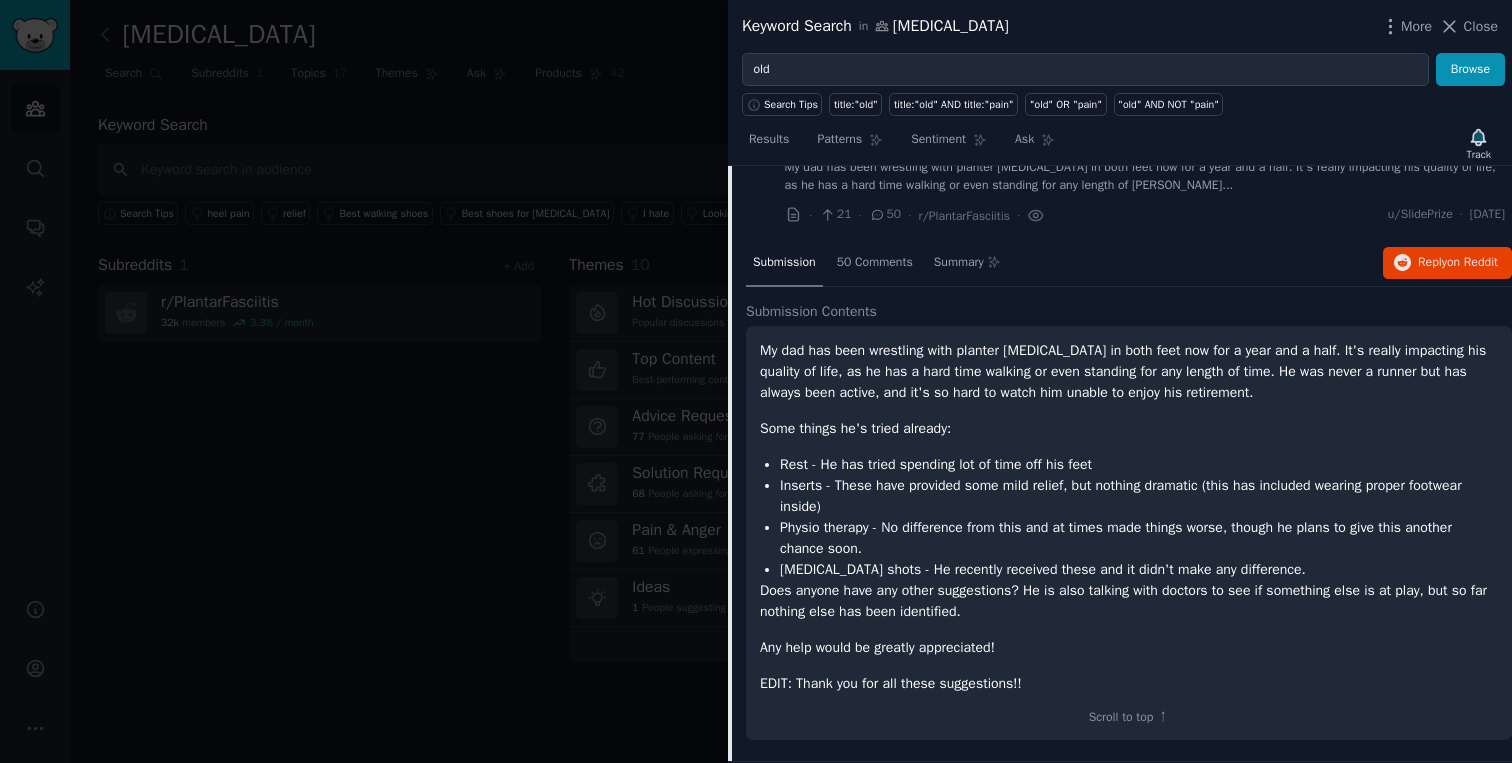 scroll, scrollTop: 1160, scrollLeft: 0, axis: vertical 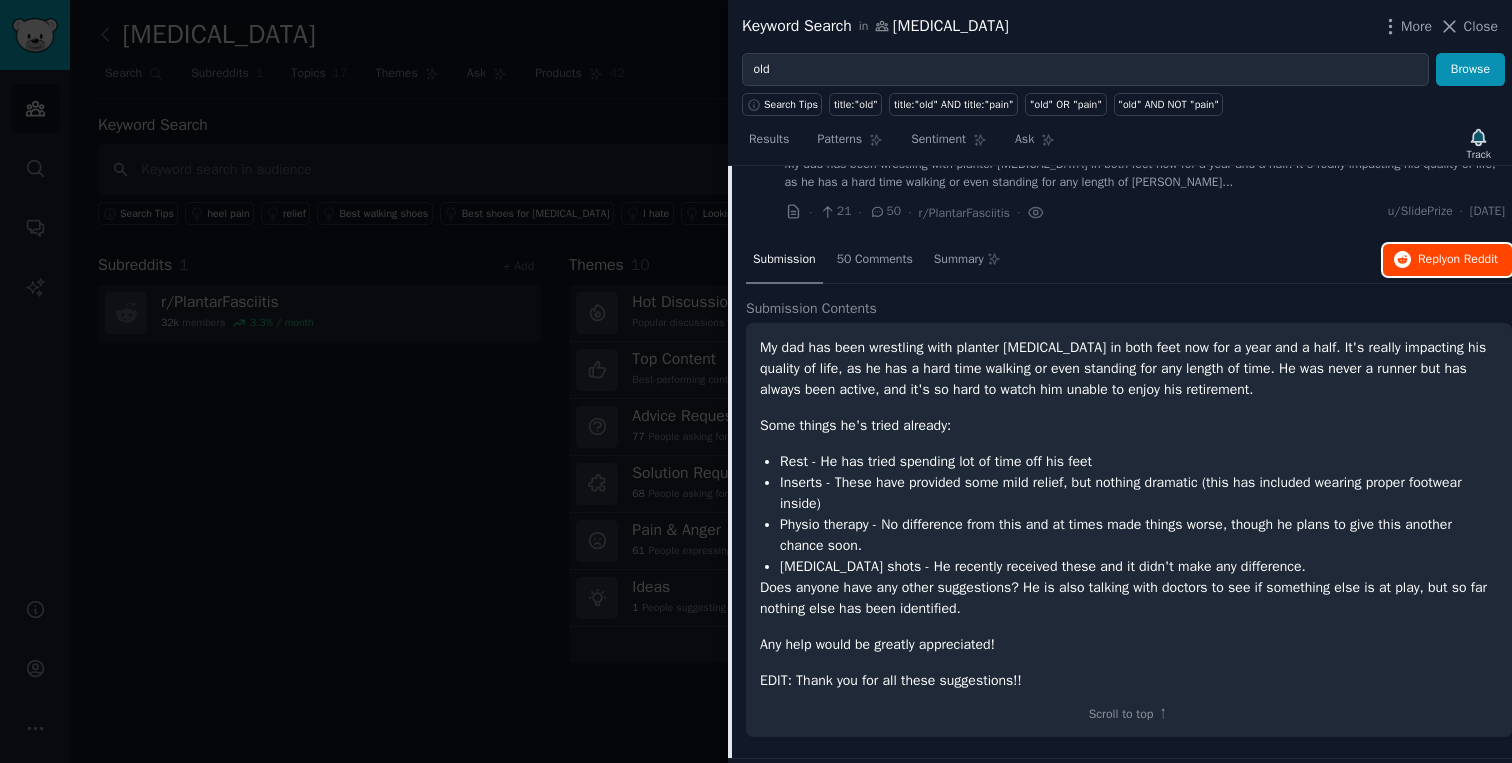 click on "Reply  on Reddit" at bounding box center (1447, 260) 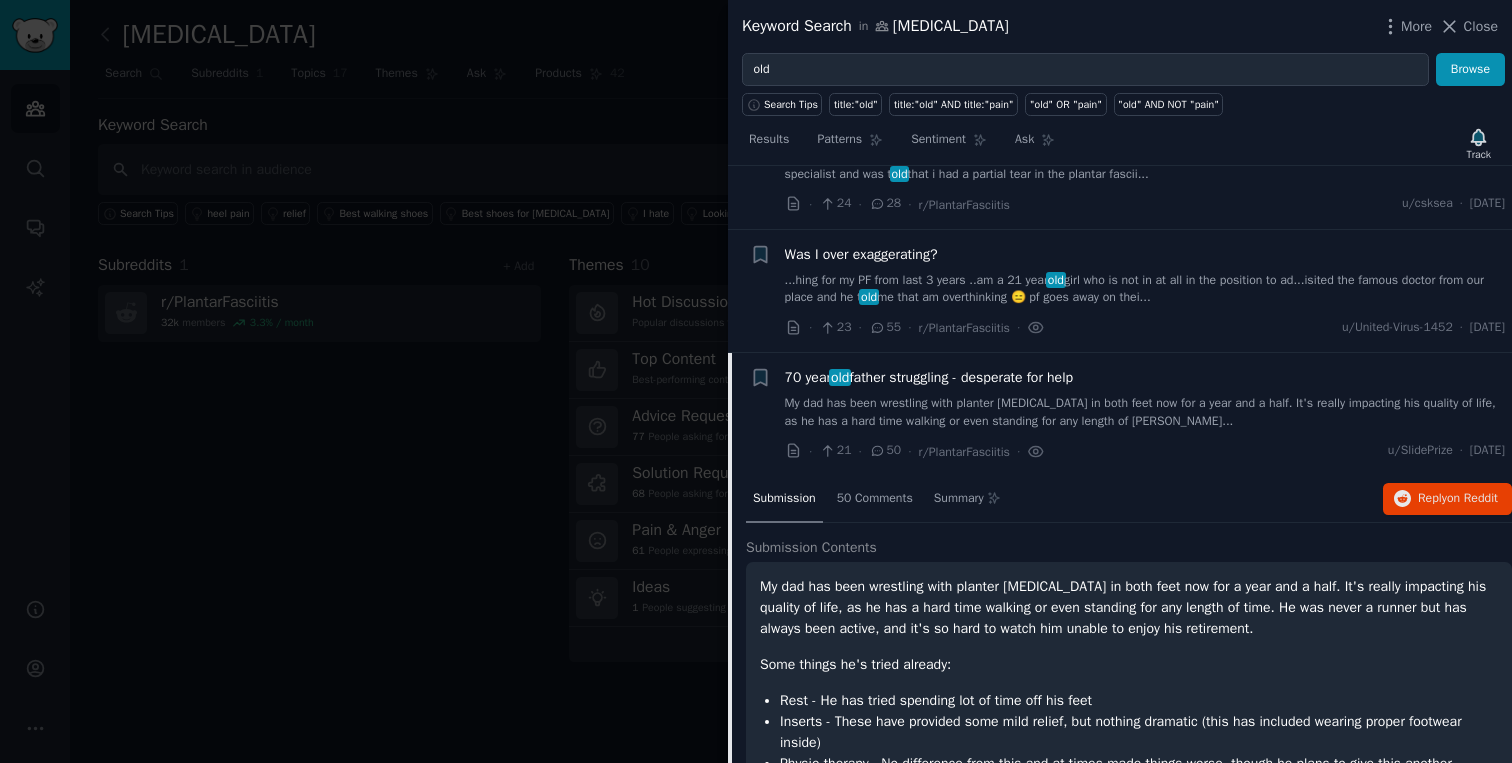 click on "70 year  old  father struggling - desperate for help" at bounding box center (929, 377) 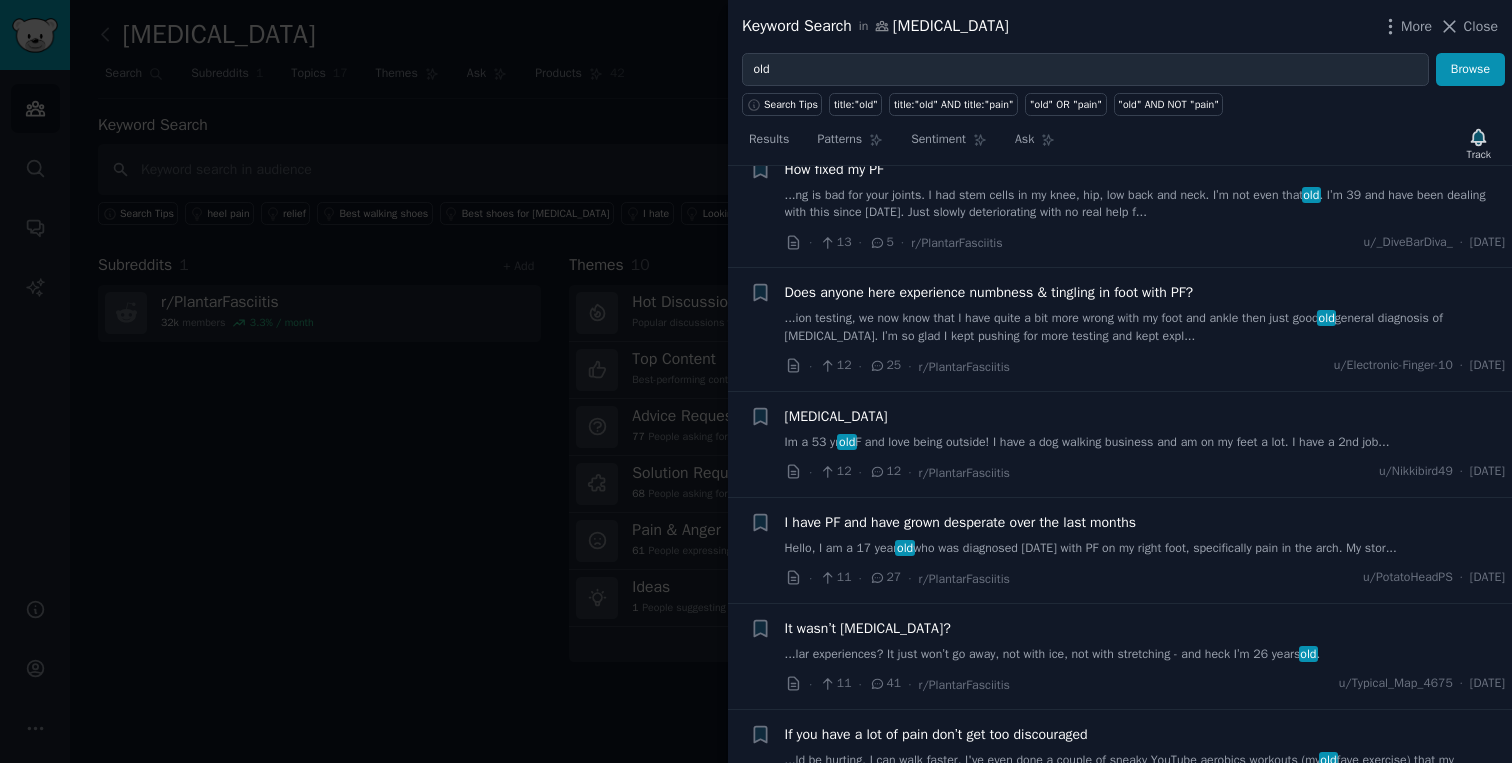 scroll, scrollTop: 1857, scrollLeft: 0, axis: vertical 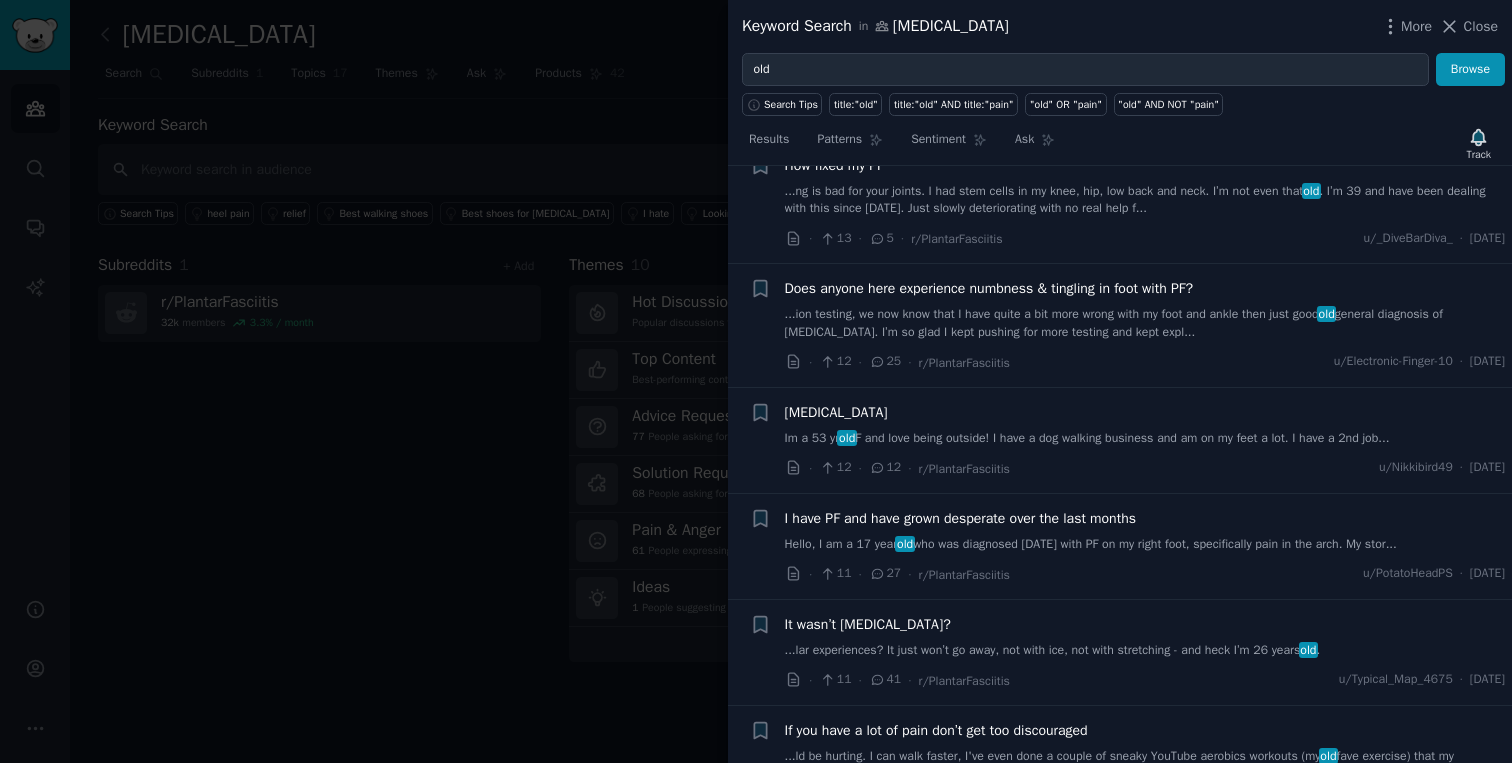 click on "plantar fasciitis  Im a 53 yr  old  F and love being outside! I have a dog walking business and am on my feet a lot. I have a 2nd job... · 12 · 12 · r/PlantarFasciitis u/Nikkibird49 · Sat 1/18/2025" at bounding box center (1145, 440) 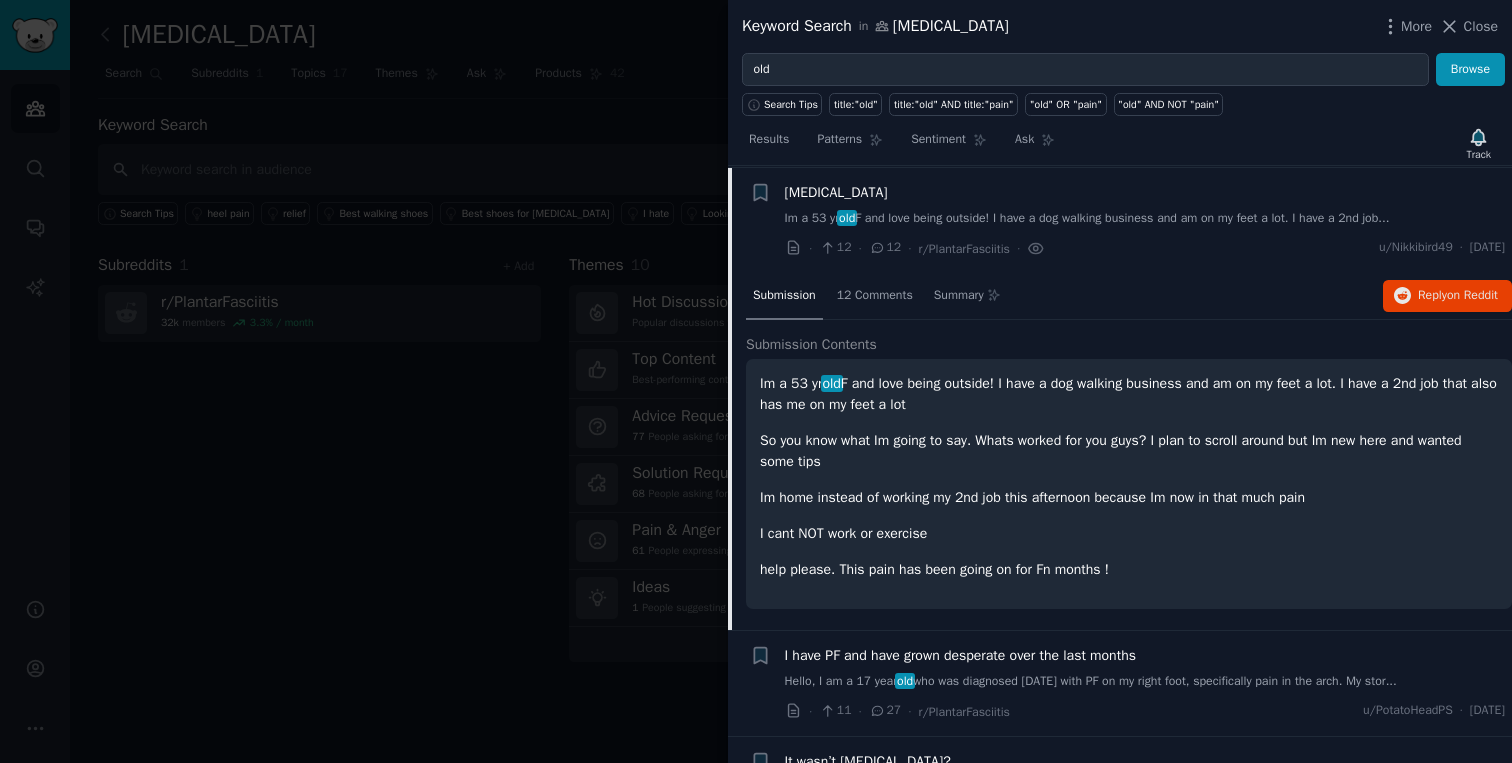 scroll, scrollTop: 2078, scrollLeft: 0, axis: vertical 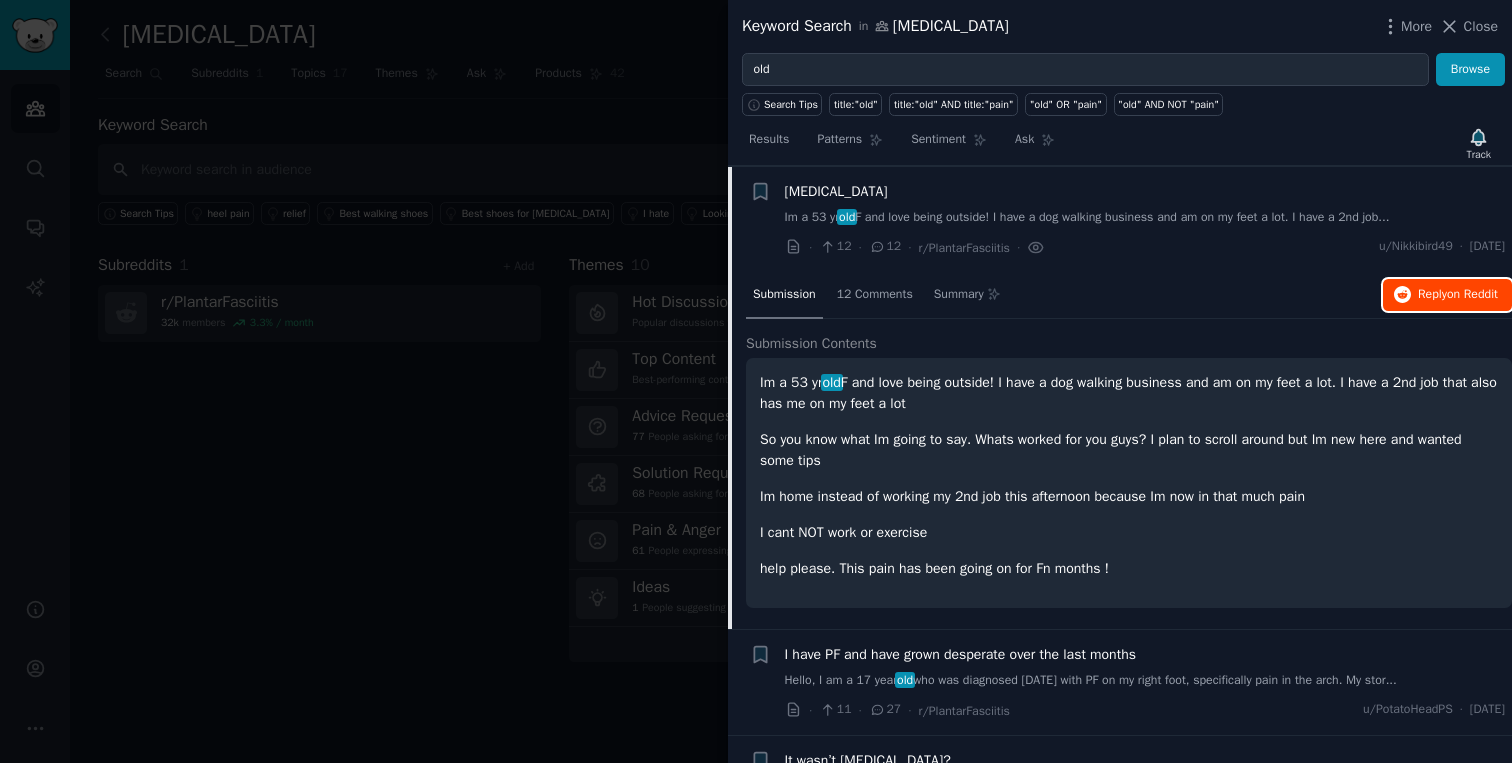 click on "Reply  on Reddit" at bounding box center (1458, 295) 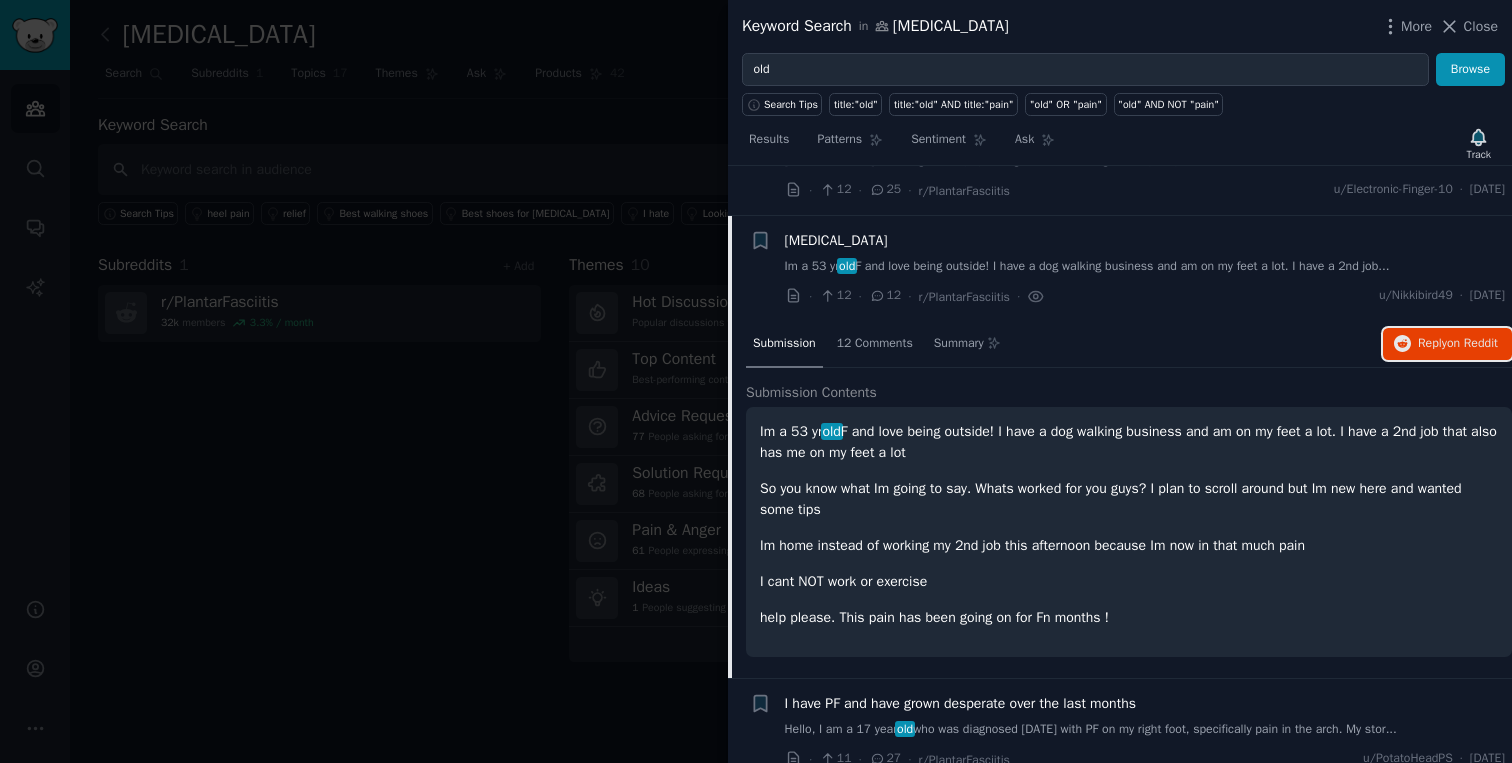 scroll, scrollTop: 2033, scrollLeft: 0, axis: vertical 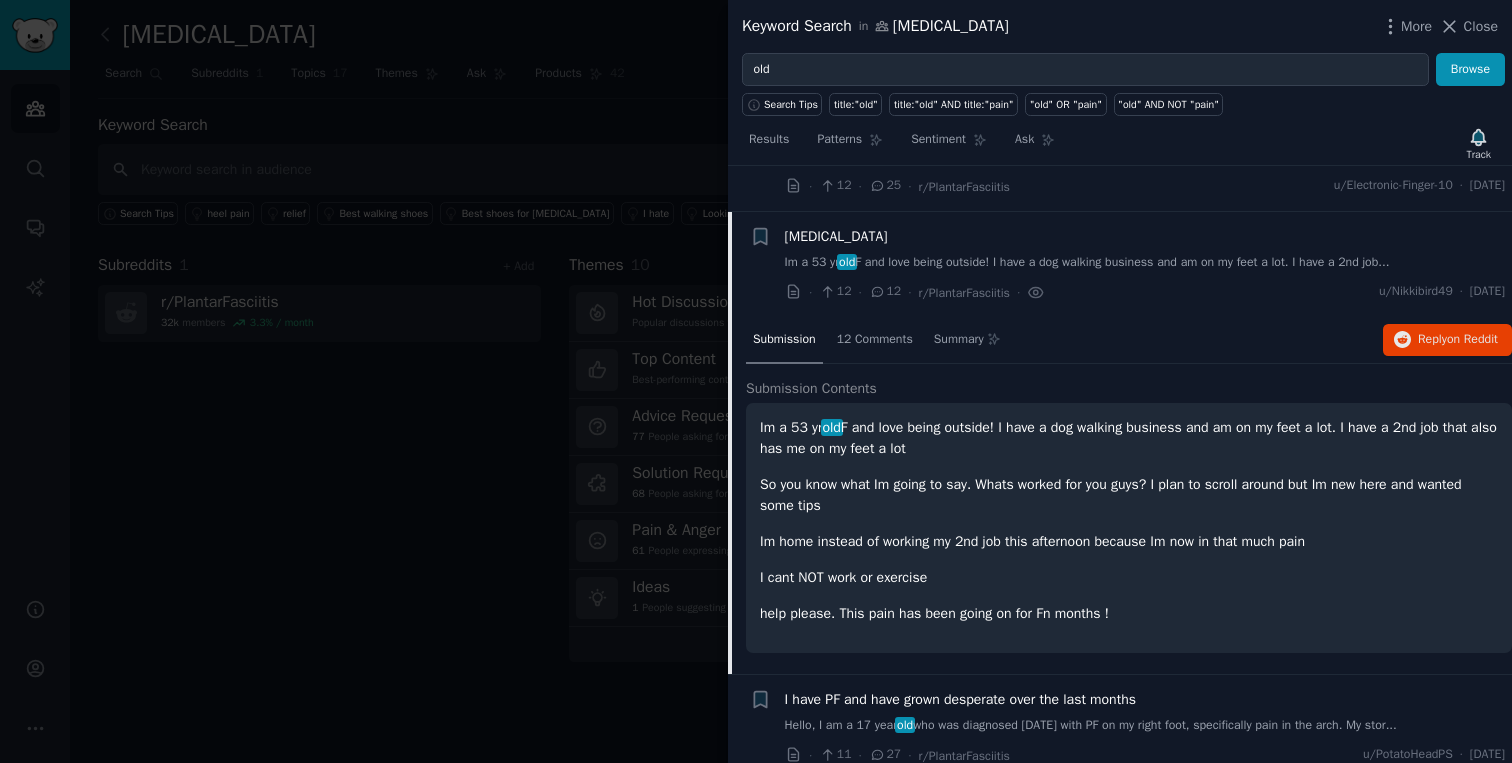 click on "[MEDICAL_DATA]" at bounding box center [836, 236] 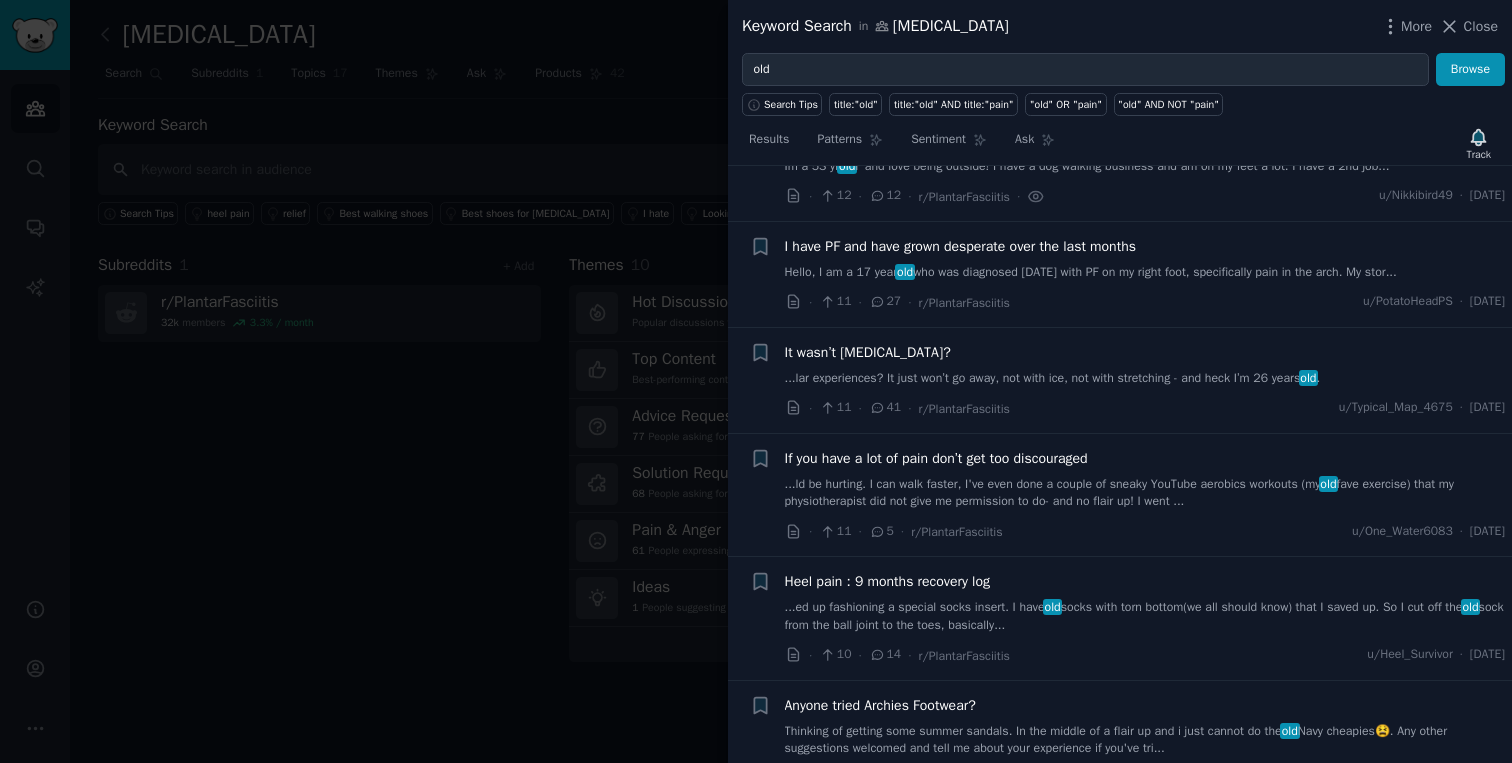 scroll, scrollTop: 2134, scrollLeft: 0, axis: vertical 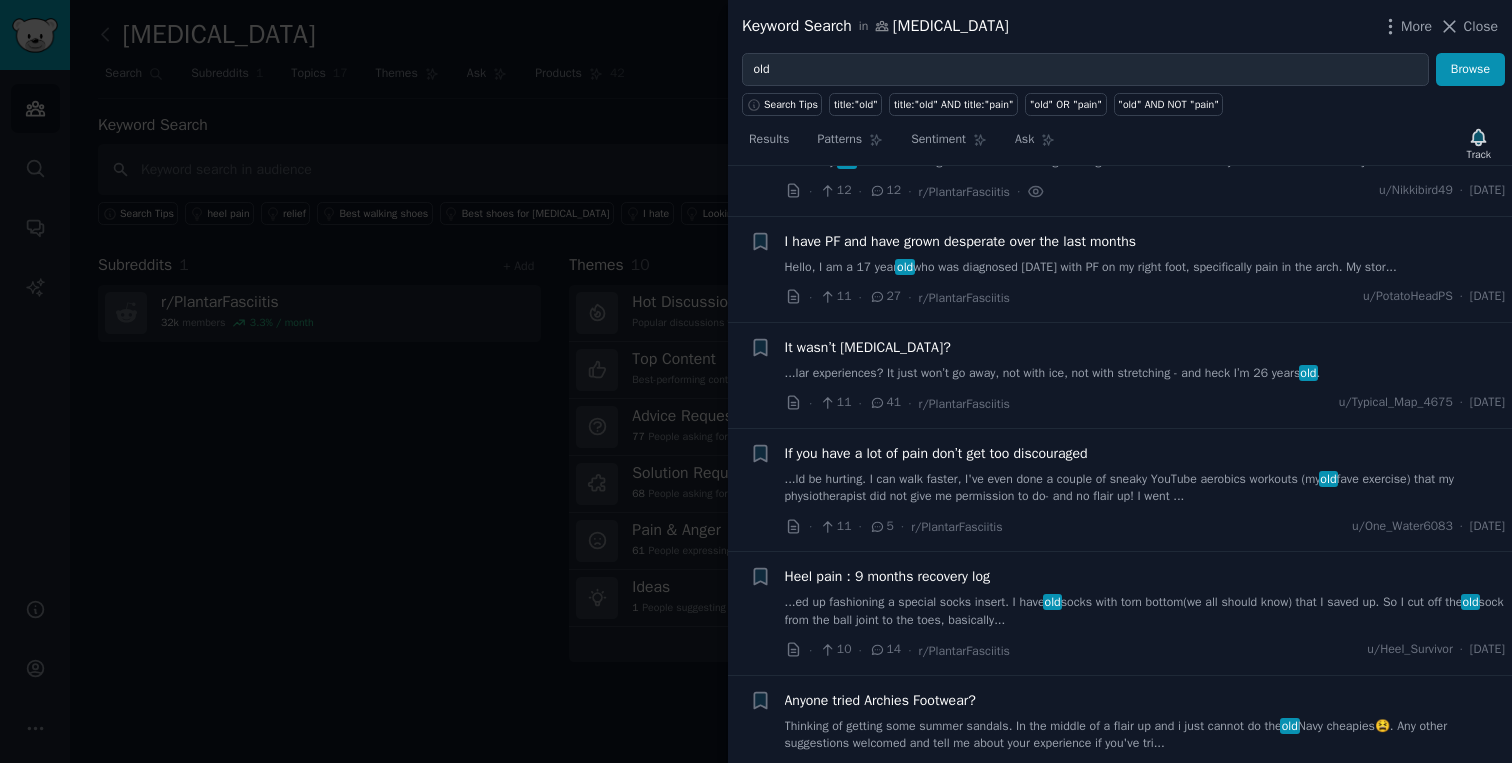 click on "Hello, I am a 17 year  old  who was diagnosed 6 months ago with PF on my right foot, specifically pain in the arch.
My stor..." at bounding box center (1145, 268) 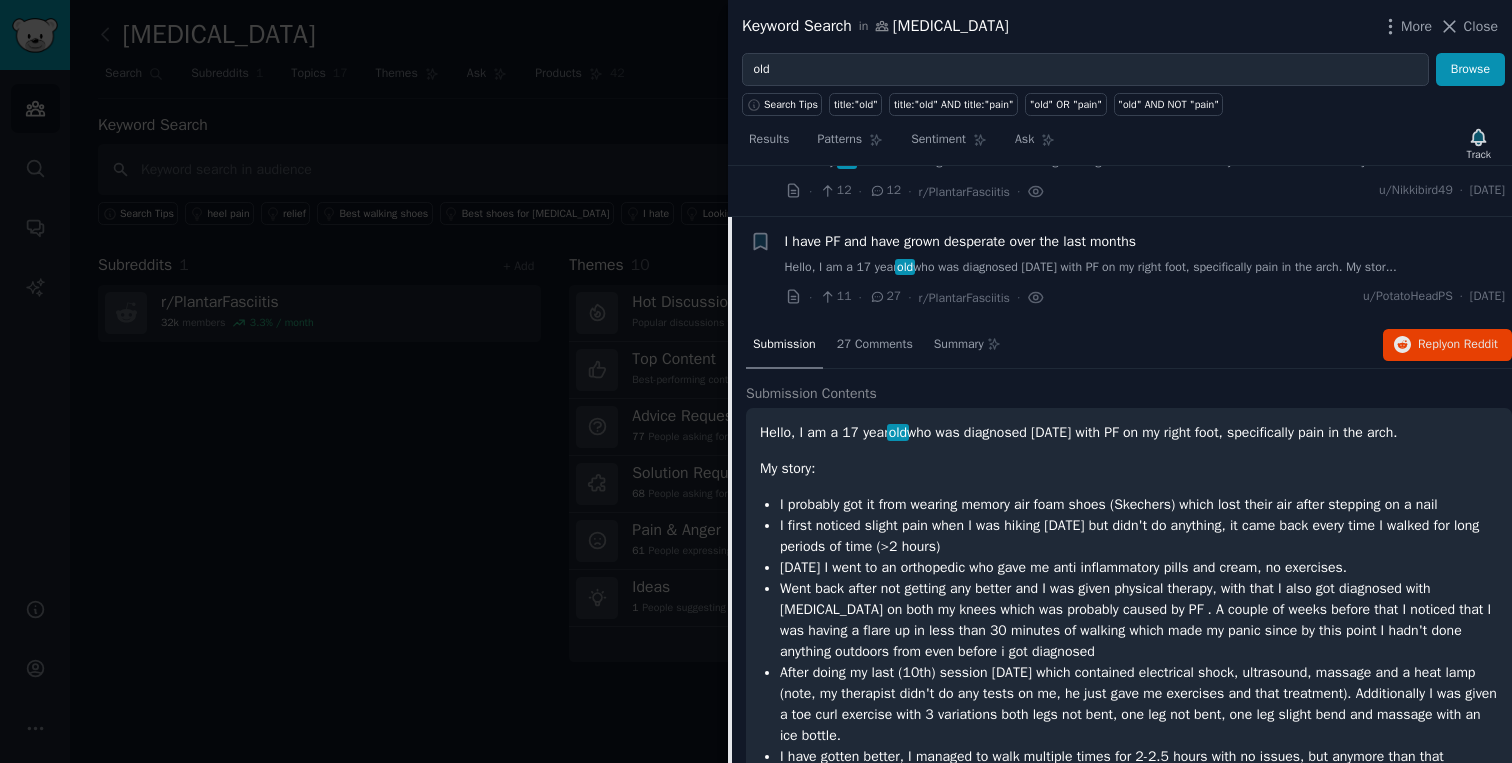 scroll, scrollTop: 2184, scrollLeft: 0, axis: vertical 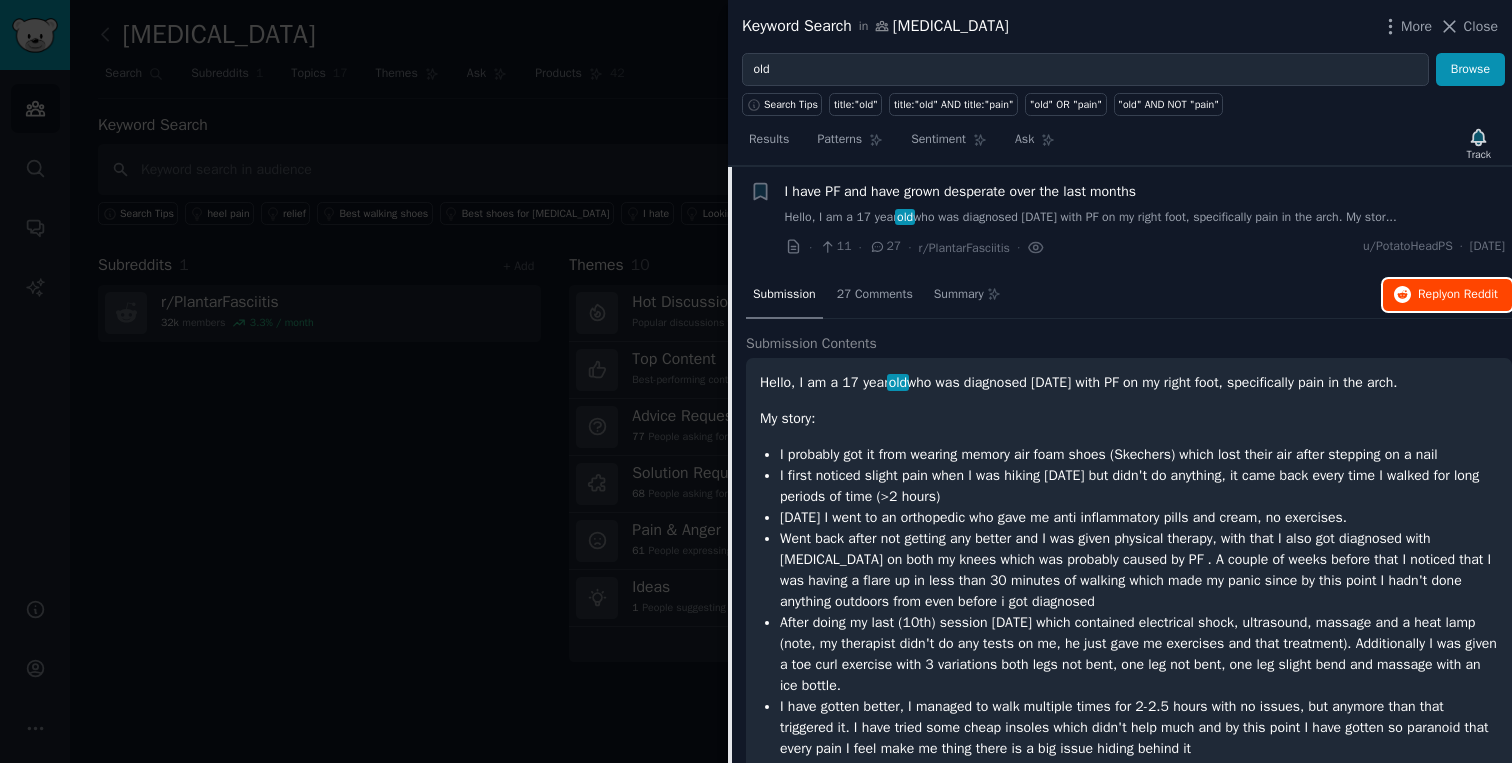click on "Reply  on Reddit" at bounding box center [1447, 295] 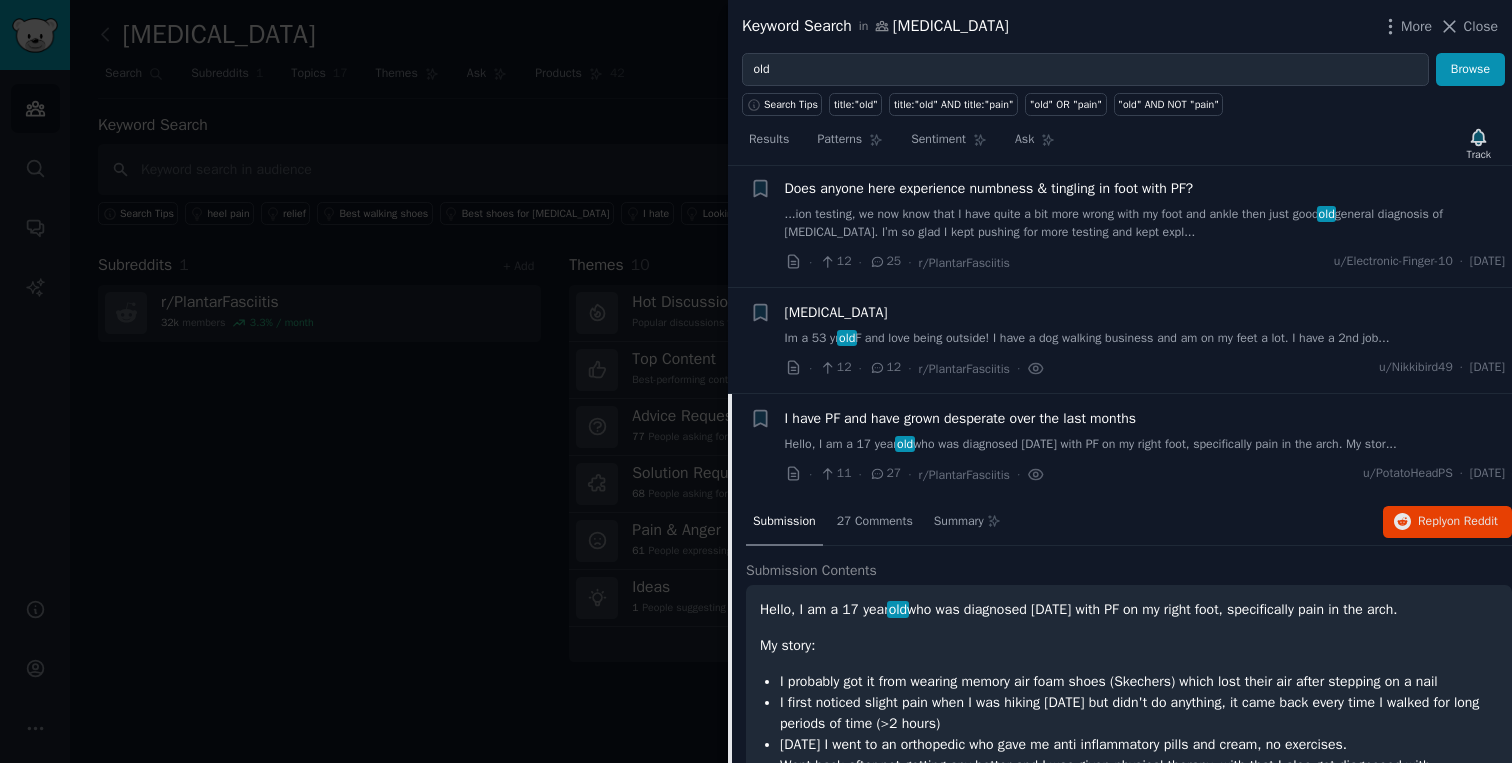 click on "Hello, I am a 17 year  old  who was diagnosed 6 months ago with PF on my right foot, specifically pain in the arch.
My stor..." at bounding box center [1145, 445] 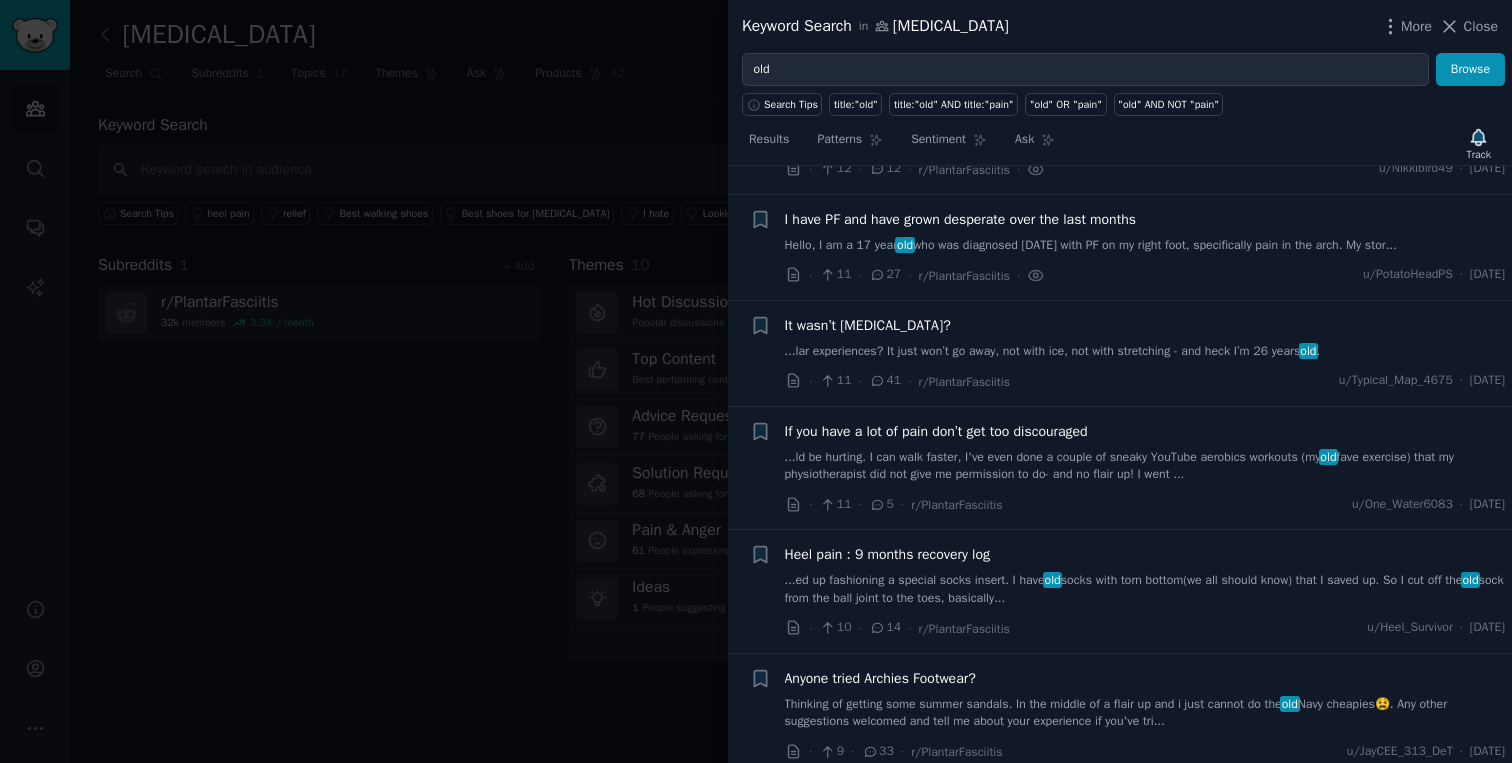 scroll, scrollTop: 2184, scrollLeft: 0, axis: vertical 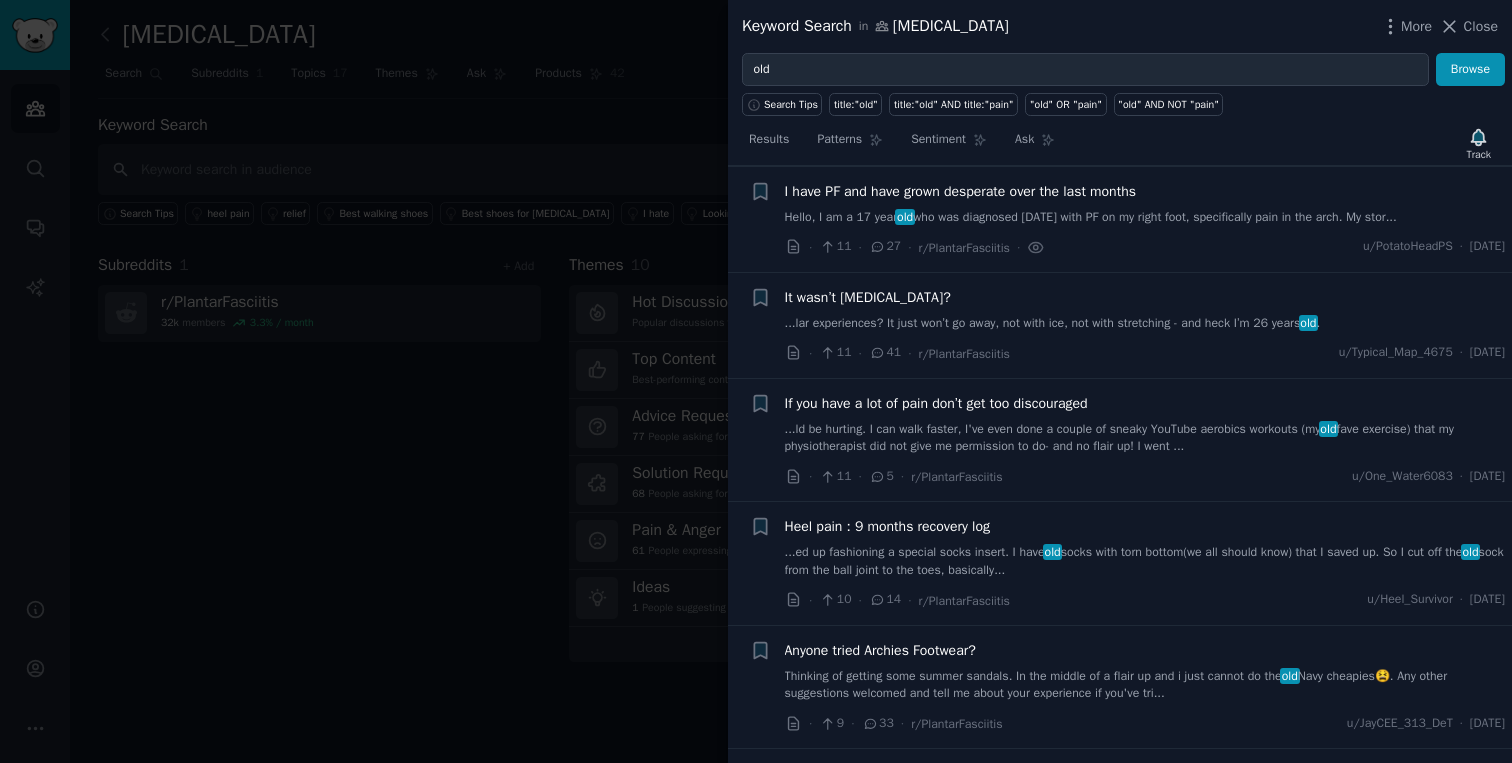 click on "...lar experiences? It just won’t go away, not with ice, not with stretching - and heck I’m 26 years  old ." at bounding box center [1145, 324] 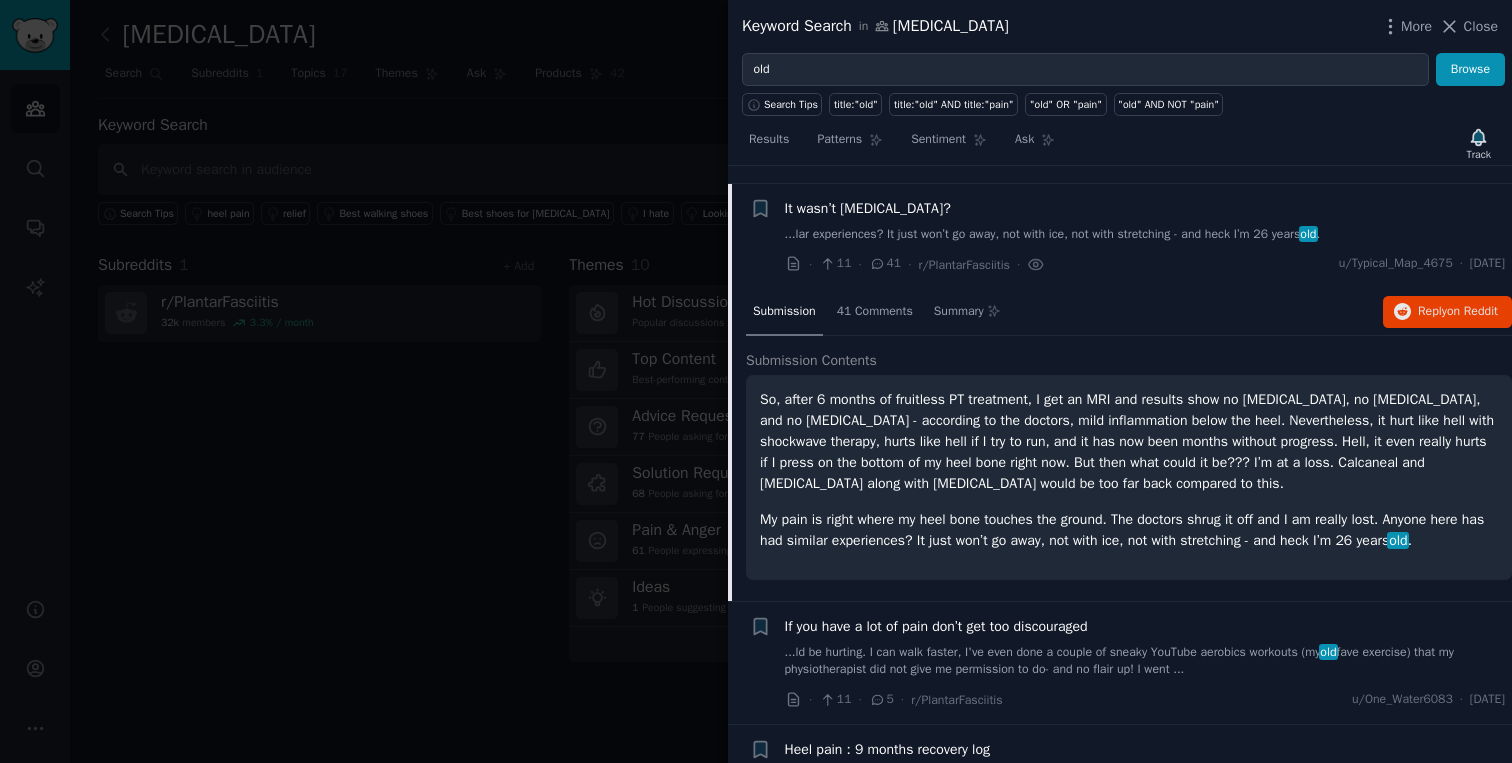 scroll, scrollTop: 2290, scrollLeft: 0, axis: vertical 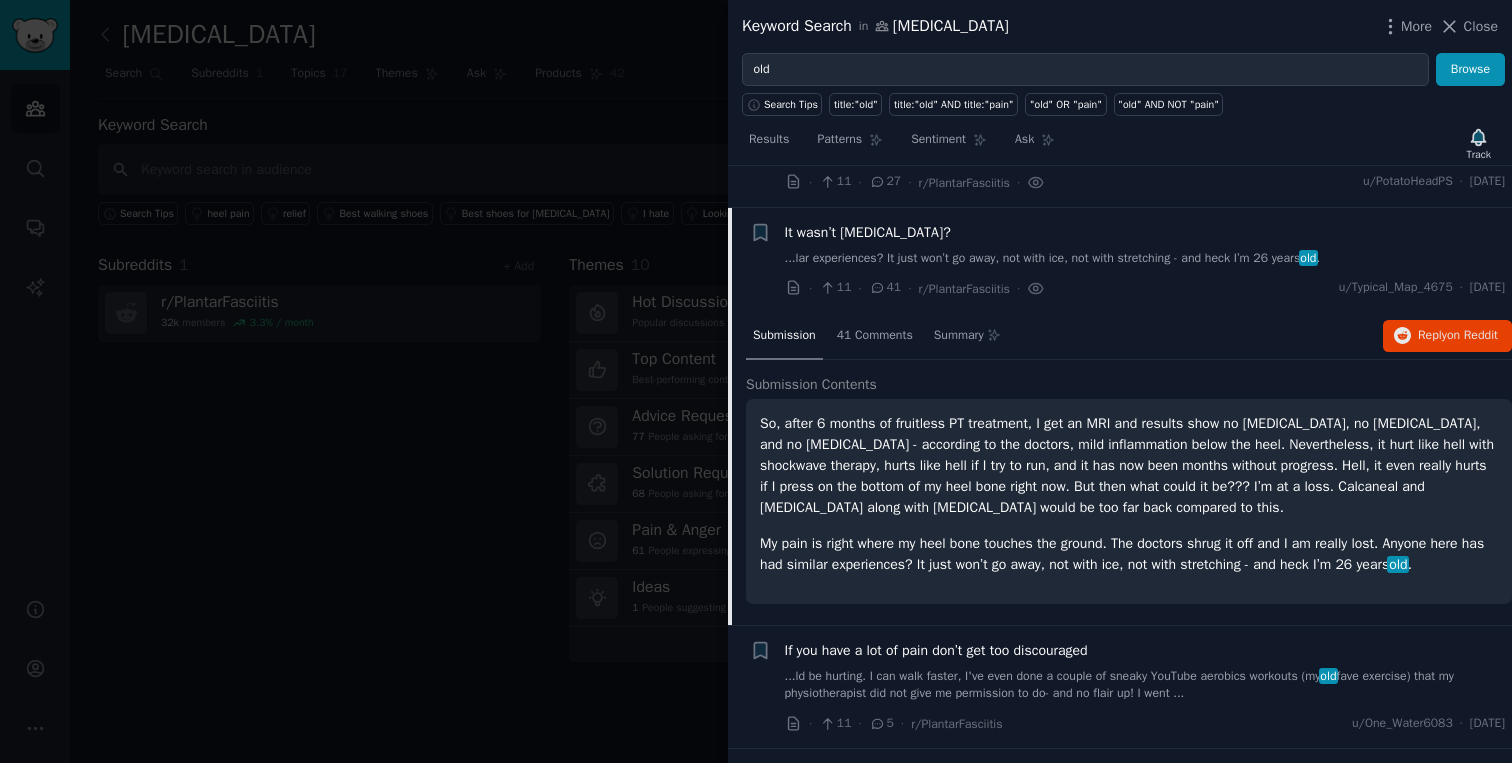 click on "...lar experiences? It just won’t go away, not with ice, not with stretching - and heck I’m 26 years  old ." at bounding box center [1145, 259] 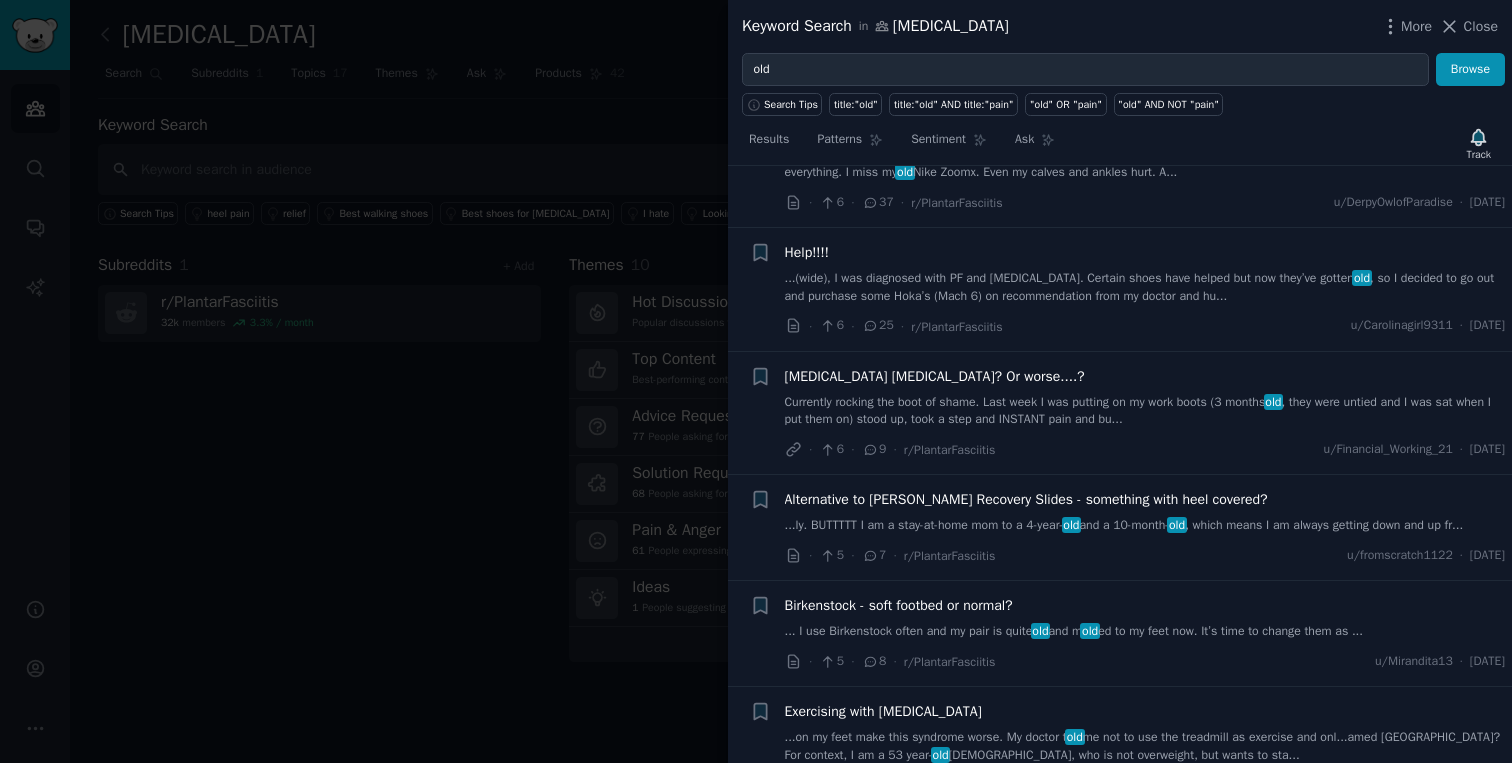 scroll, scrollTop: 3928, scrollLeft: 0, axis: vertical 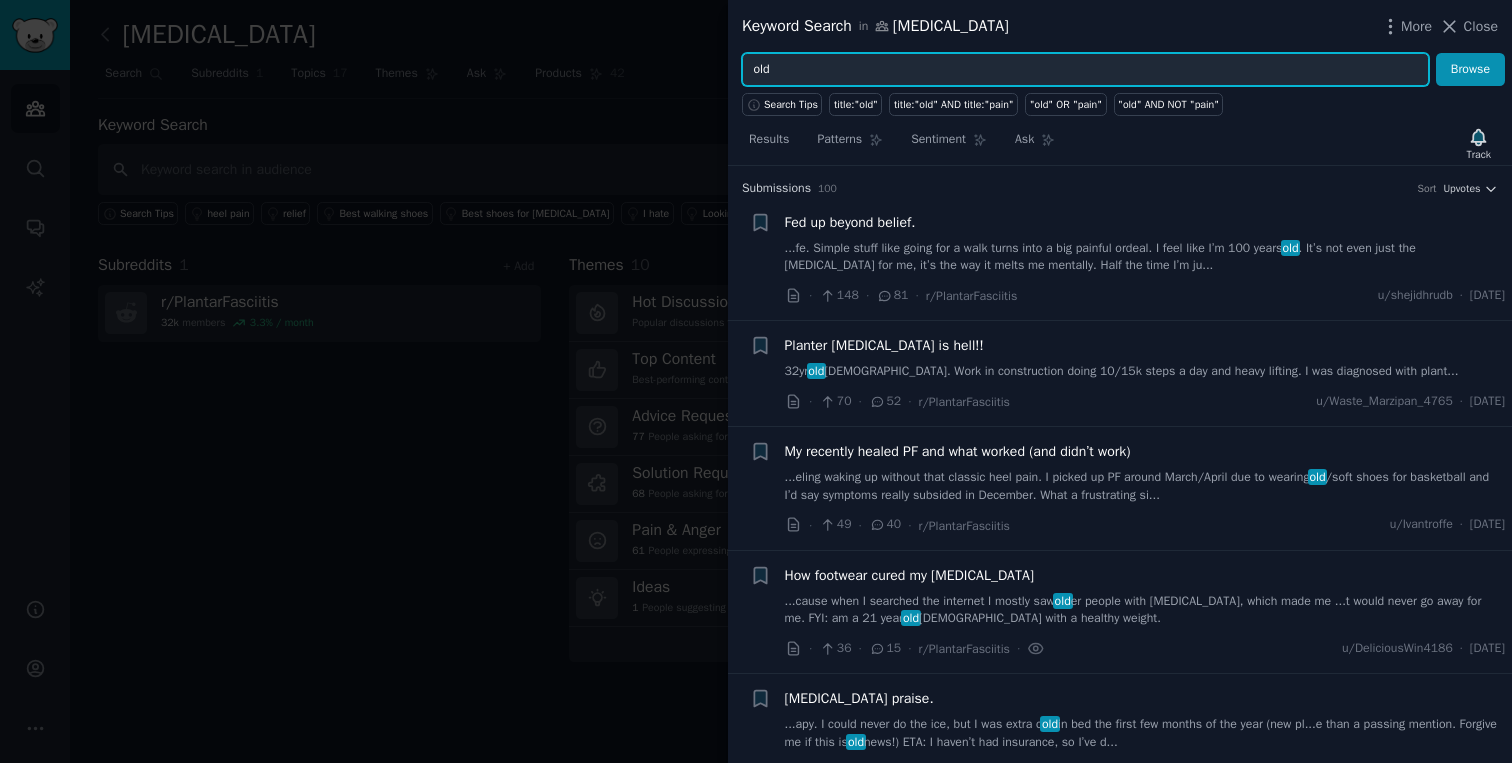 click on "old" at bounding box center (1085, 70) 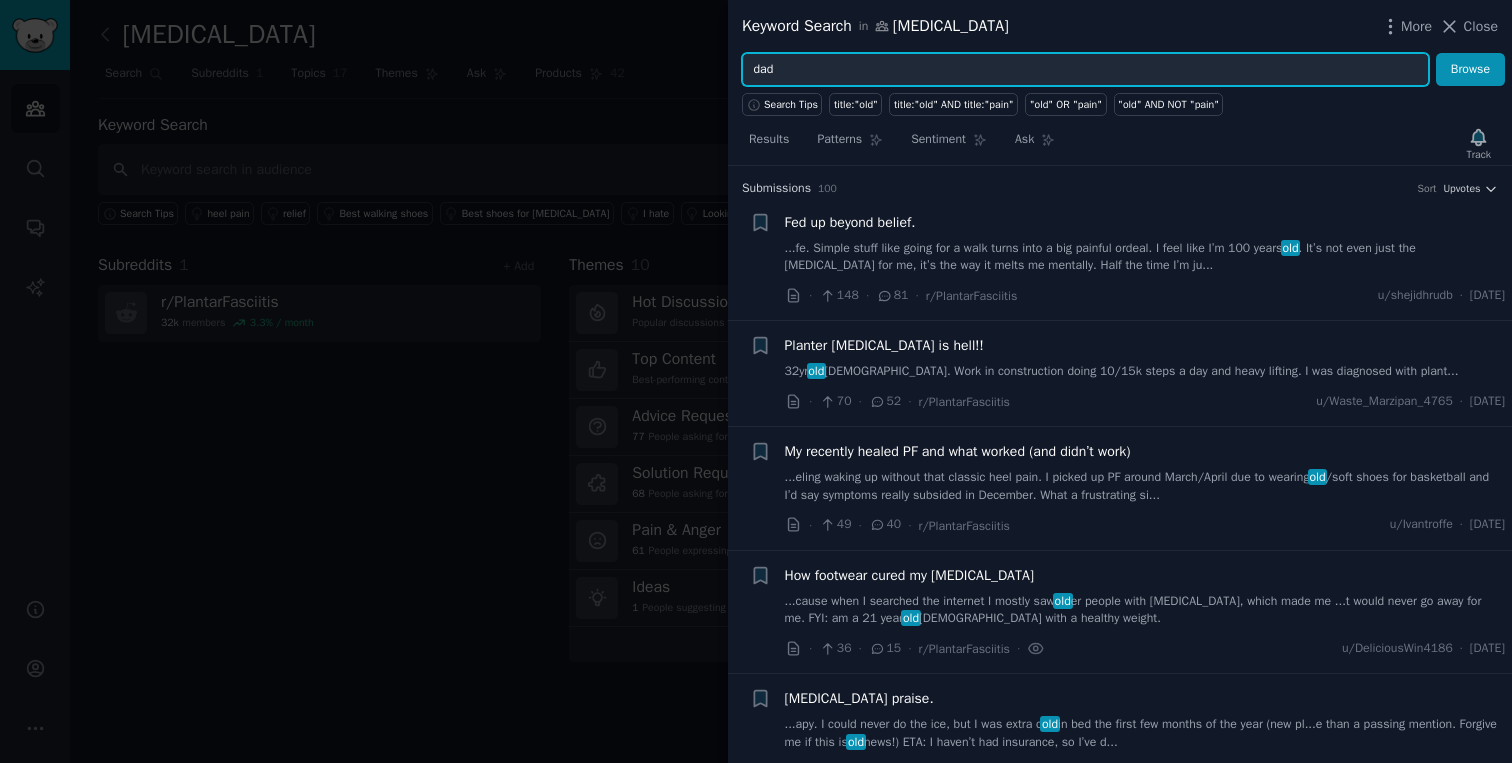 type on "dad" 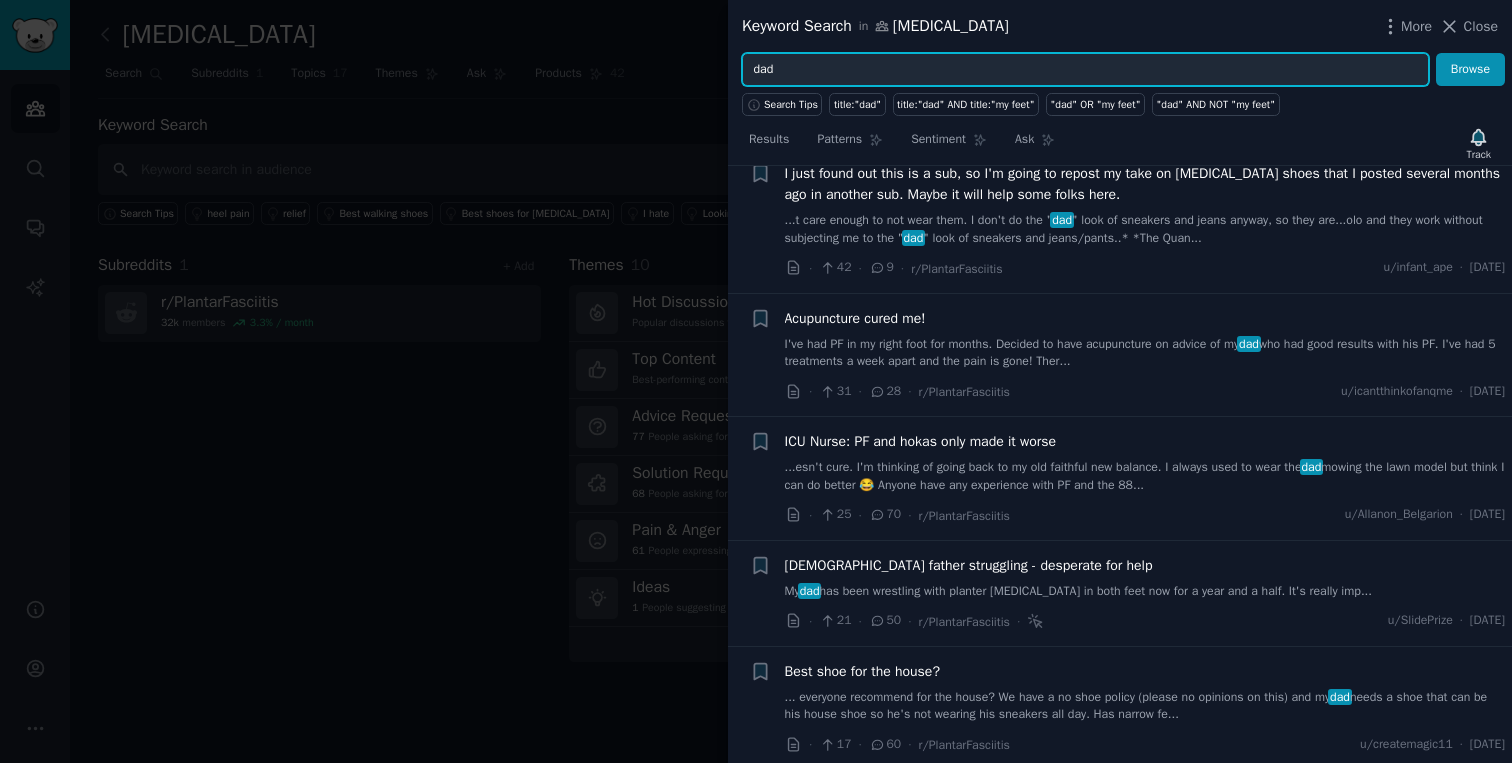 scroll, scrollTop: 173, scrollLeft: 0, axis: vertical 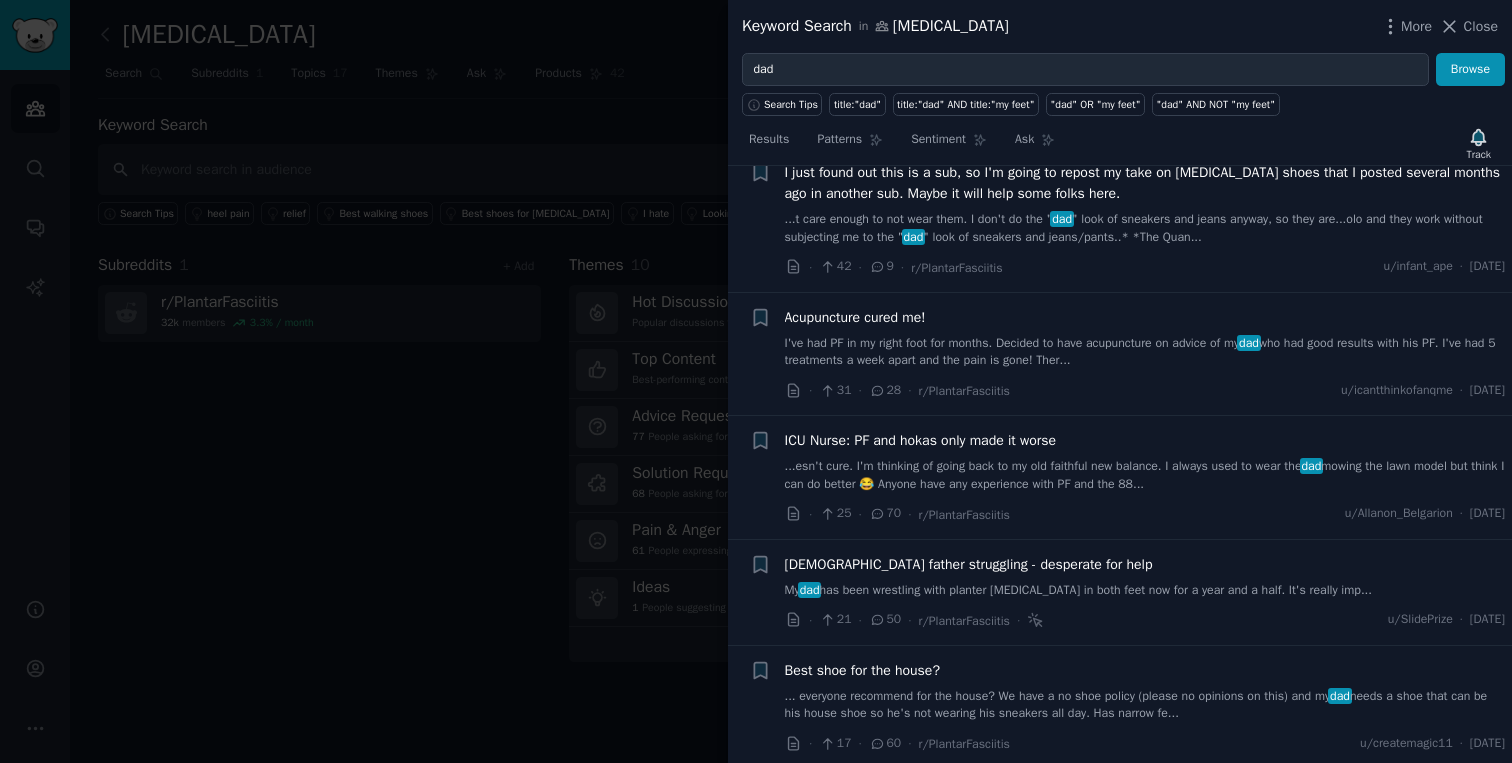 click on "I've had PF in my right foot for months. Decided to have acupuncture on advice of my  dad  who had good results with his PF.
I've had 5 treatments a week apart and the pain is gone! Ther..." at bounding box center [1145, 352] 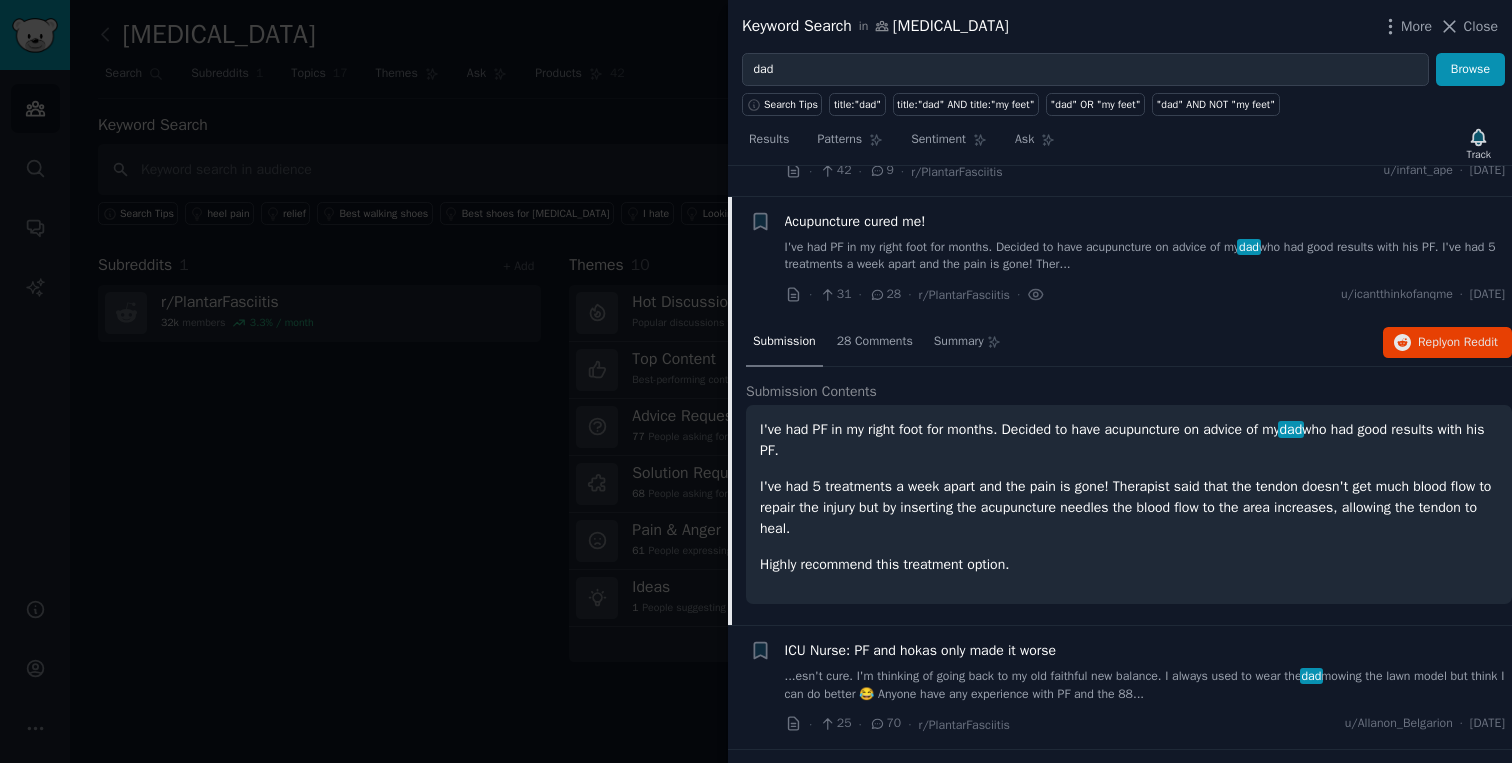 scroll, scrollTop: 299, scrollLeft: 0, axis: vertical 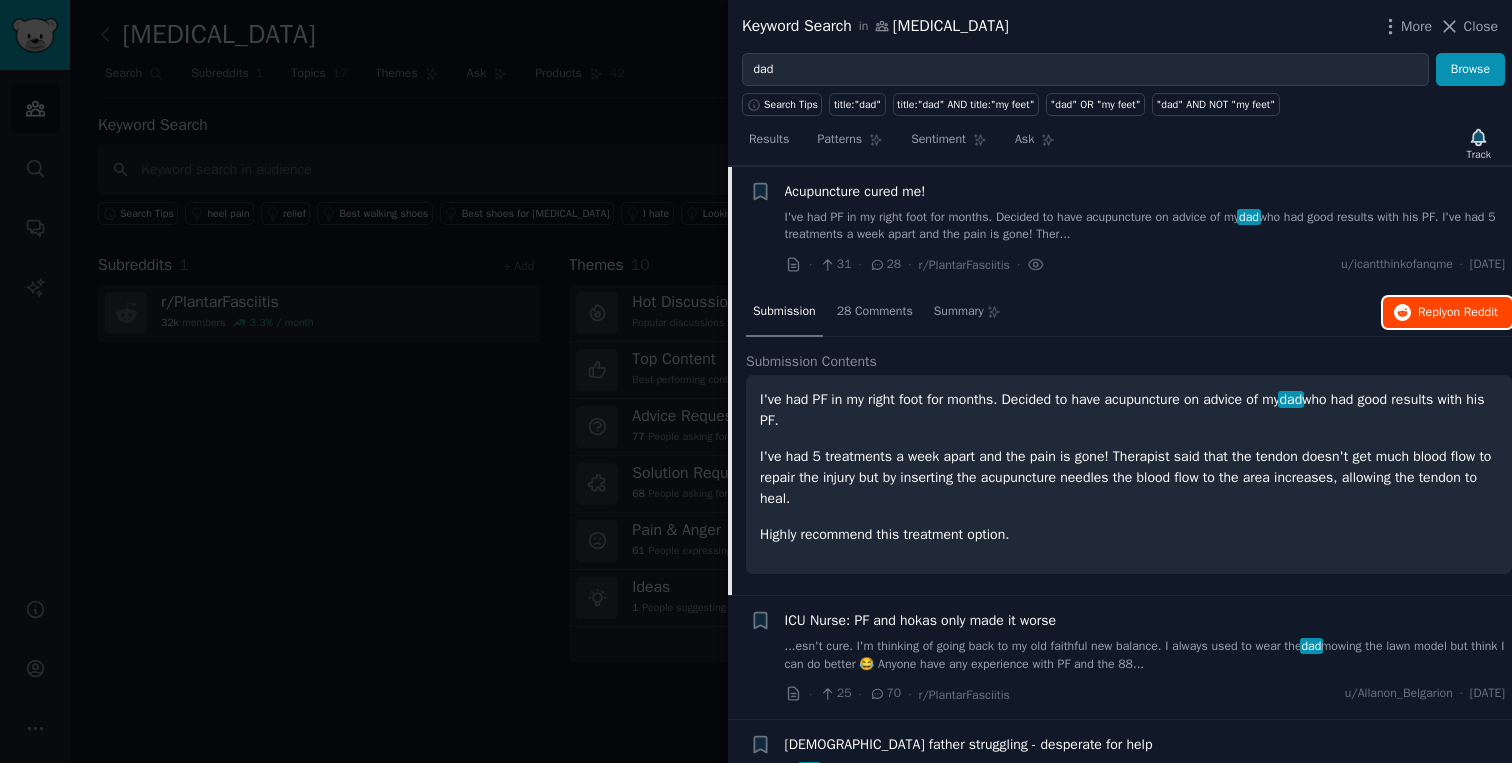 click on "Reply  on Reddit" at bounding box center (1447, 313) 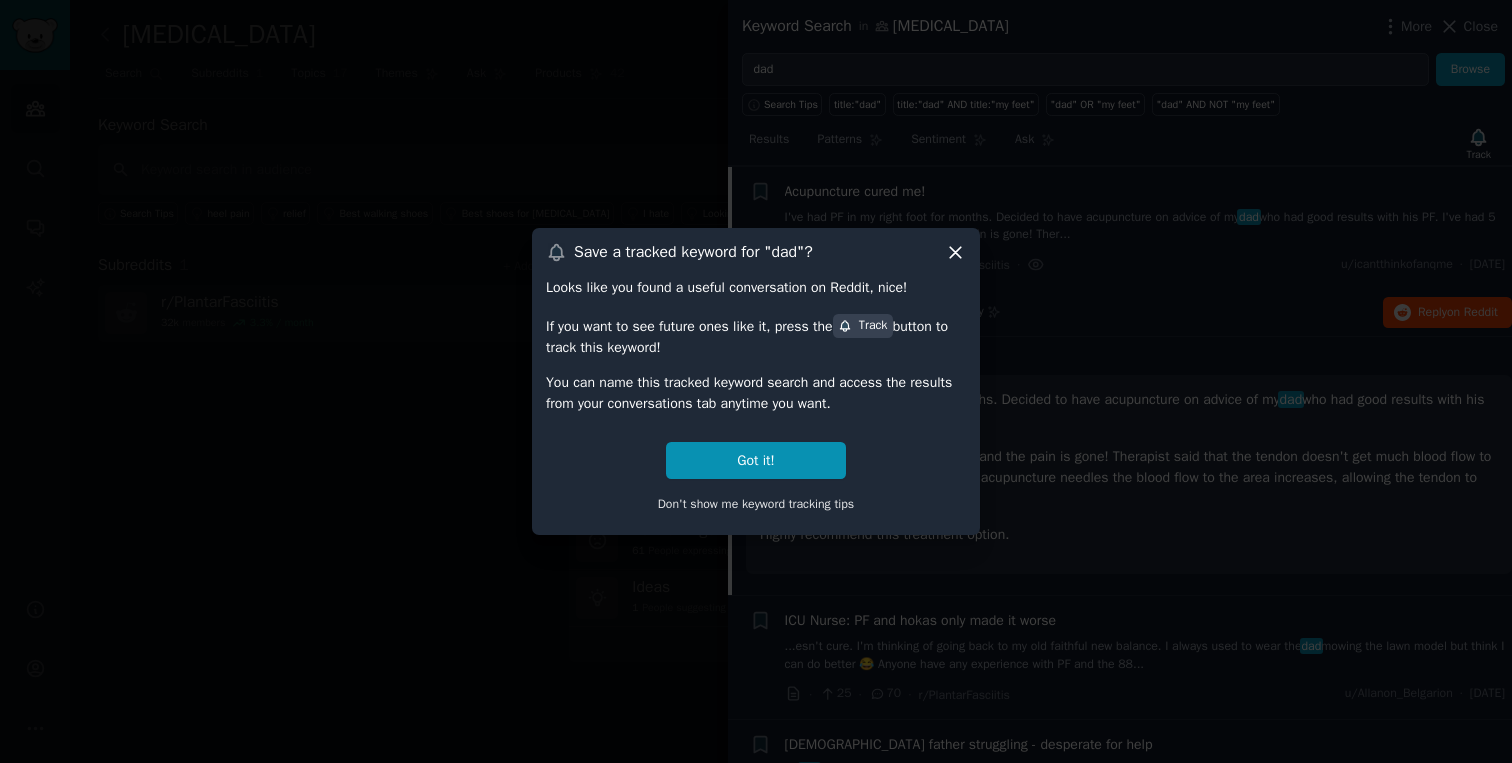click 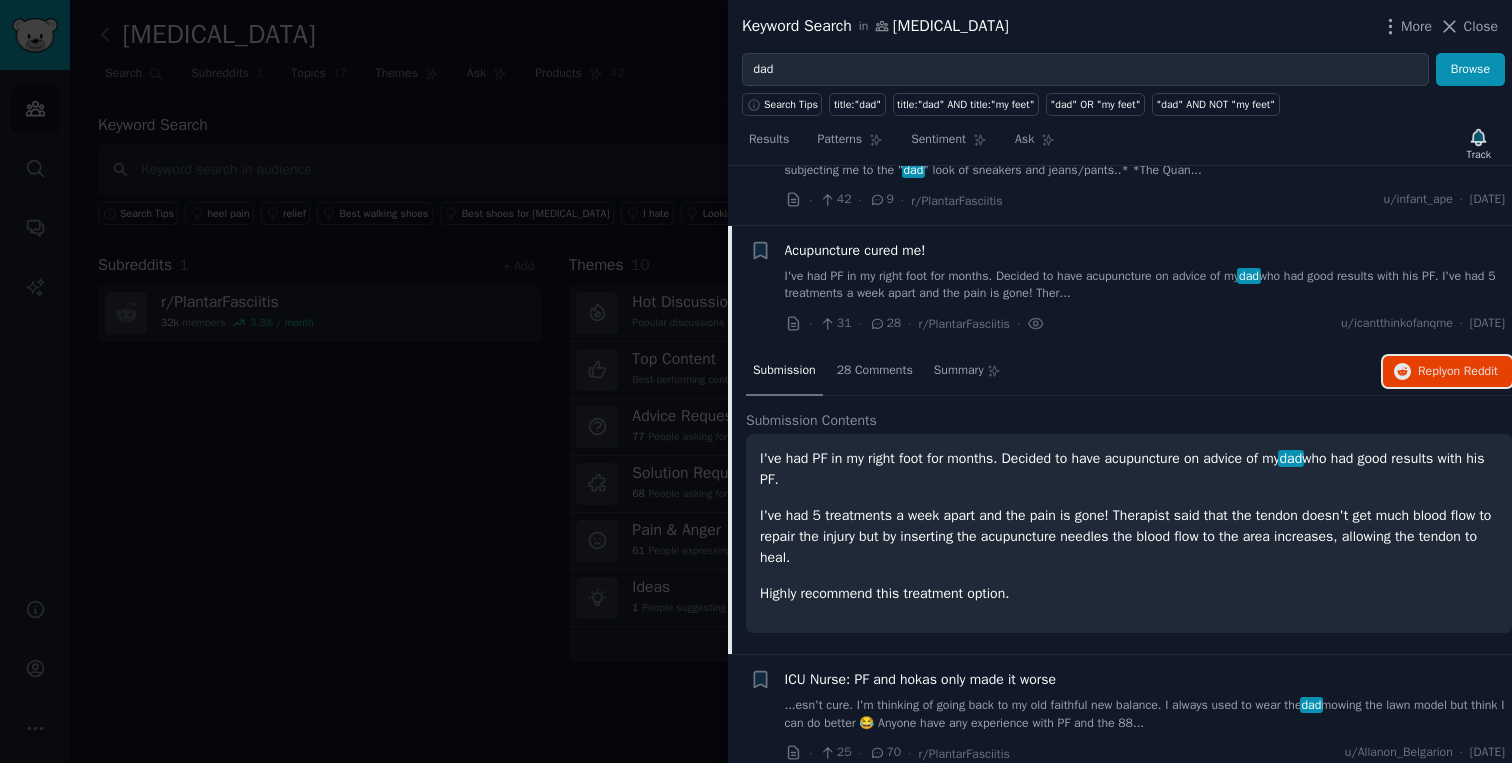 scroll, scrollTop: 157, scrollLeft: 0, axis: vertical 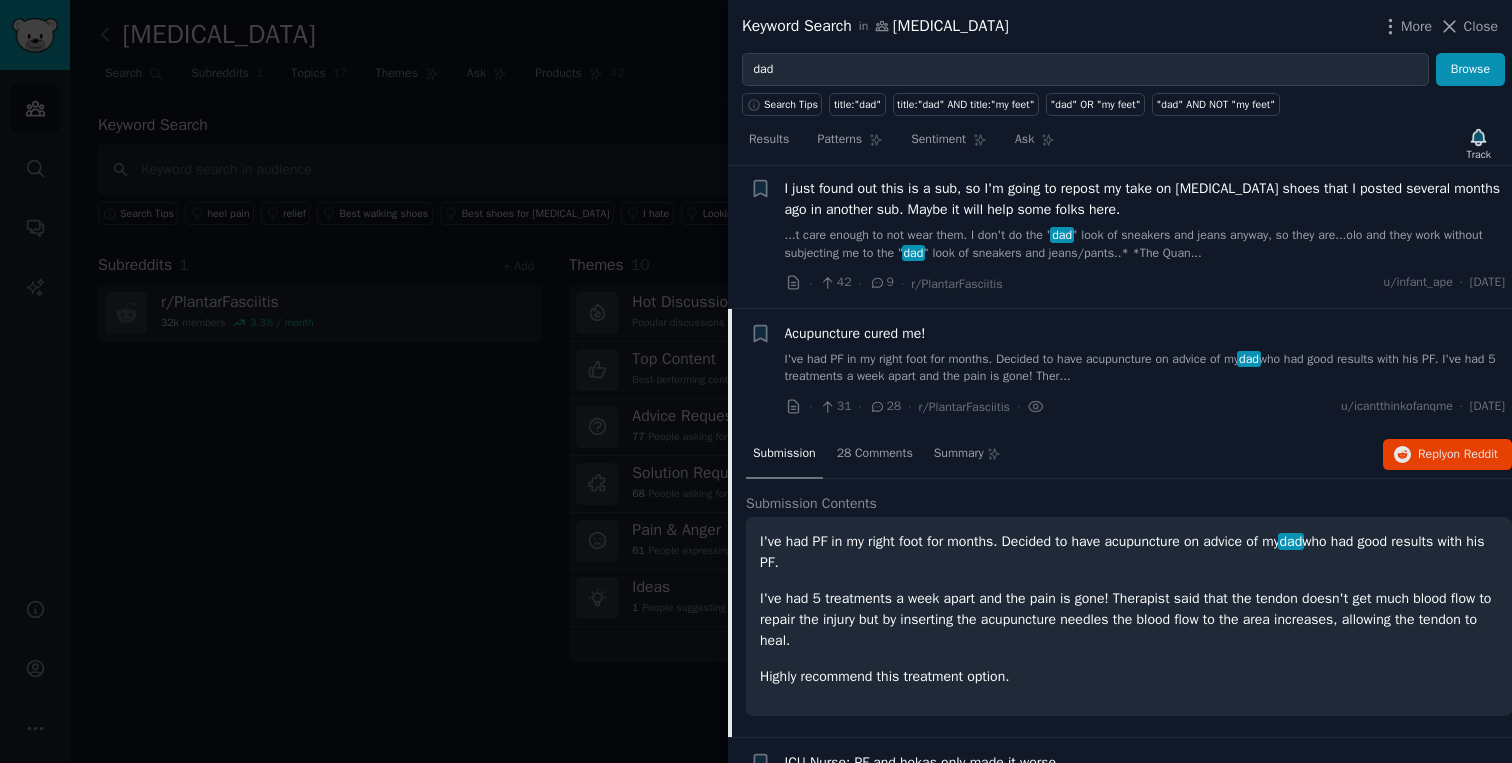 click on "Acupuncture cured me!" at bounding box center (1145, 333) 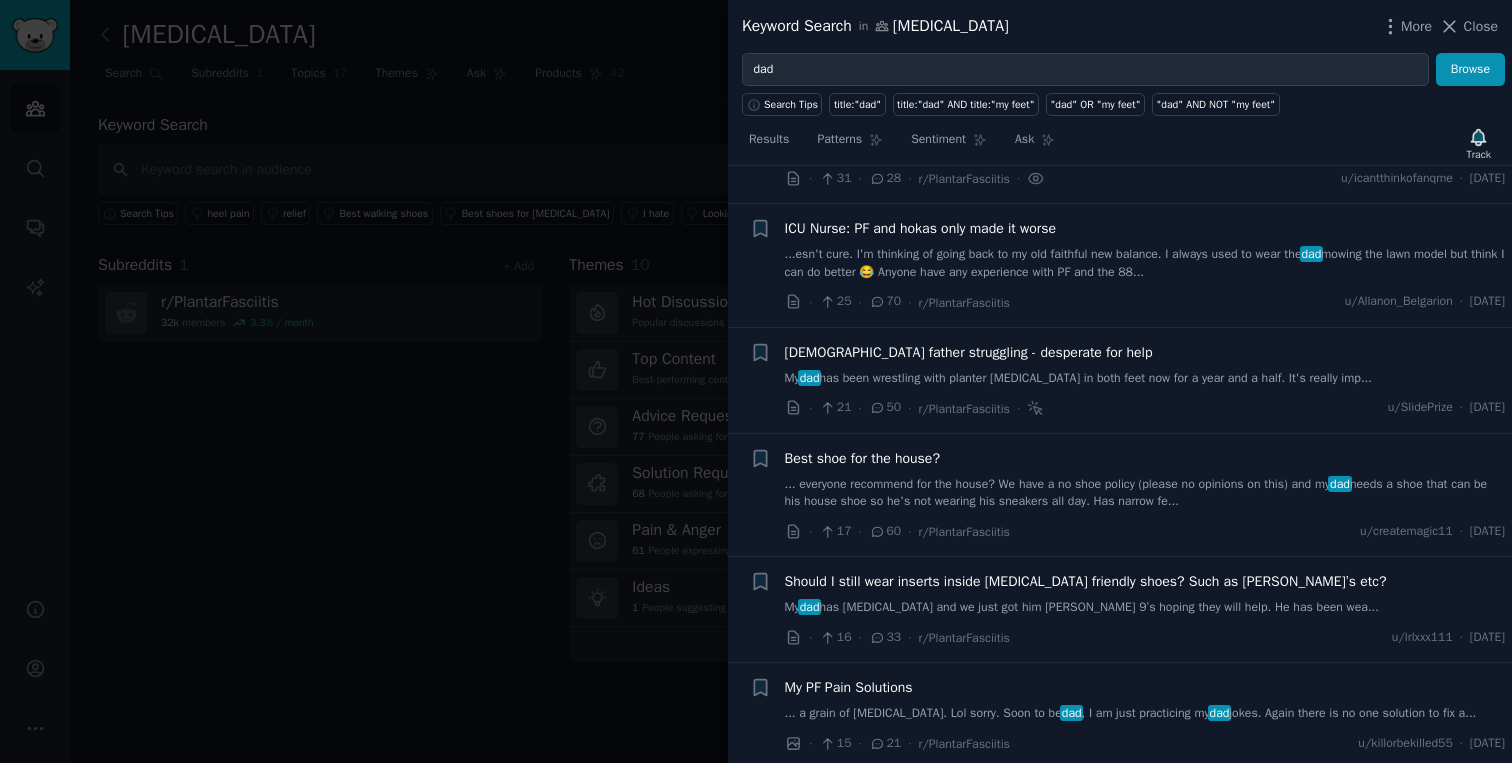 scroll, scrollTop: 426, scrollLeft: 0, axis: vertical 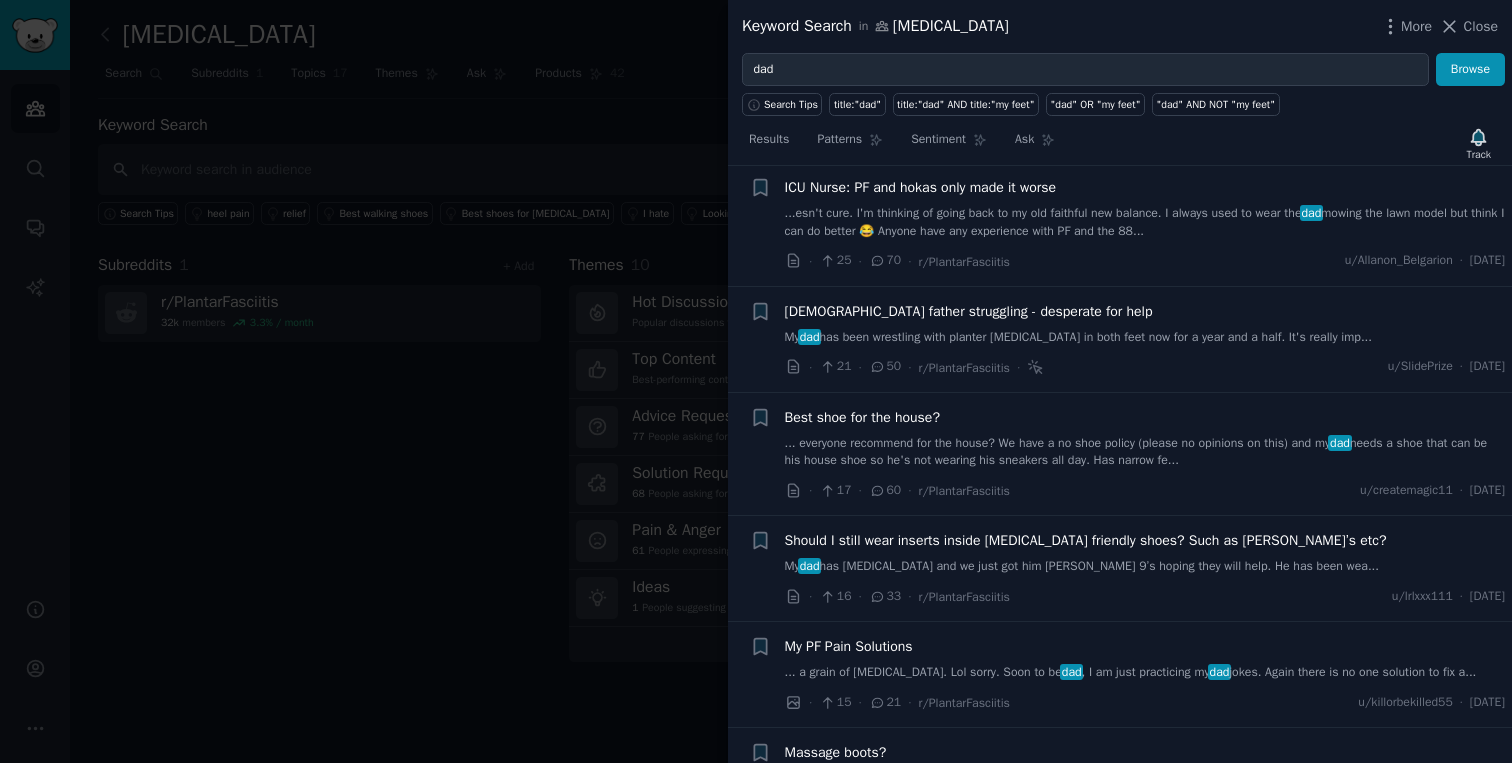 click on "My  dad  has been wrestling with planter fasciitis in both feet now for a year and a half. It's really imp..." at bounding box center (1145, 338) 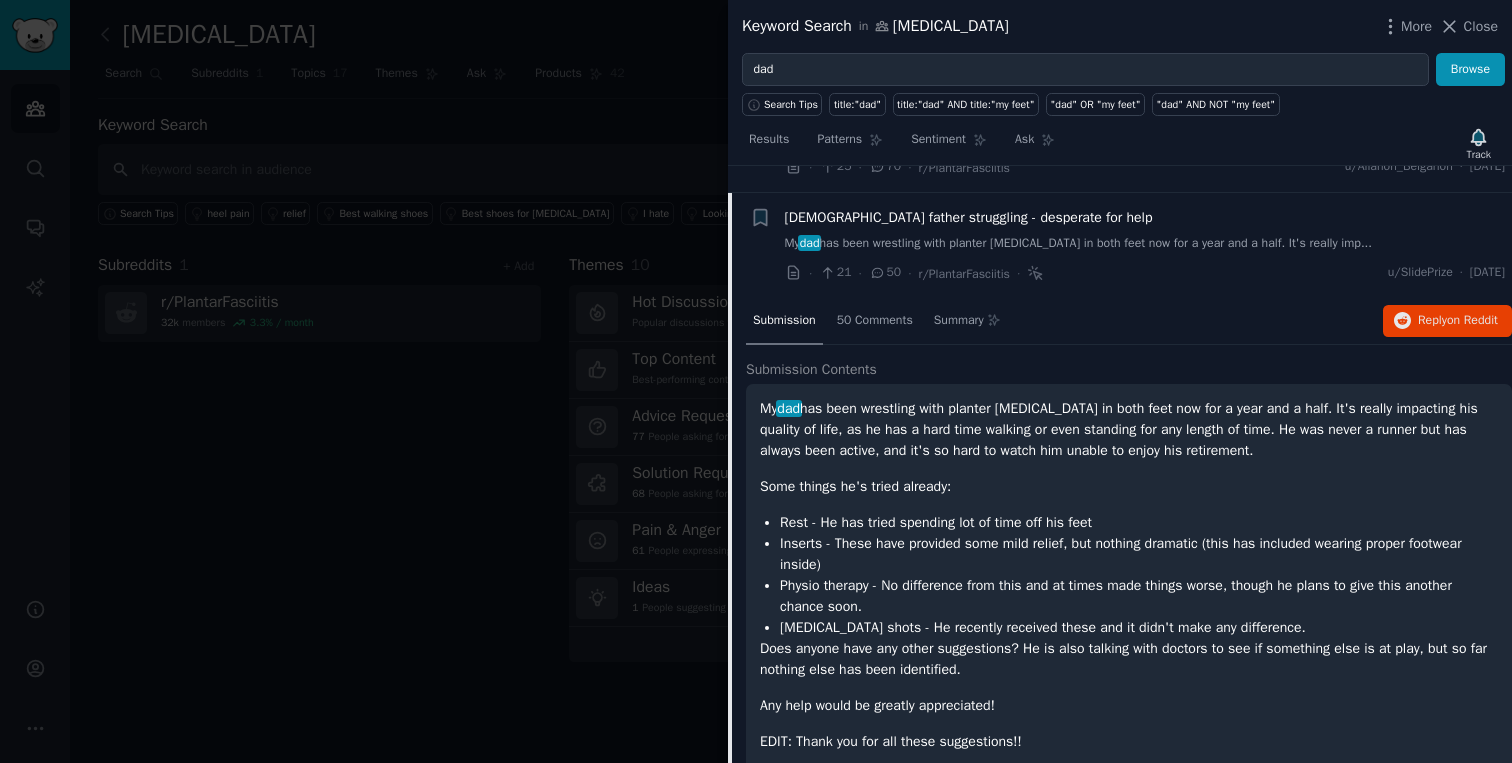 scroll, scrollTop: 546, scrollLeft: 0, axis: vertical 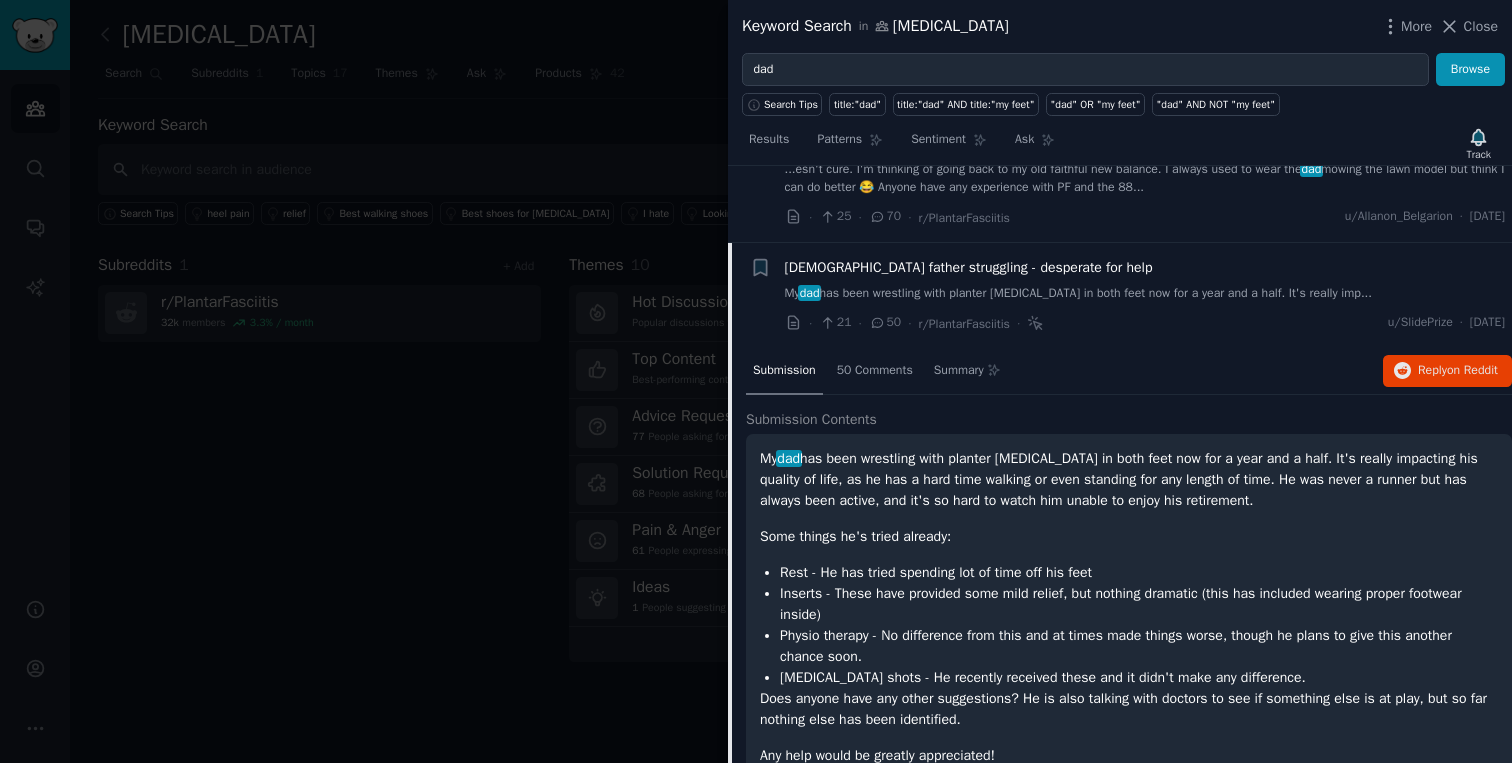 click on "My  dad  has been wrestling with planter fasciitis in both feet now for a year and a half. It's really imp..." at bounding box center [1145, 294] 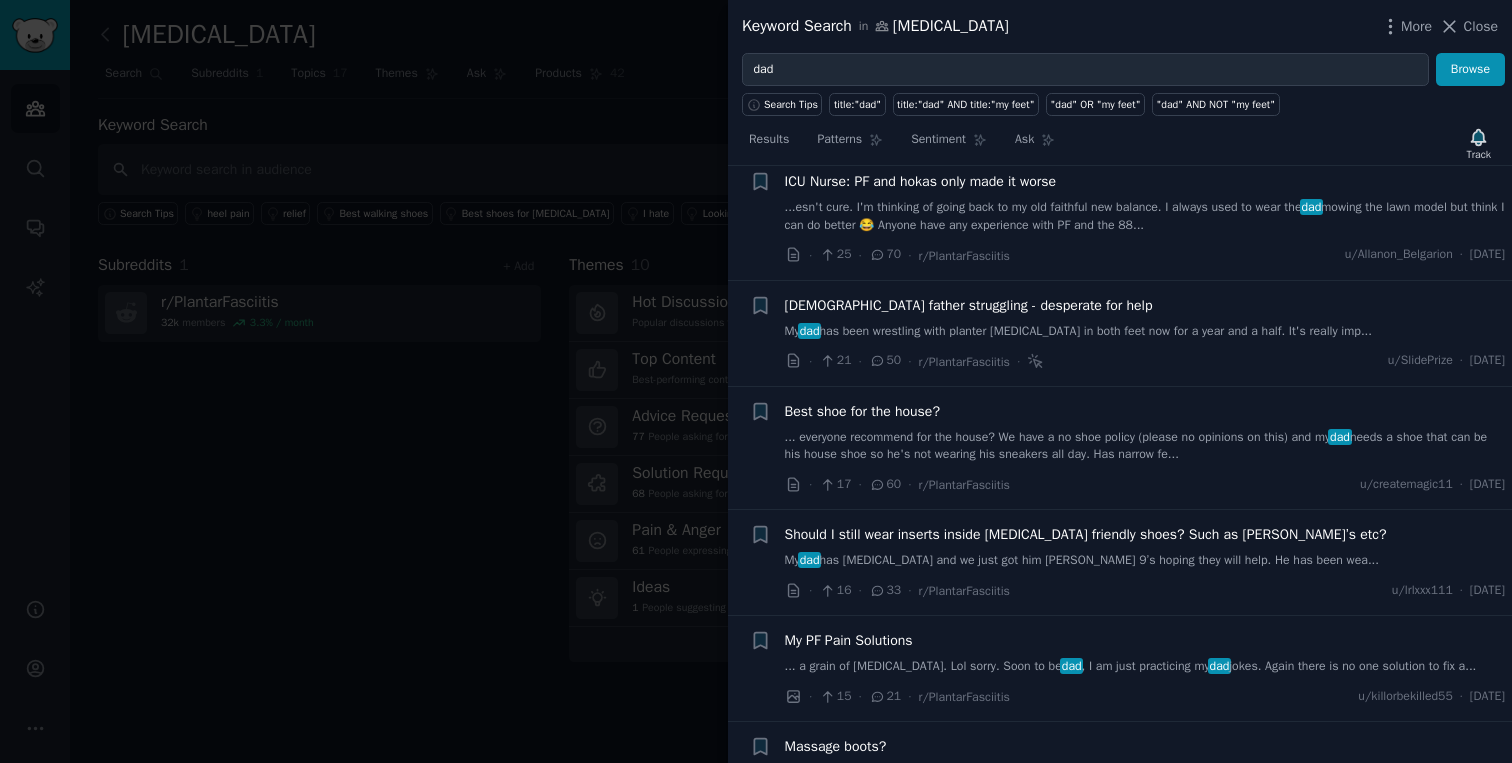 scroll, scrollTop: 0, scrollLeft: 0, axis: both 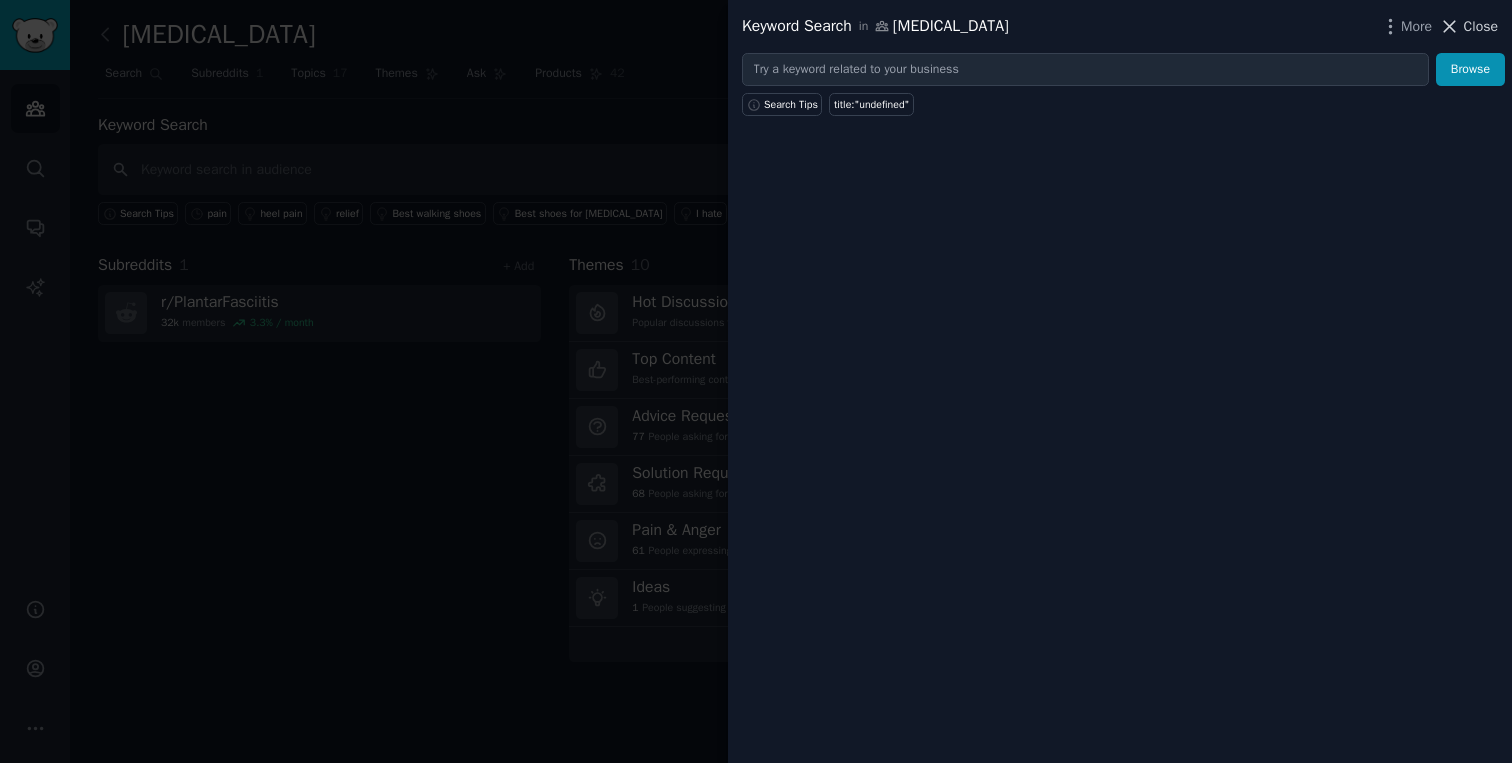 click on "Close" at bounding box center [1481, 26] 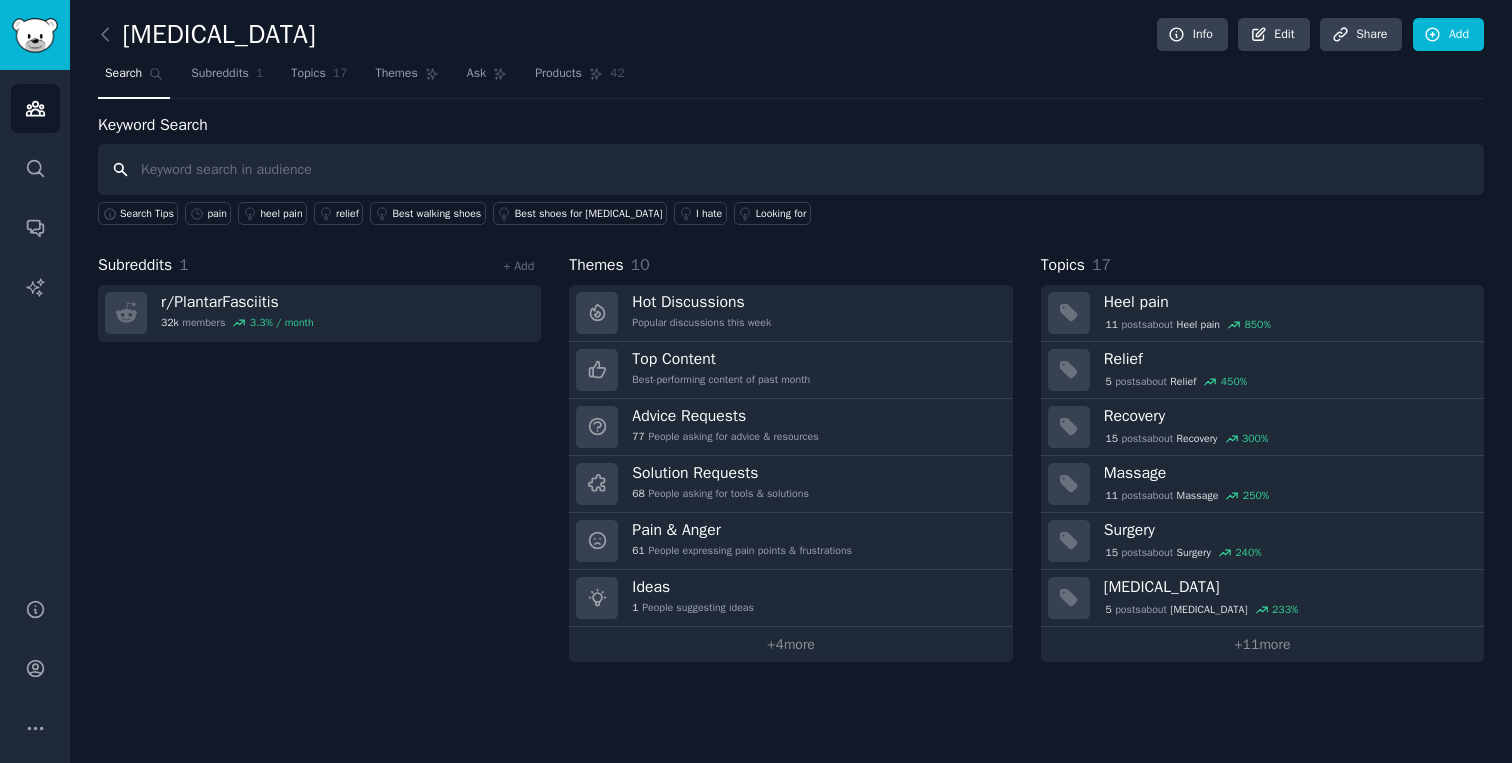 click at bounding box center [791, 169] 